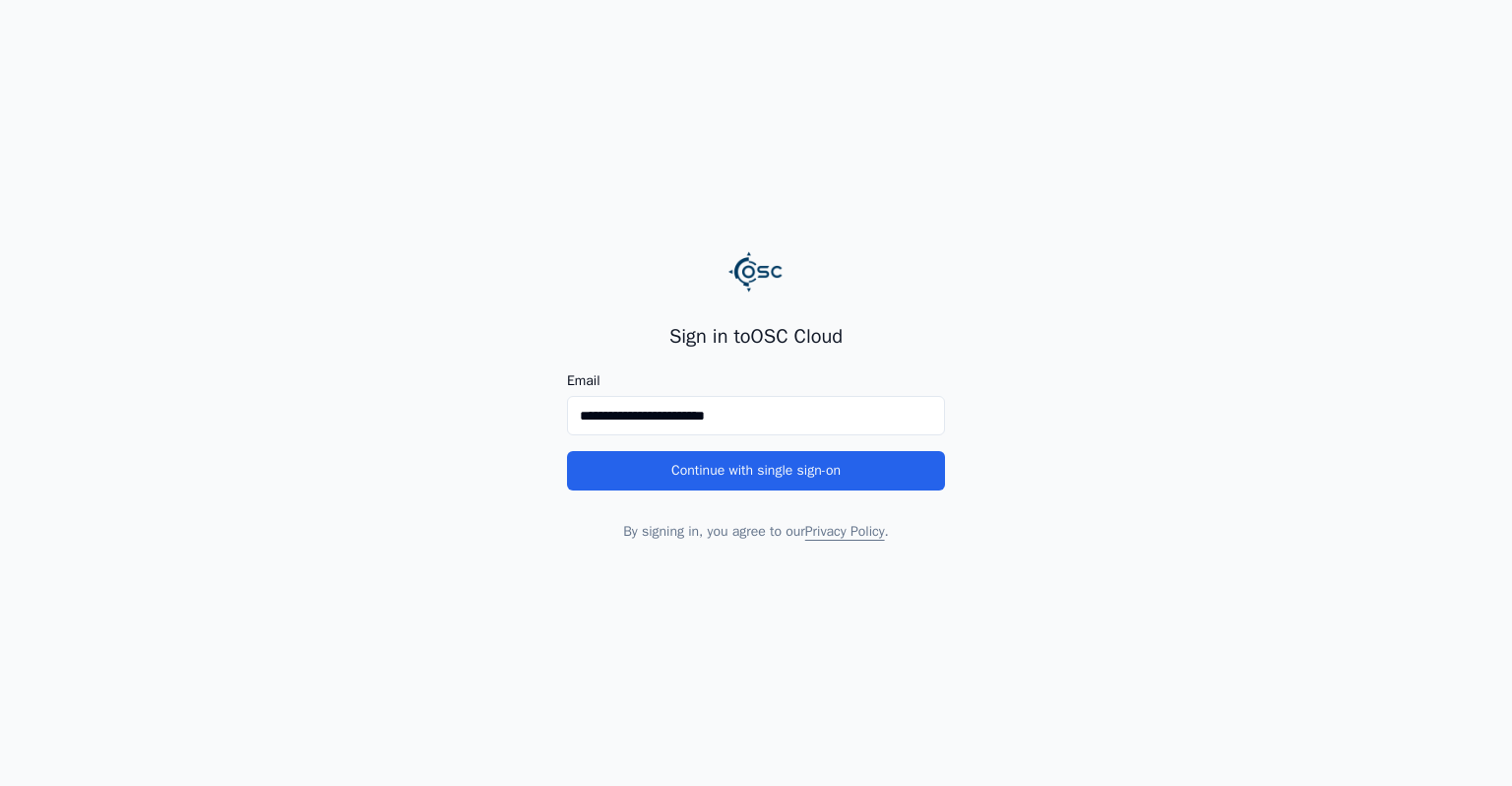 scroll, scrollTop: 0, scrollLeft: 0, axis: both 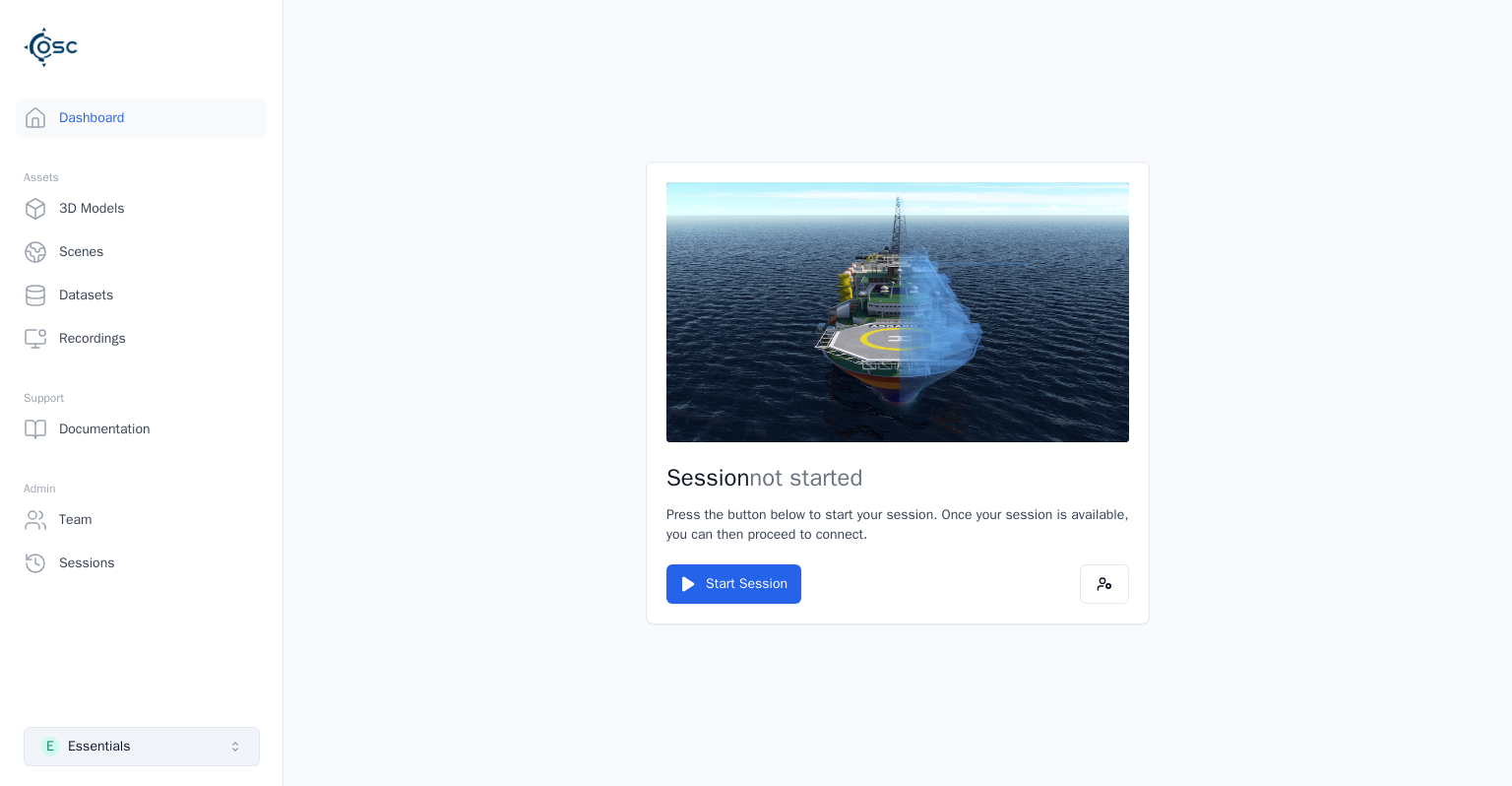 click on "E Essentials" at bounding box center [142, 747] 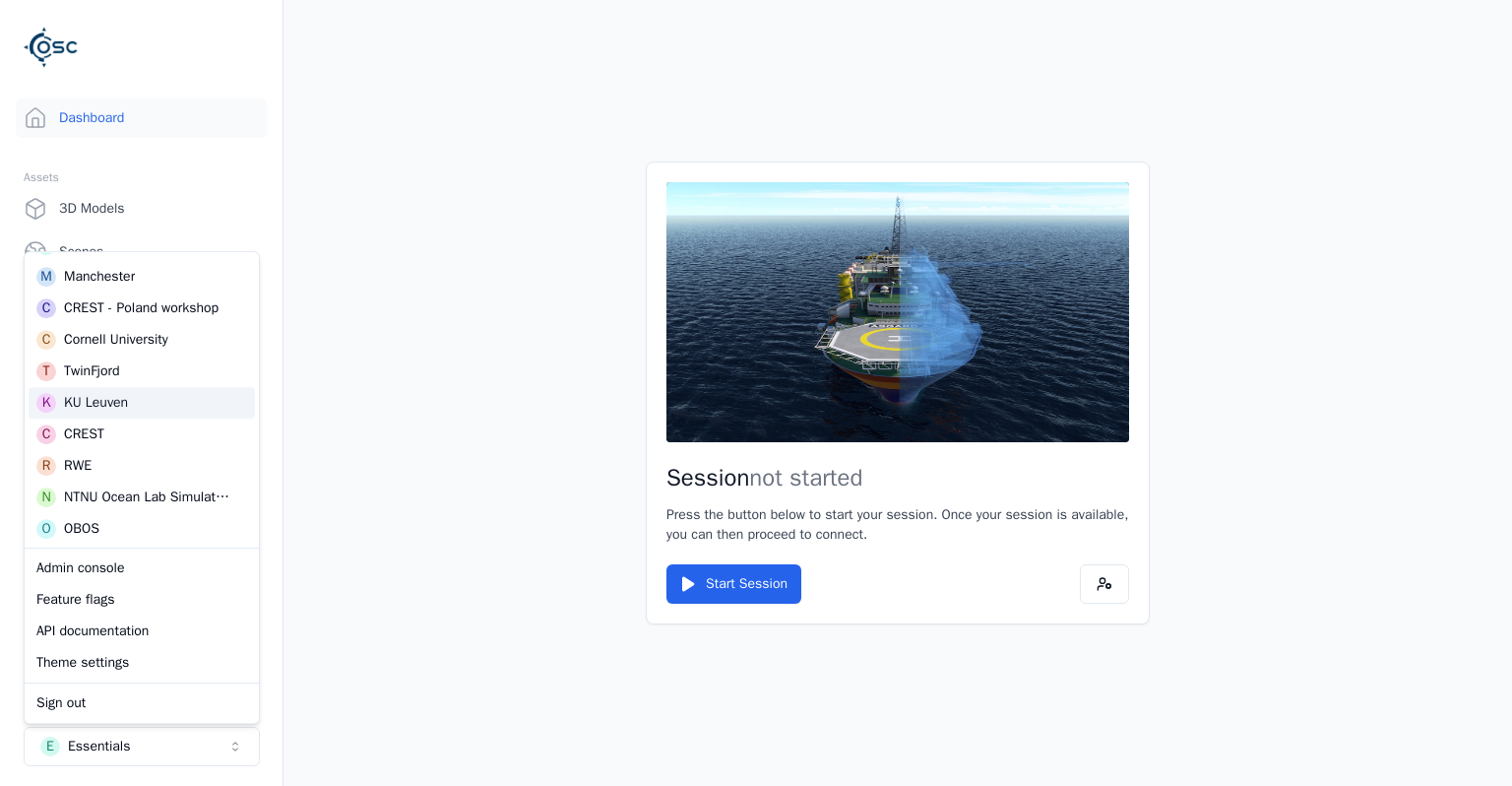 scroll, scrollTop: 439, scrollLeft: 0, axis: vertical 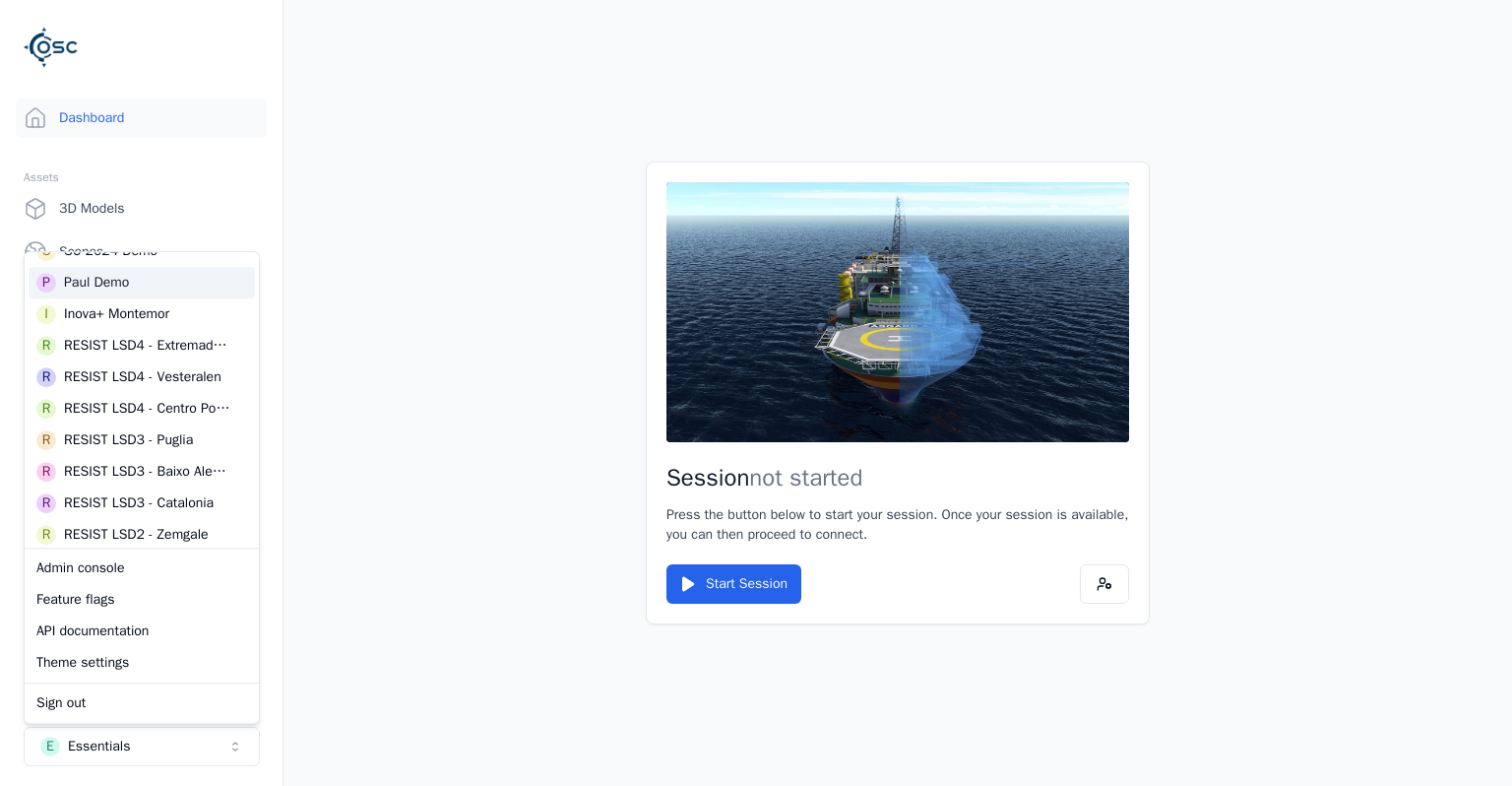 click on "Paul Demo" at bounding box center [96, 283] 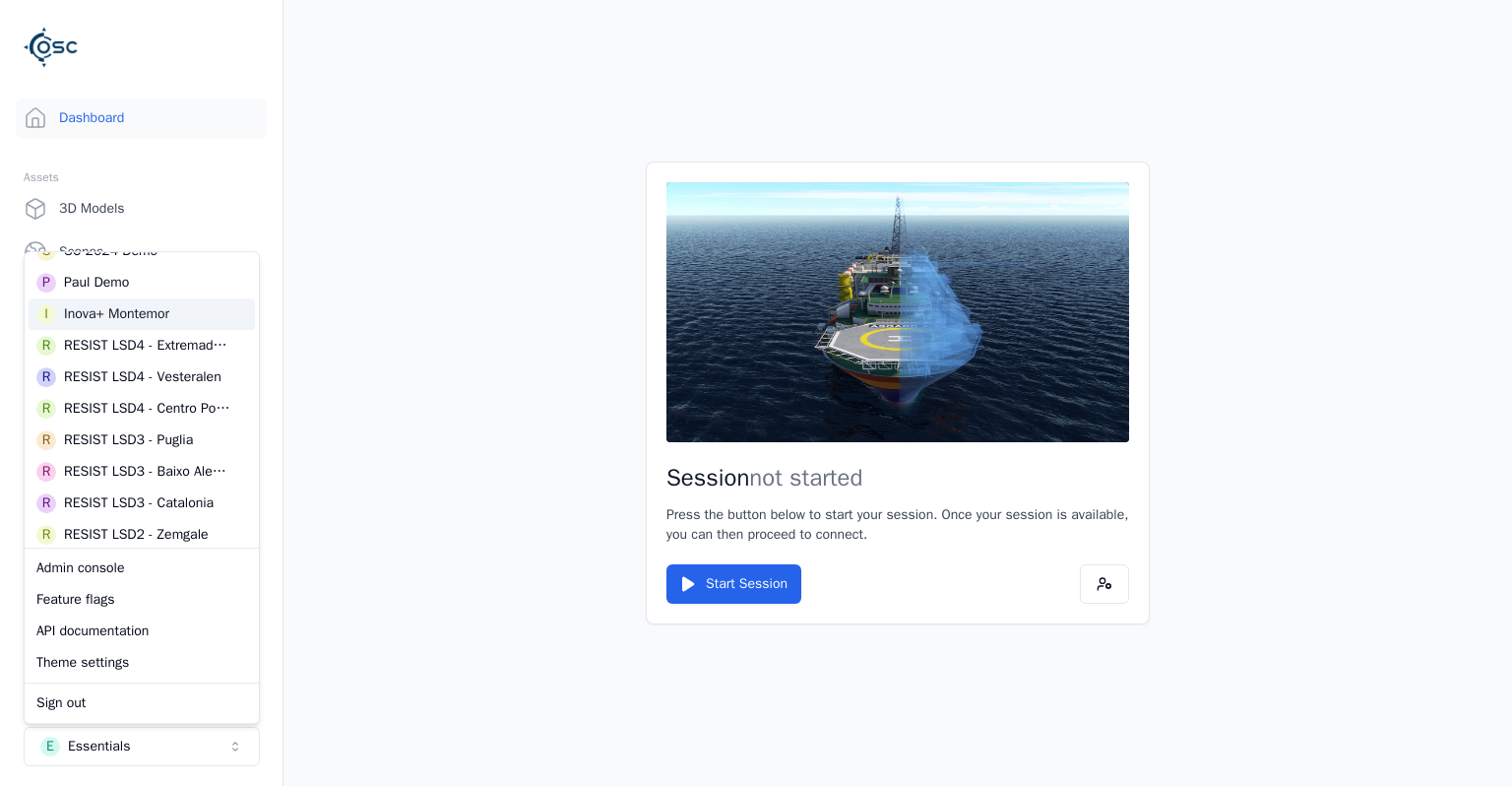 click on "Session  not started Press the button below to start your session. Once your session is available, you can then proceed to connect. Start Session" at bounding box center (898, 393) 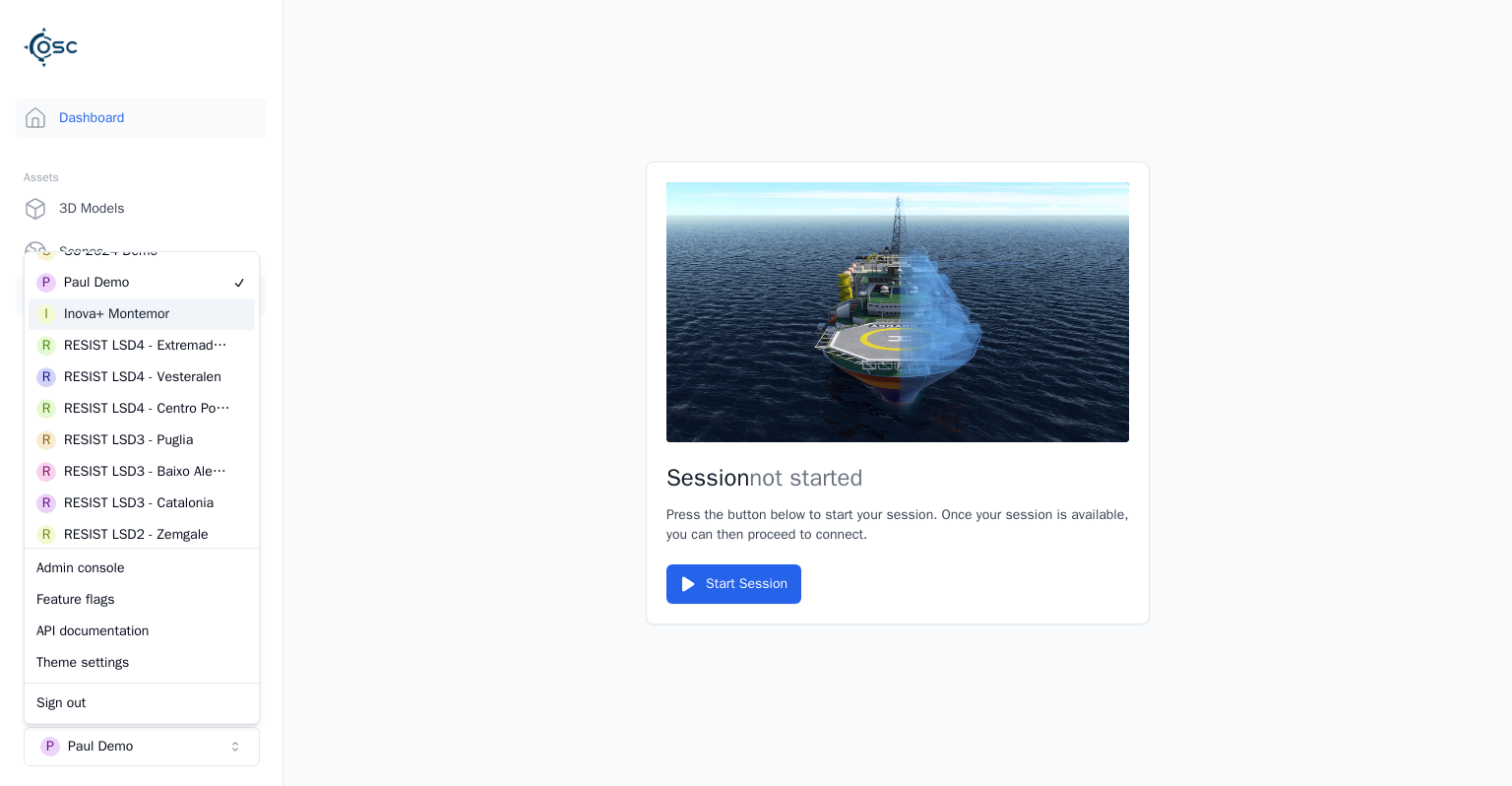 scroll, scrollTop: 0, scrollLeft: 0, axis: both 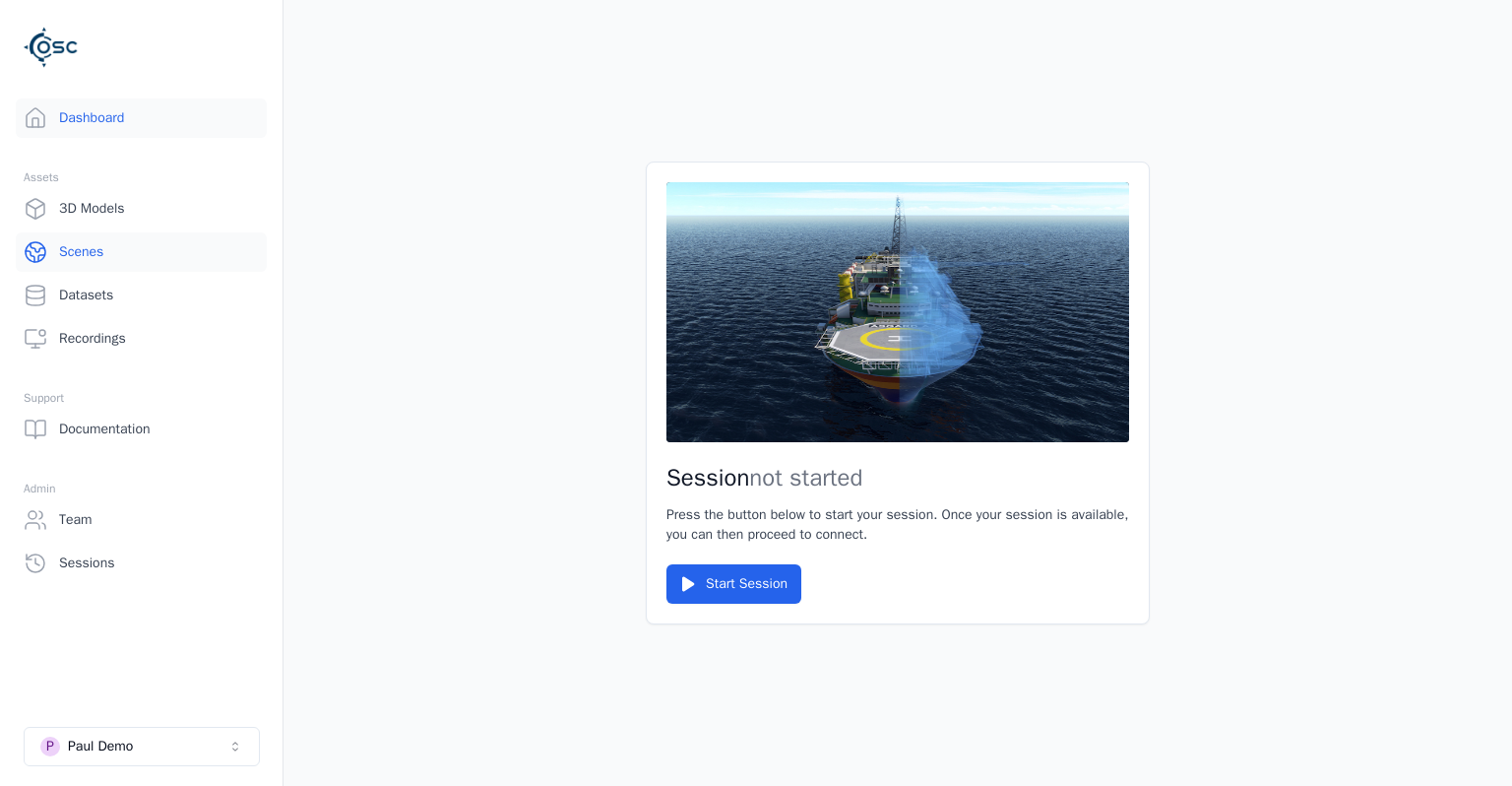 click on "Scenes" at bounding box center (141, 252) 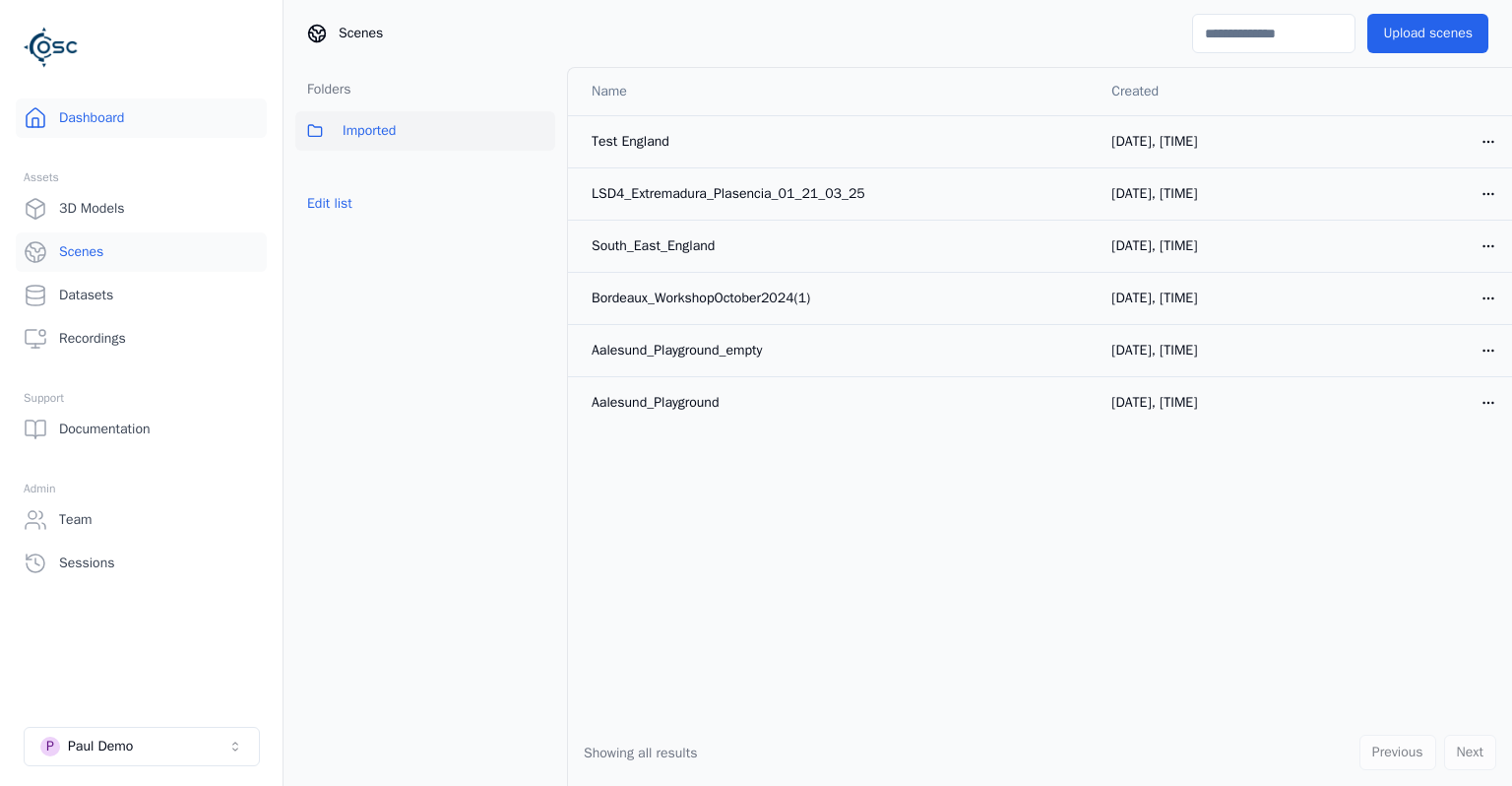 click on "Dashboard" at bounding box center [141, 118] 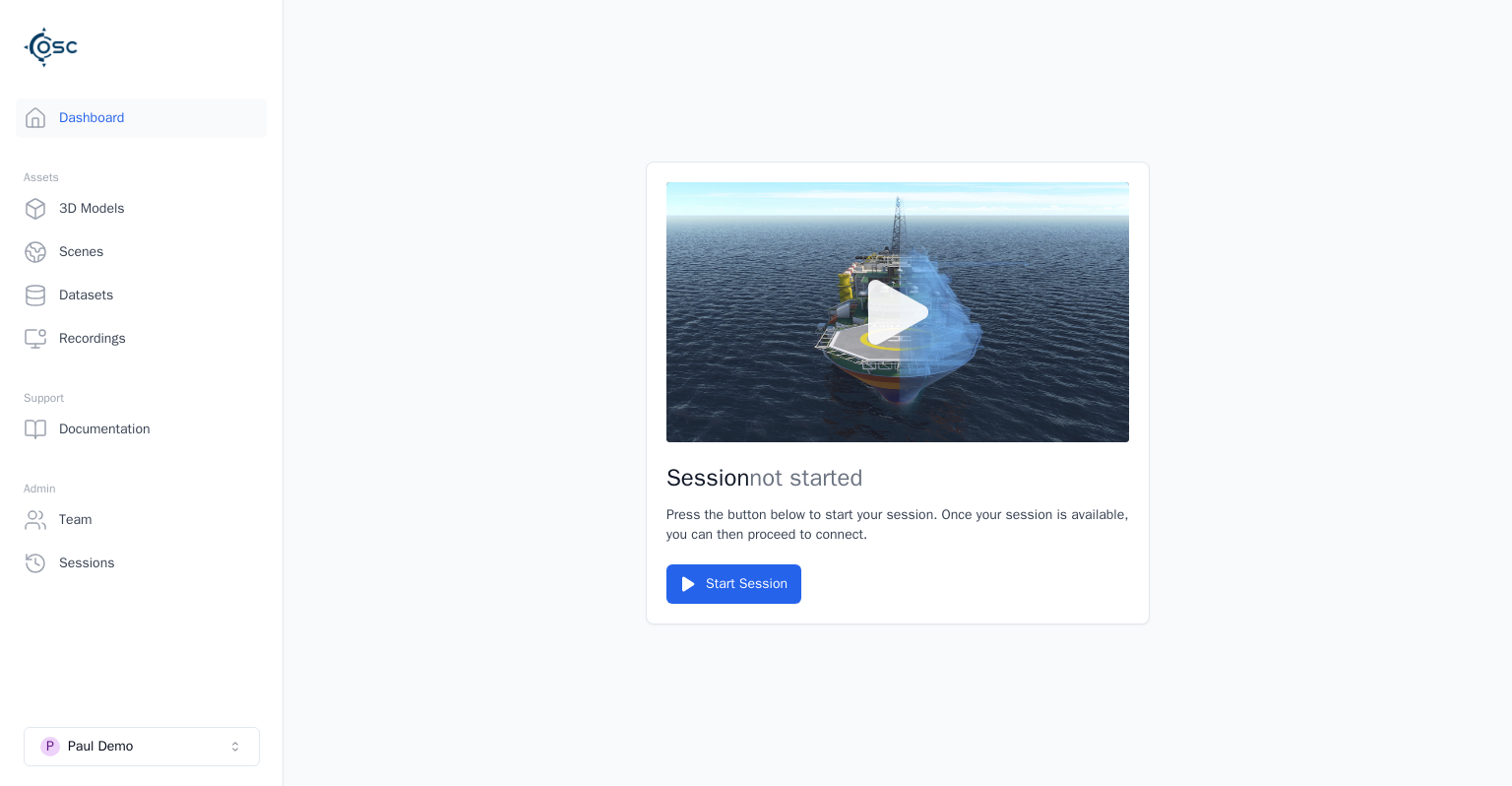 click 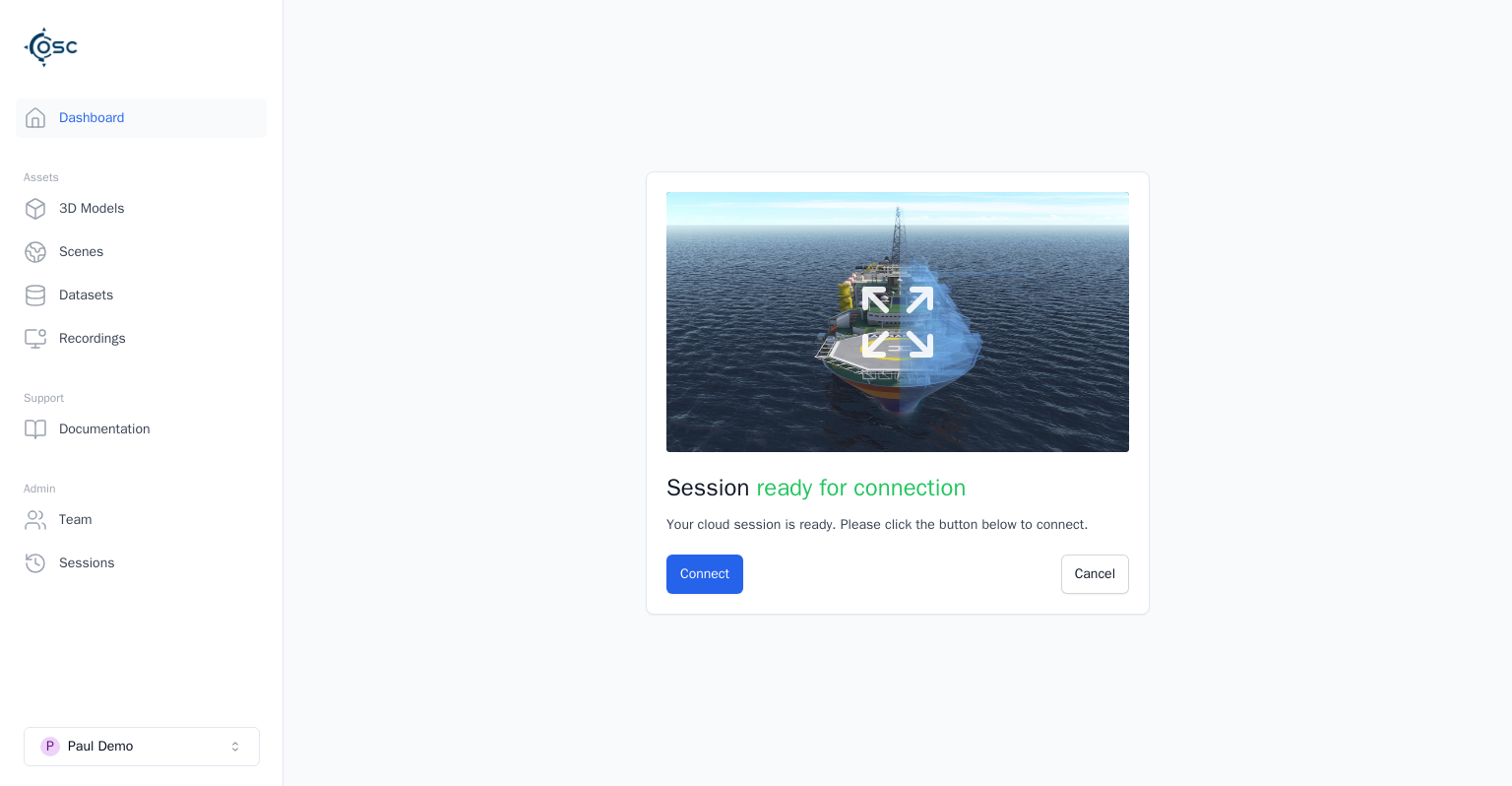click 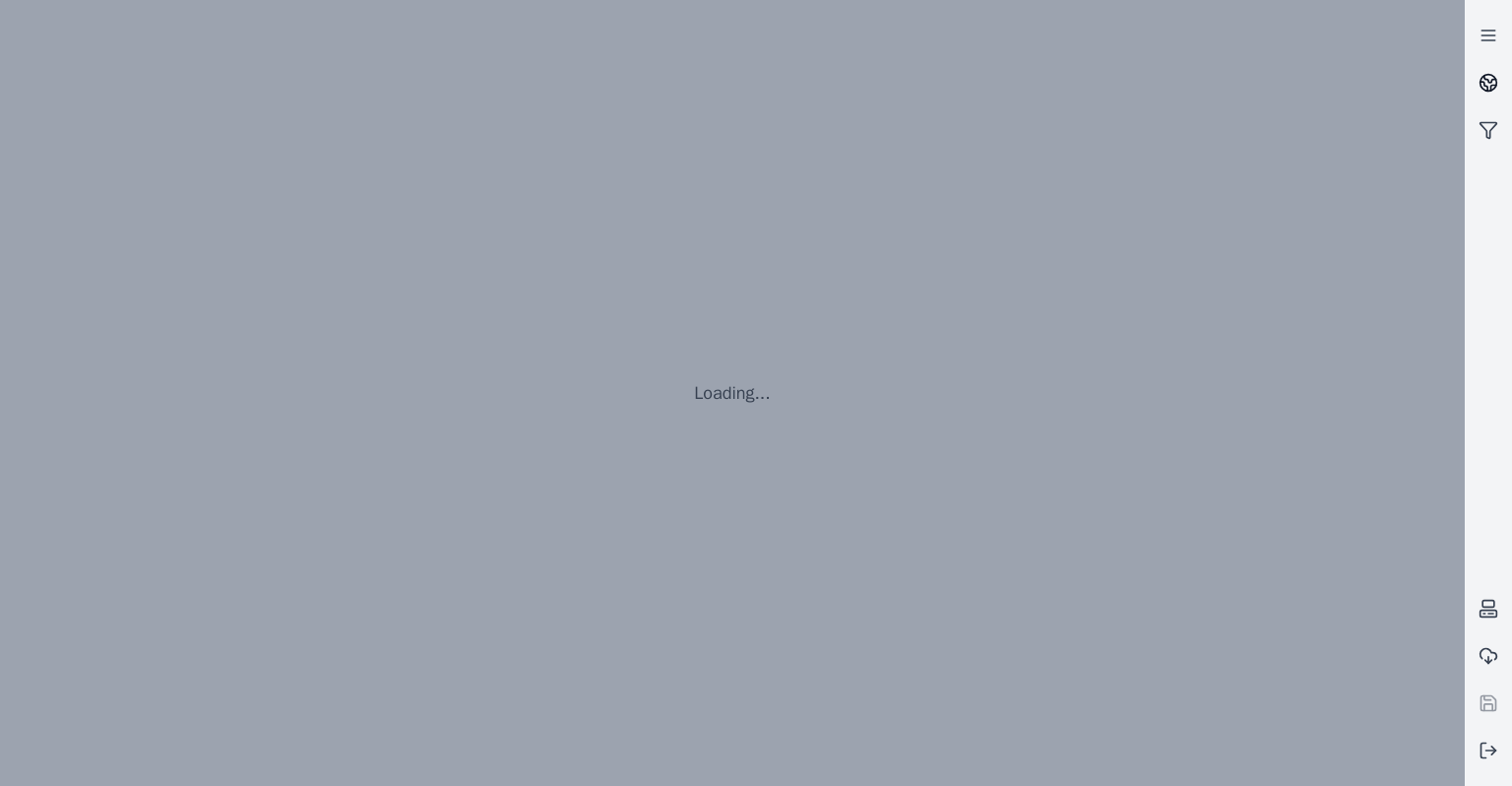 click at bounding box center [1488, 83] 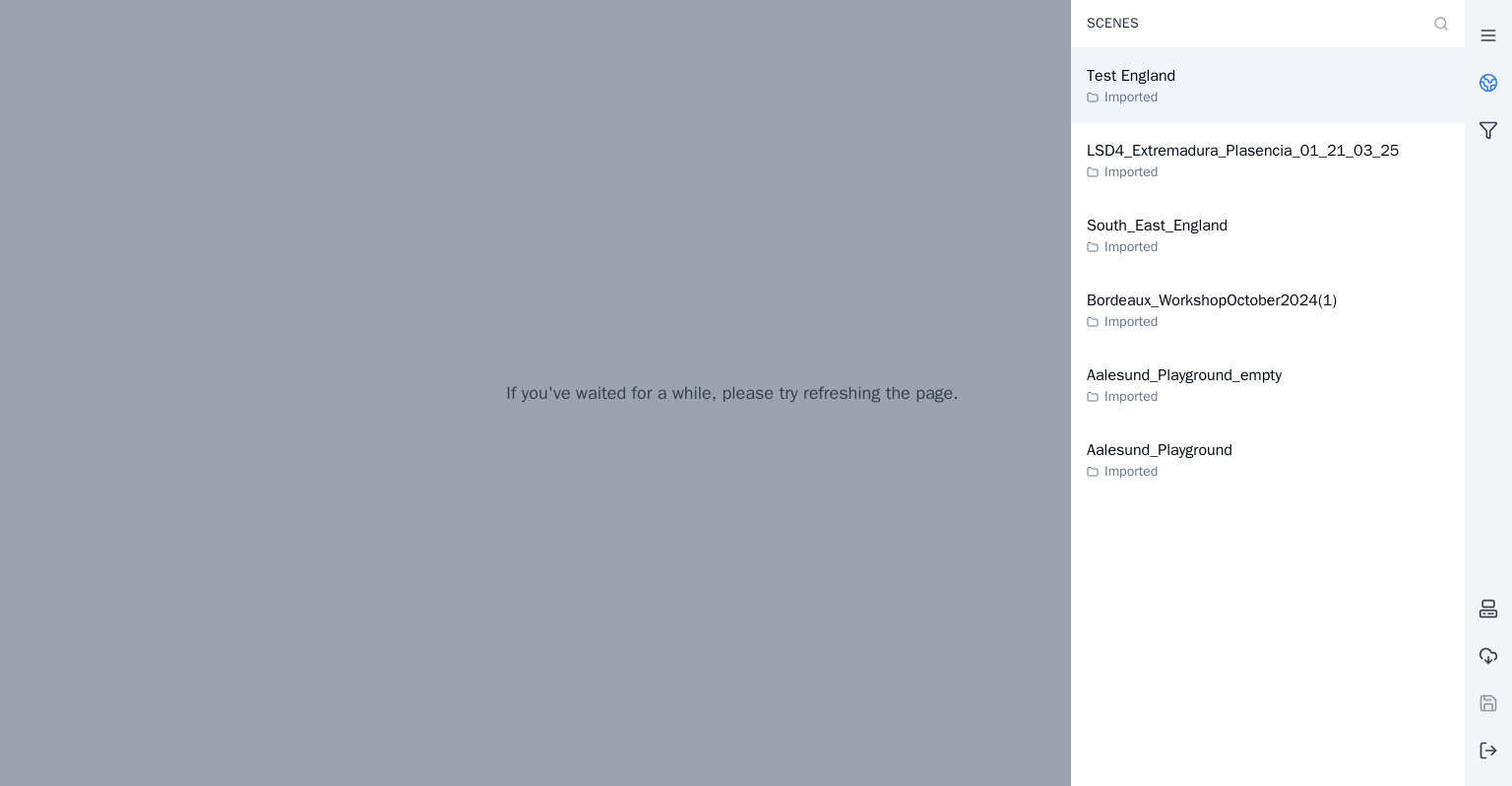 click on "Test England Imported" at bounding box center (1268, 86) 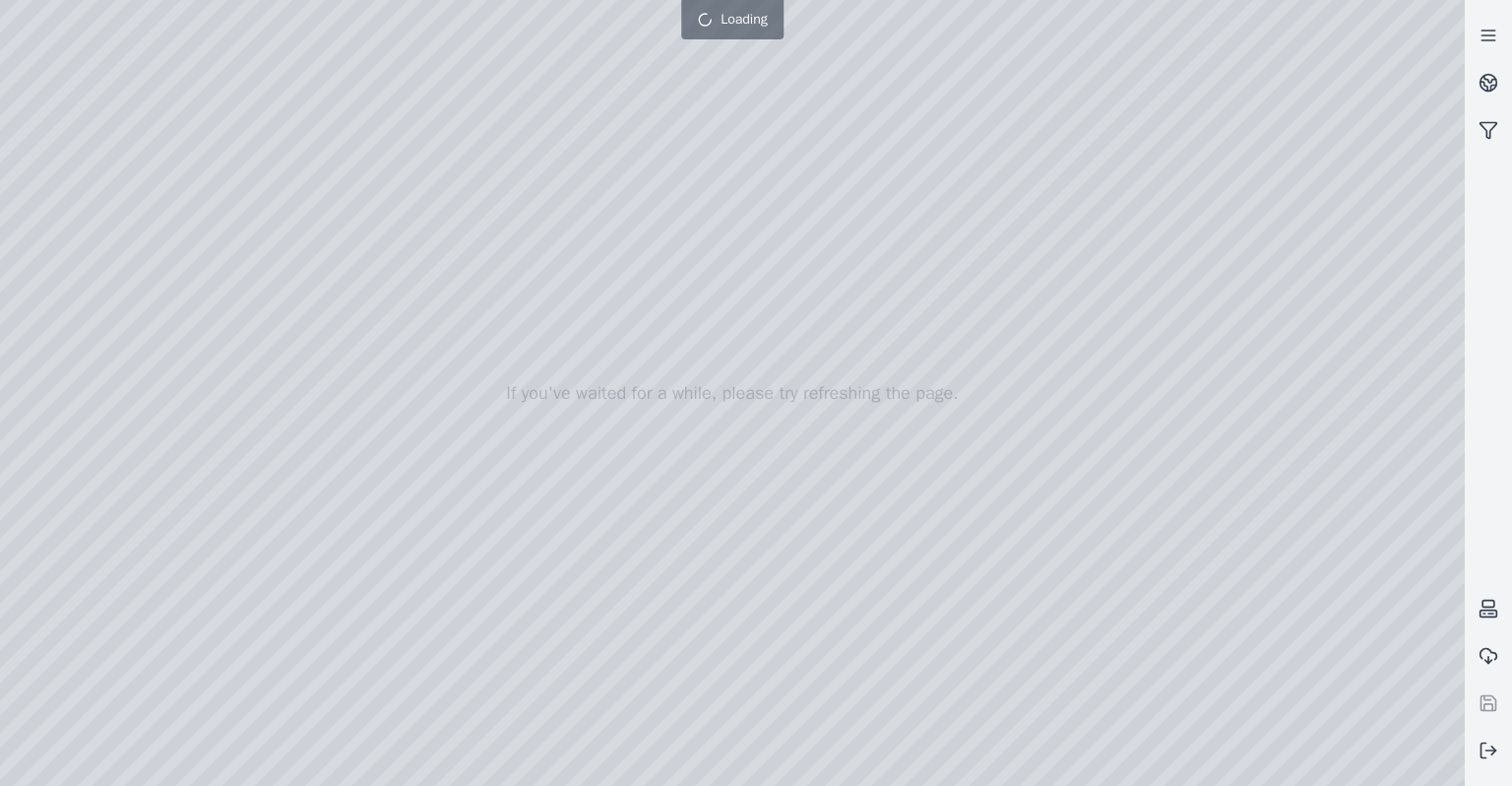 click at bounding box center (732, 393) 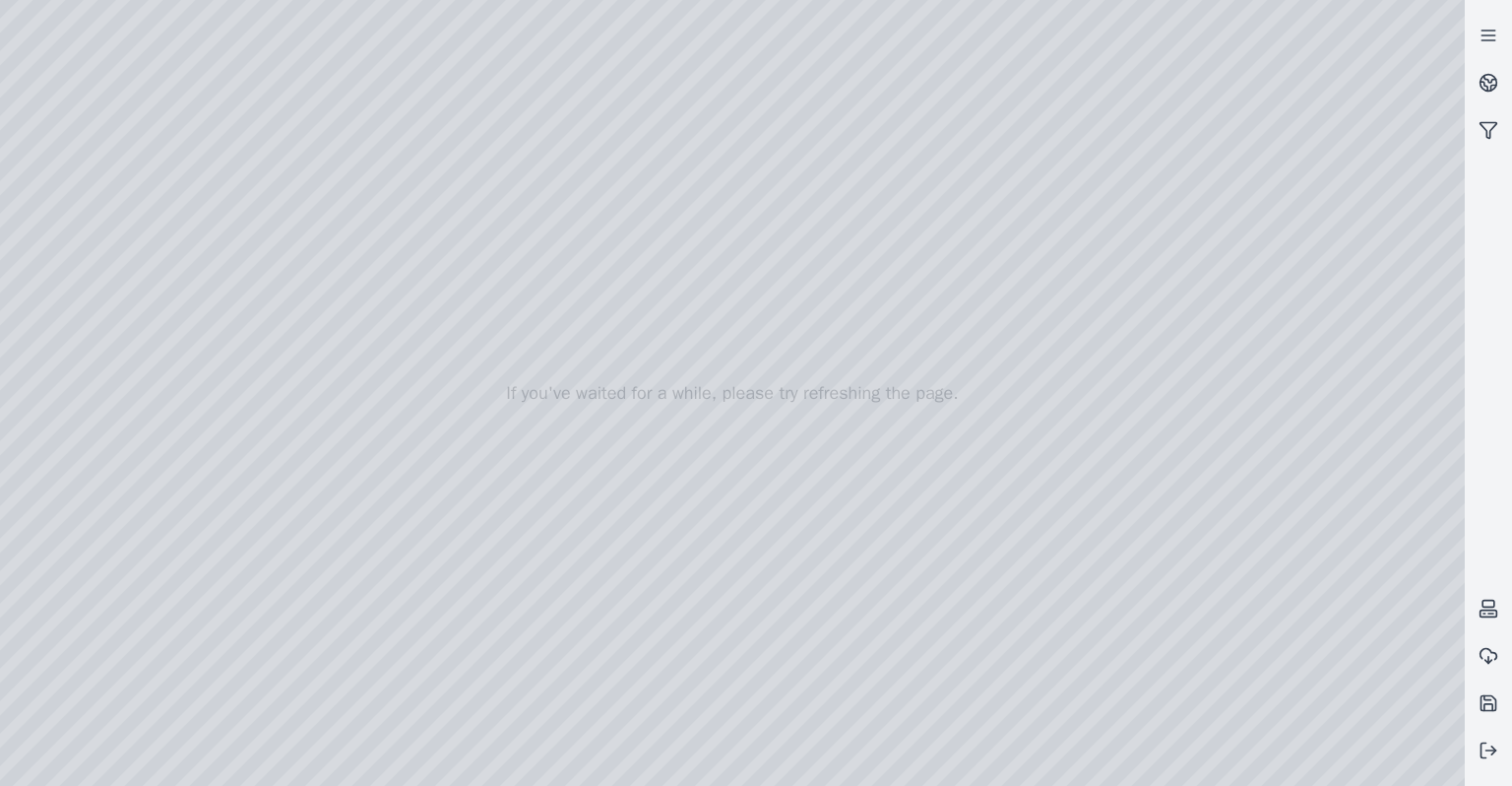 click at bounding box center [732, 393] 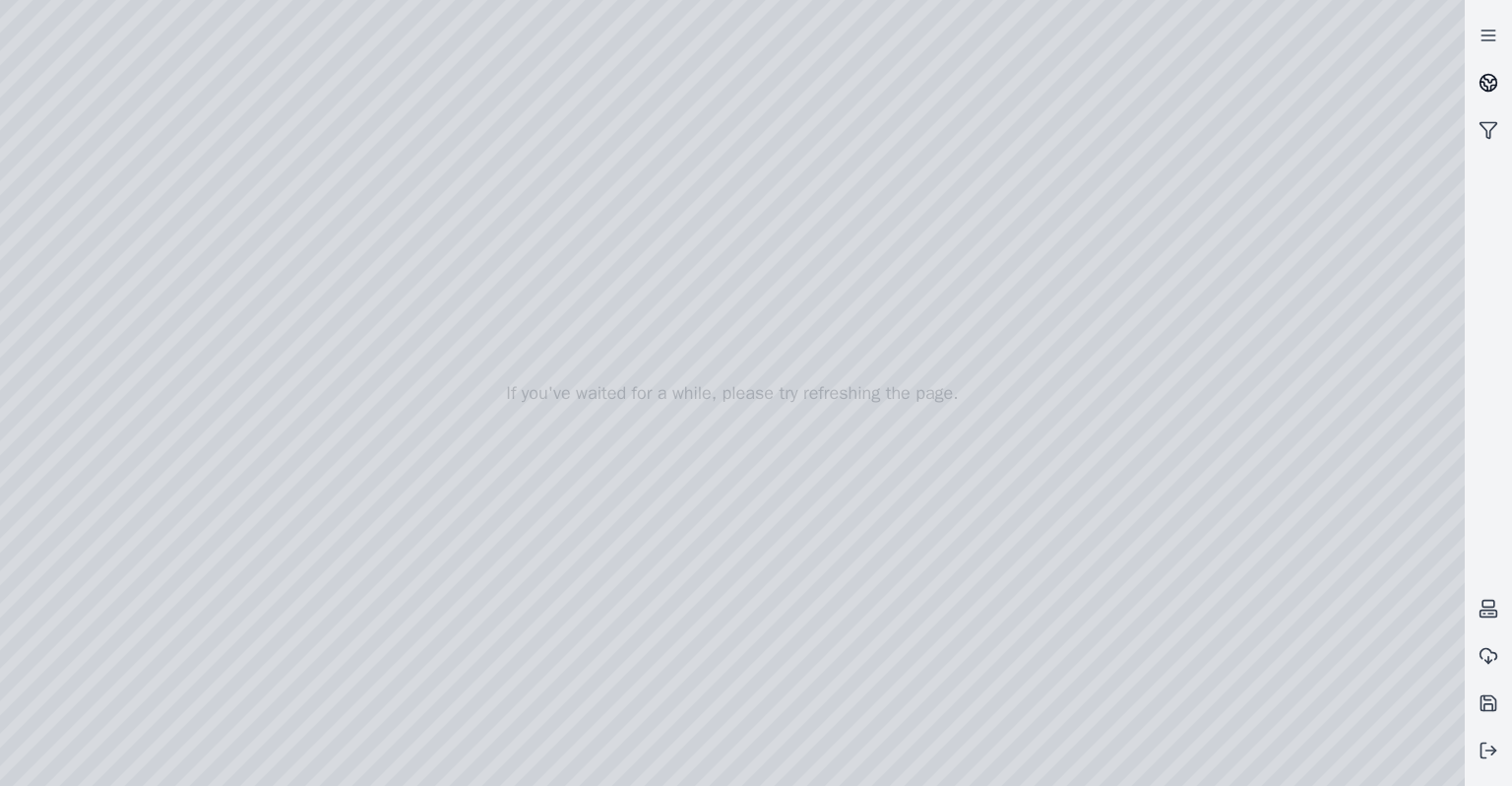 click 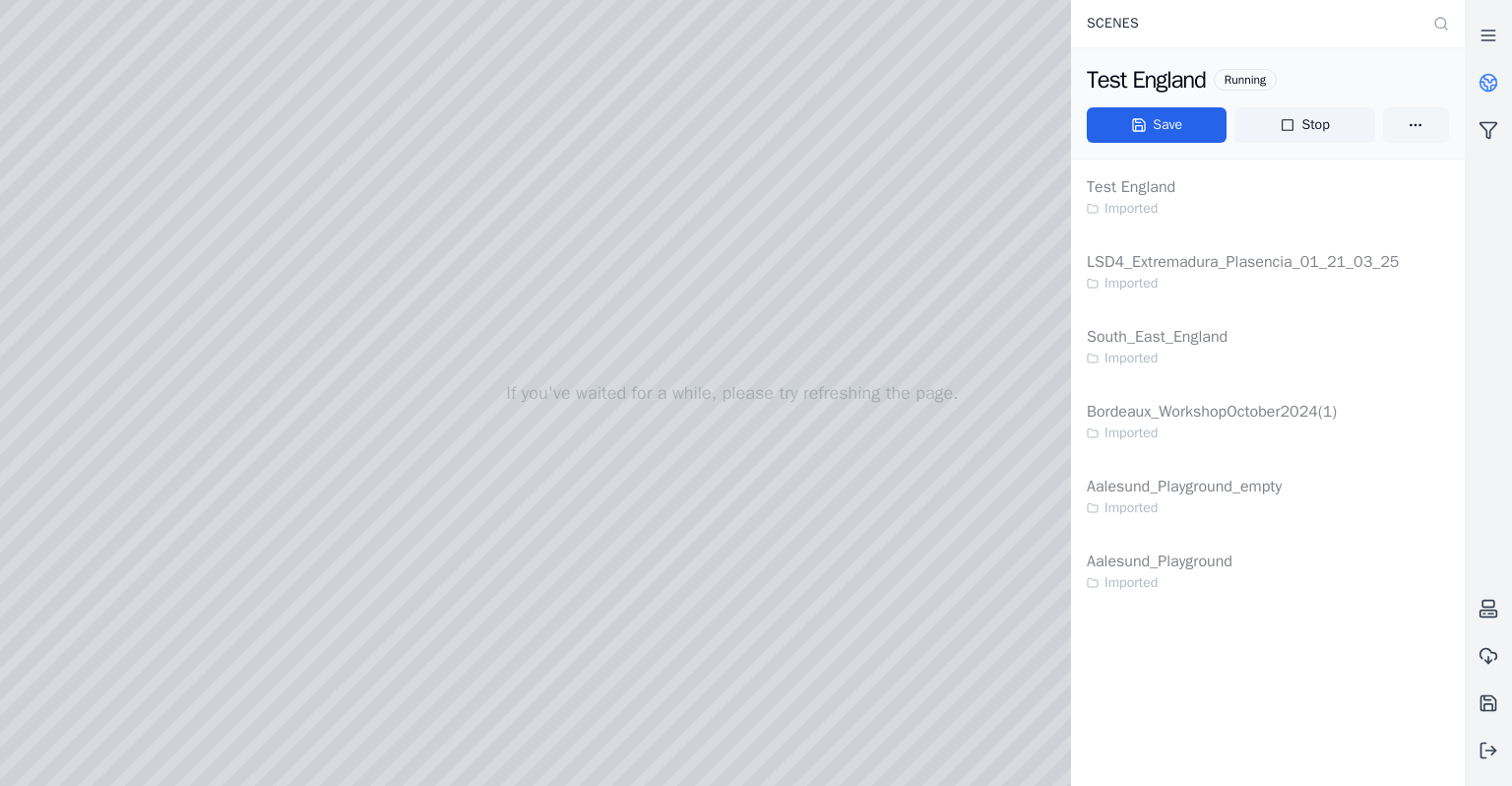 click on "Scenes Test England Running Save Stop Test England Imported LSD4_Extremadura_Plasencia_01_21_03_25 Imported South_East_England Imported Bordeaux_WorkshopOctober2024(1) Imported Aalesund_Playground_empty Imported Aalesund_Playground Imported" at bounding box center (756, 393) 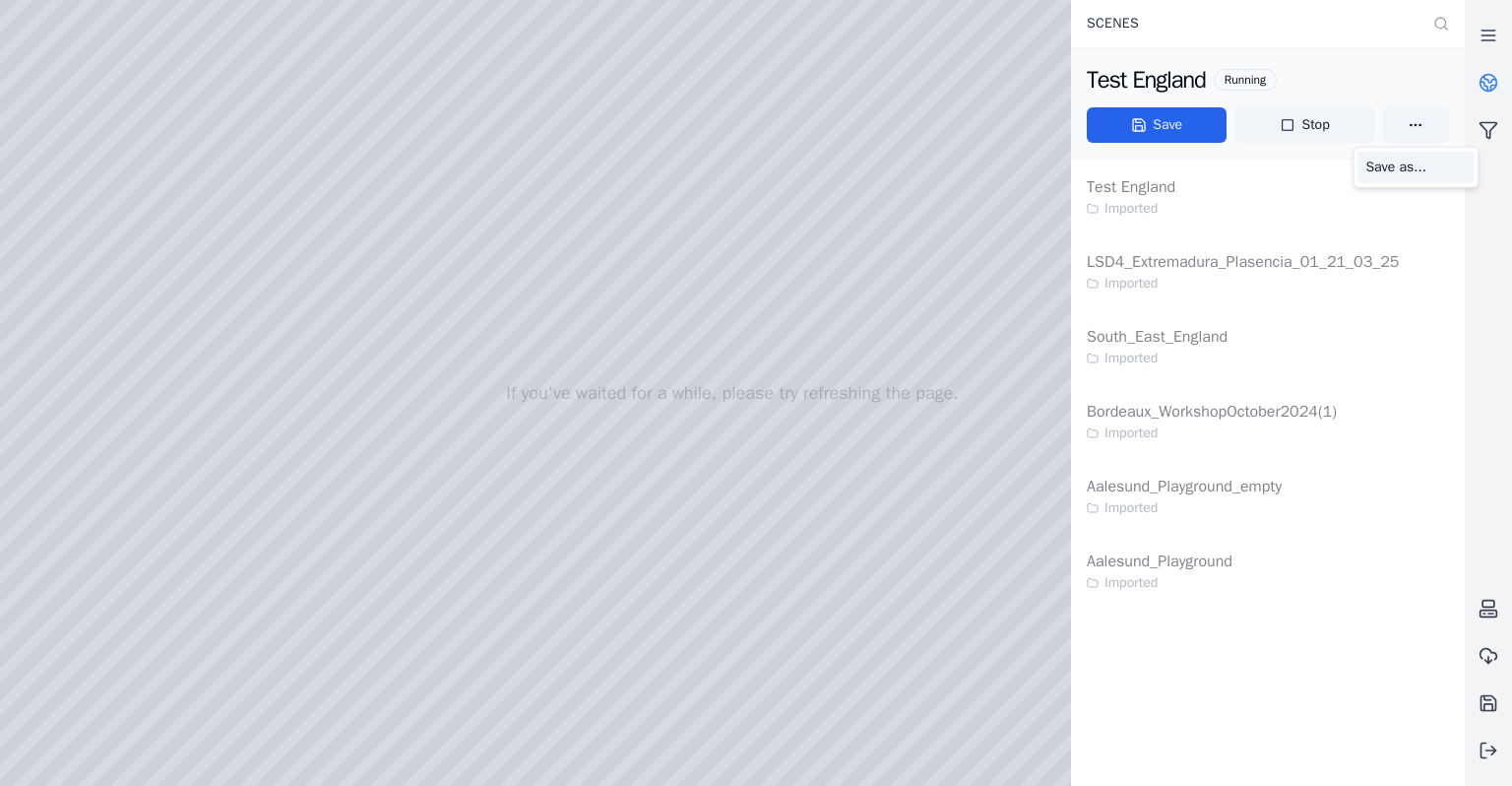 click on "Save as..." at bounding box center (1416, 167) 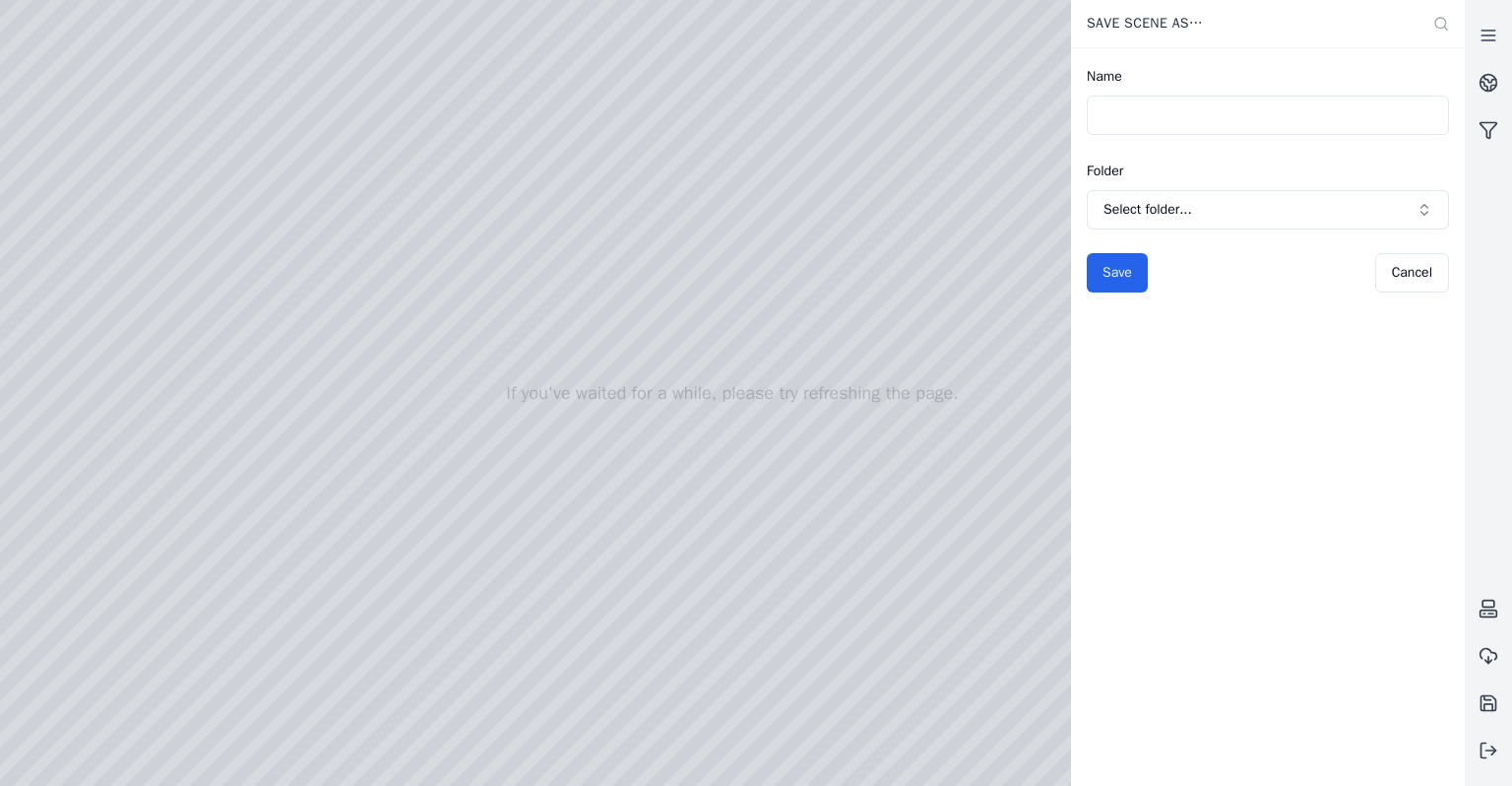 click on "Name" at bounding box center (1268, 115) 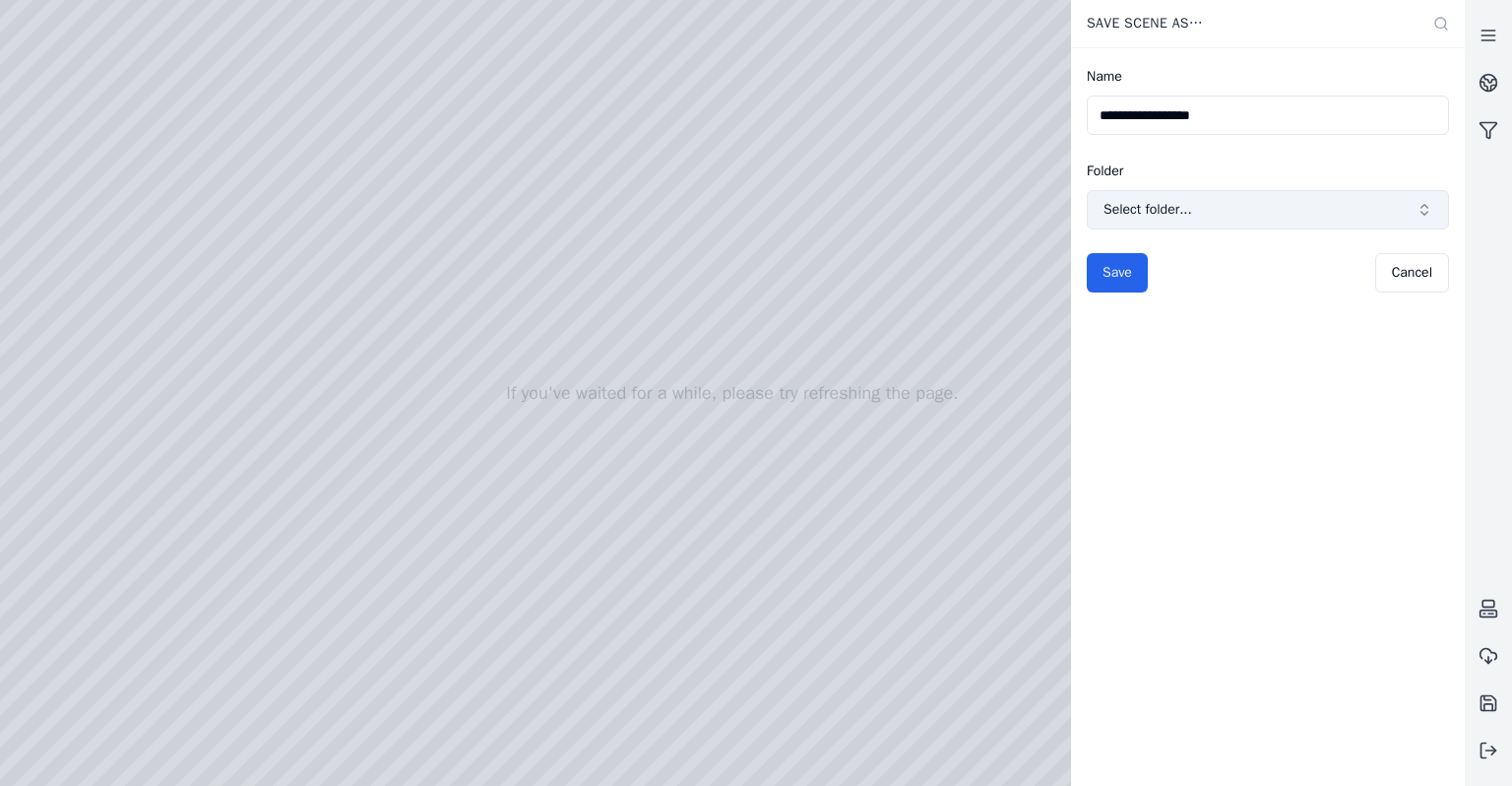type on "**********" 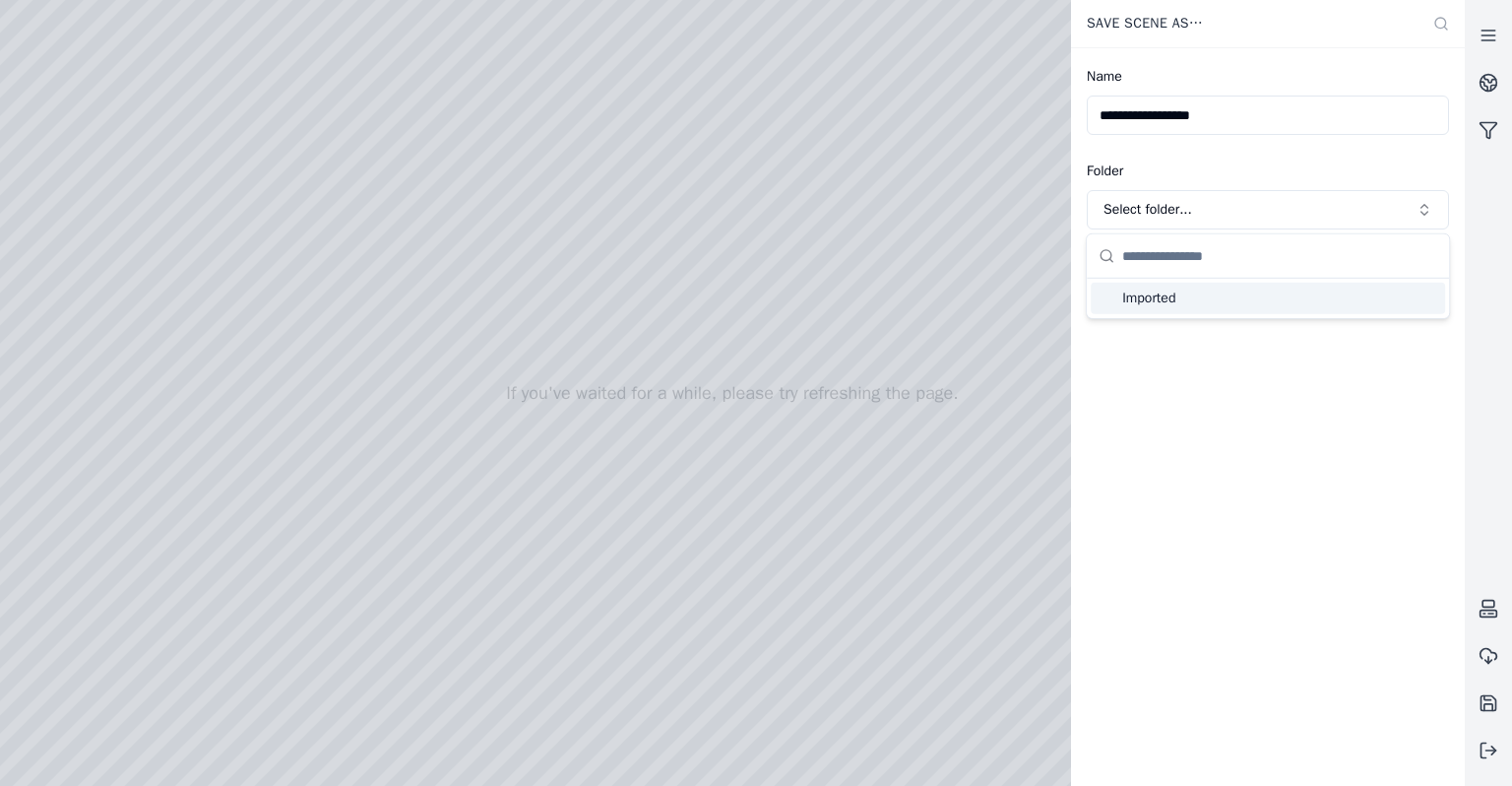 click on "Imported" at bounding box center [1280, 298] 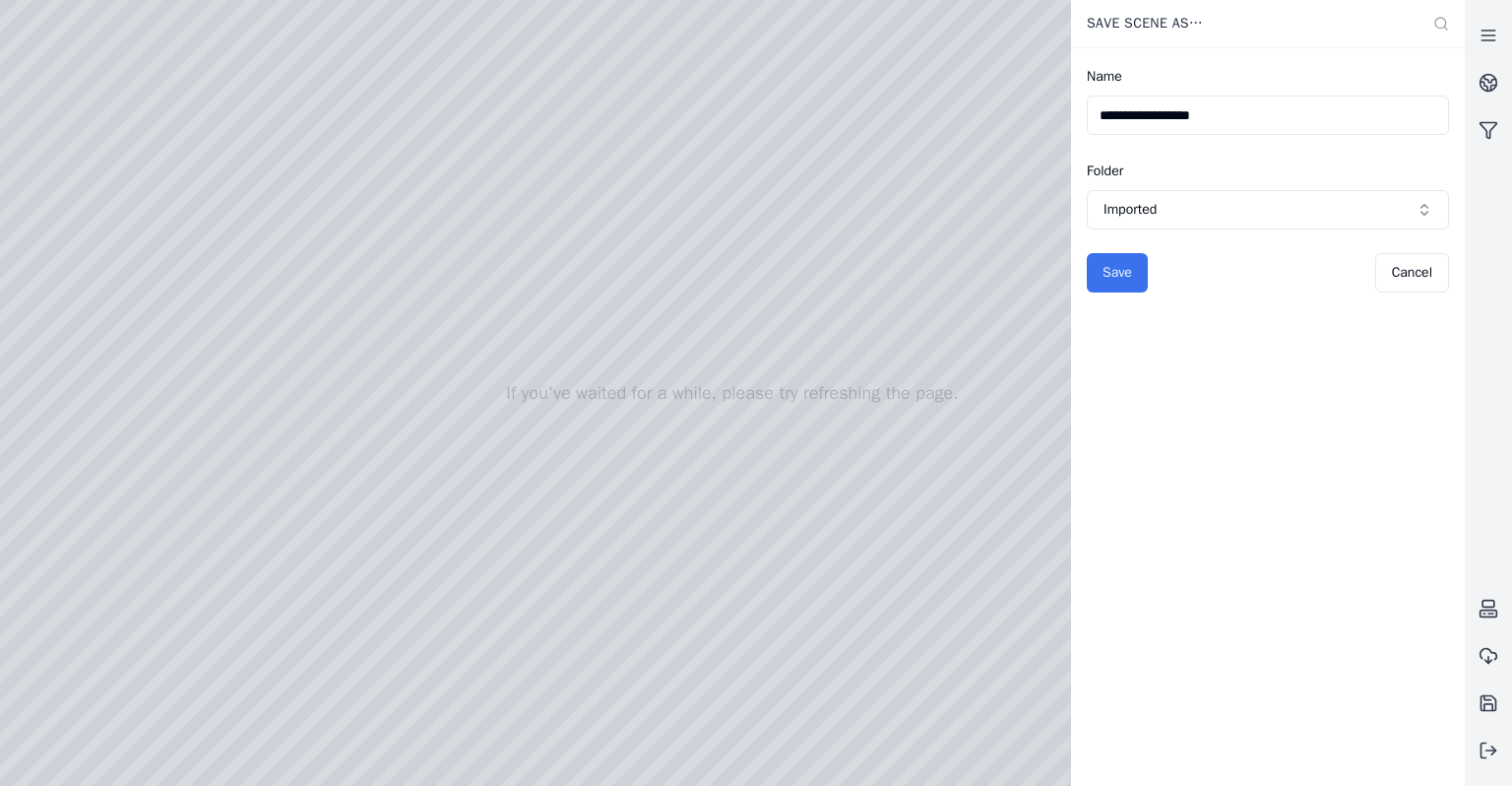 click on "Save" at bounding box center [1117, 273] 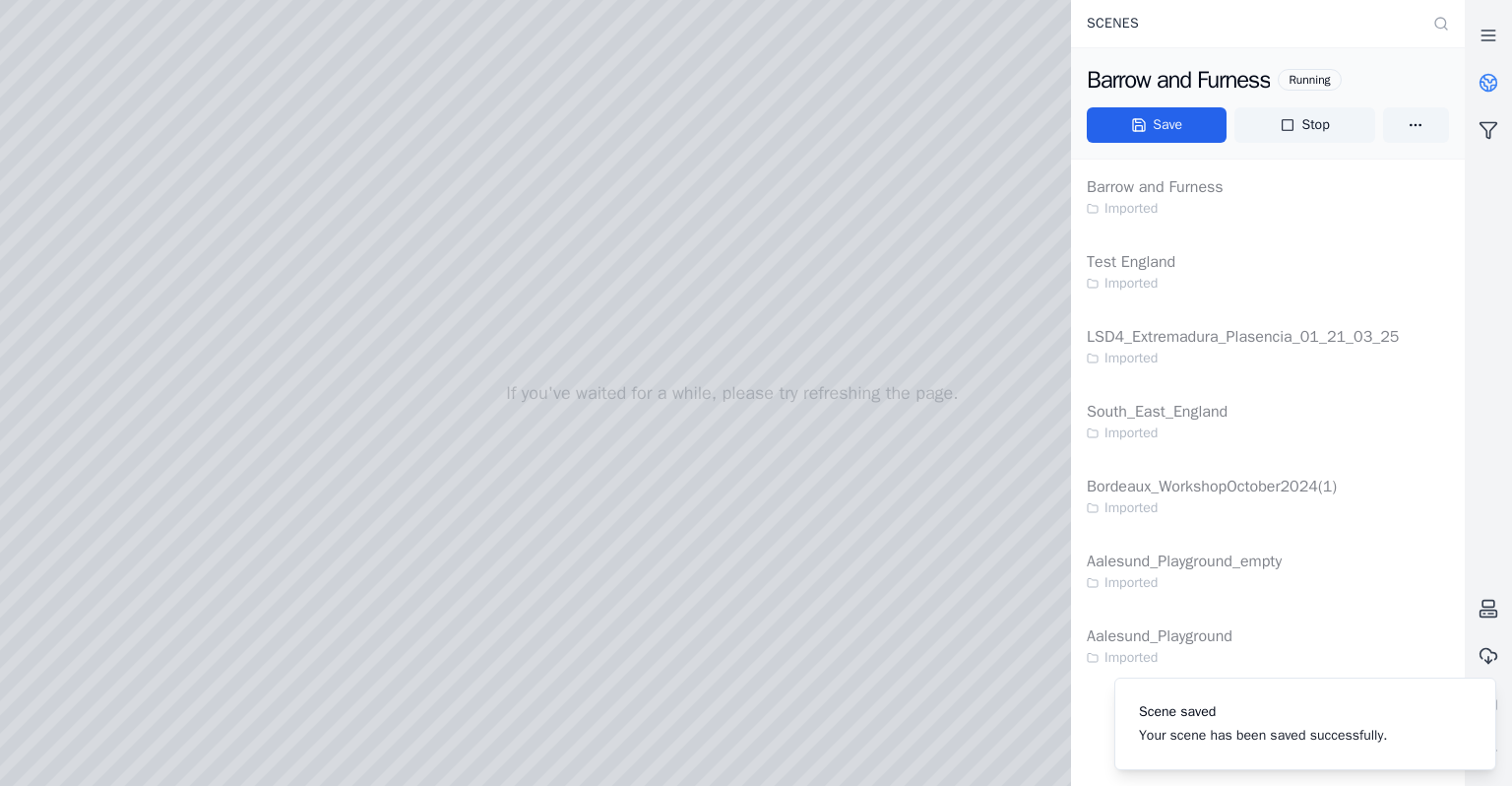 click 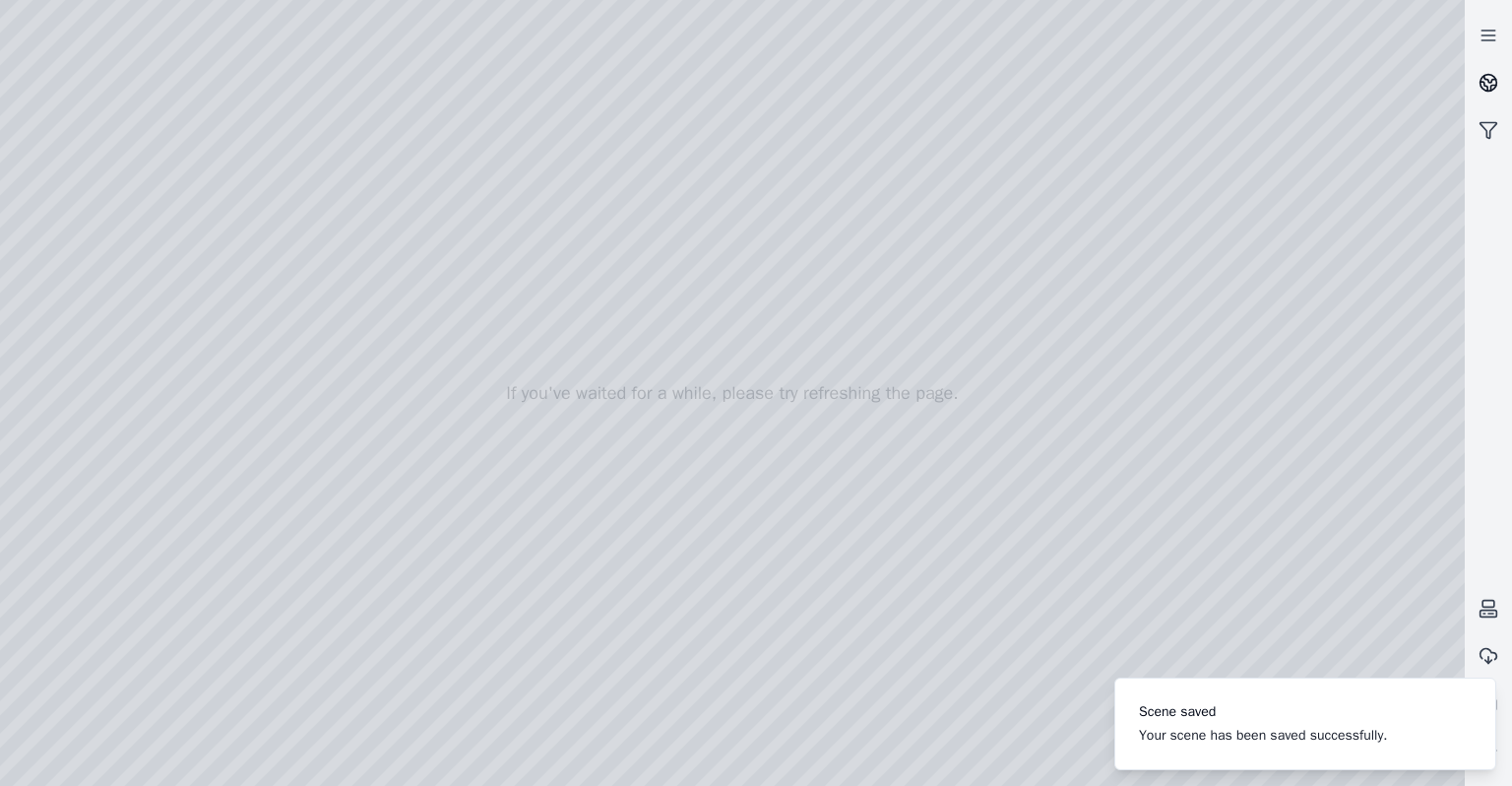 click at bounding box center (1488, 83) 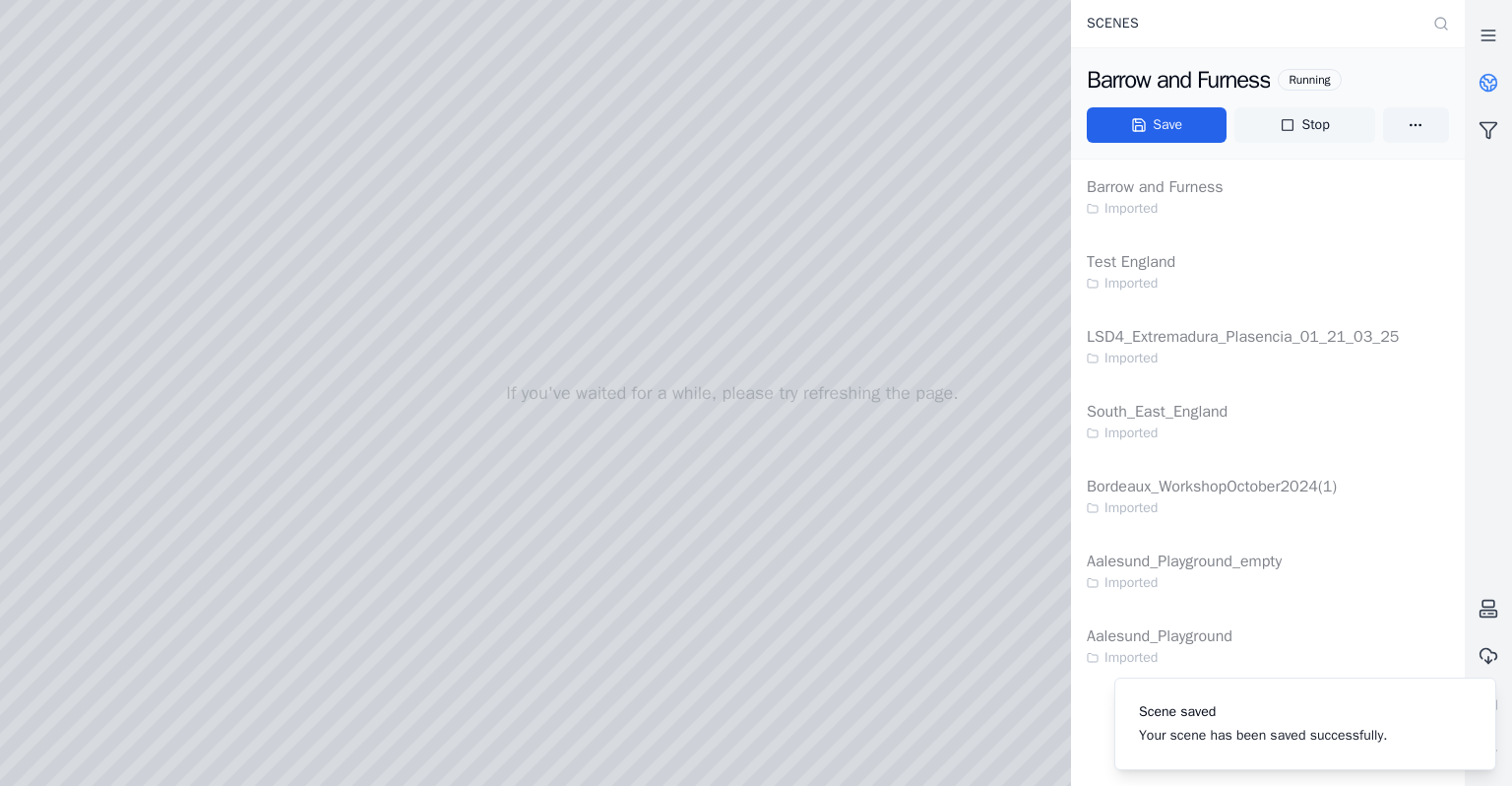 click on "Stop" at bounding box center (1304, 125) 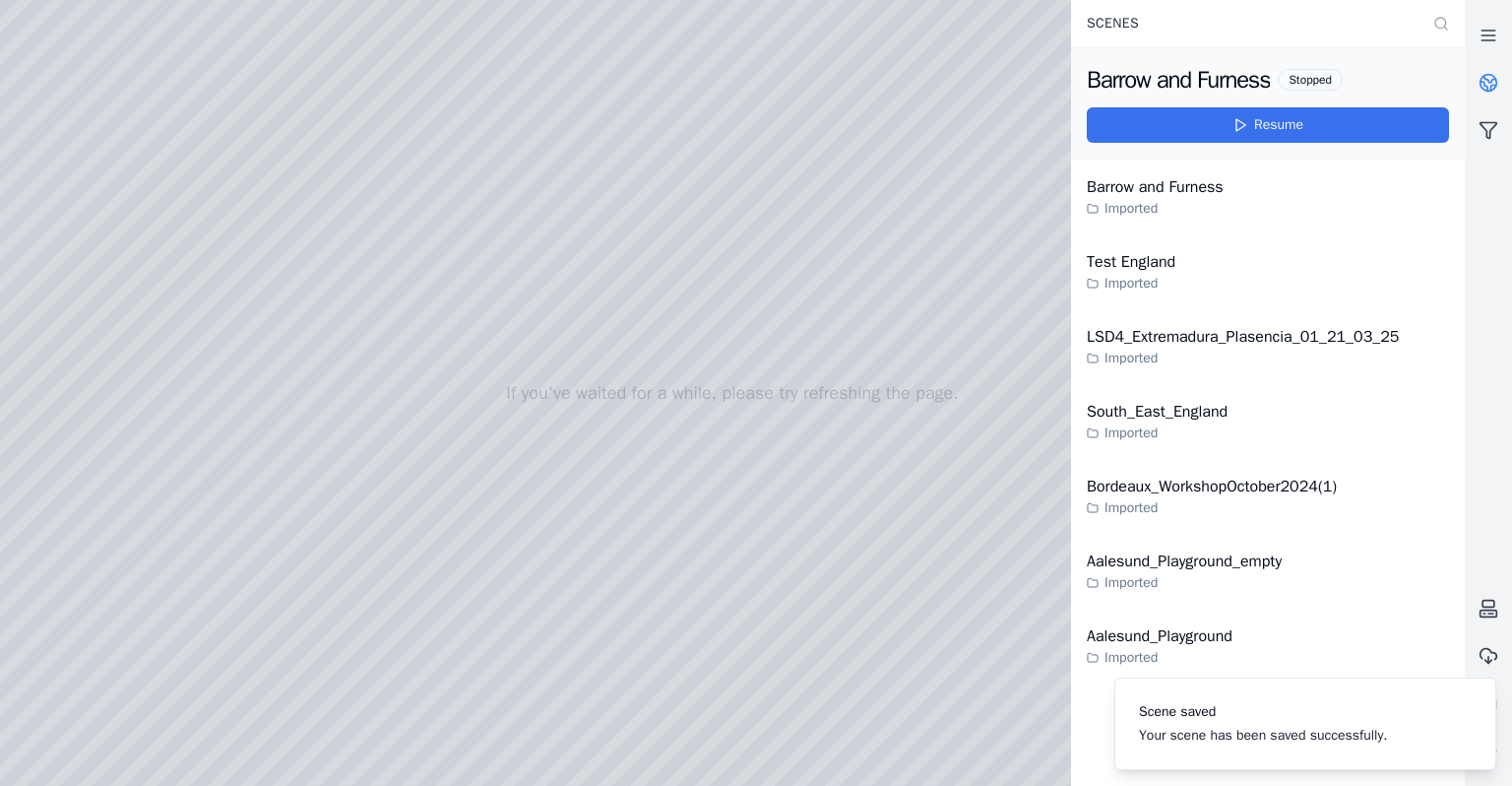 click 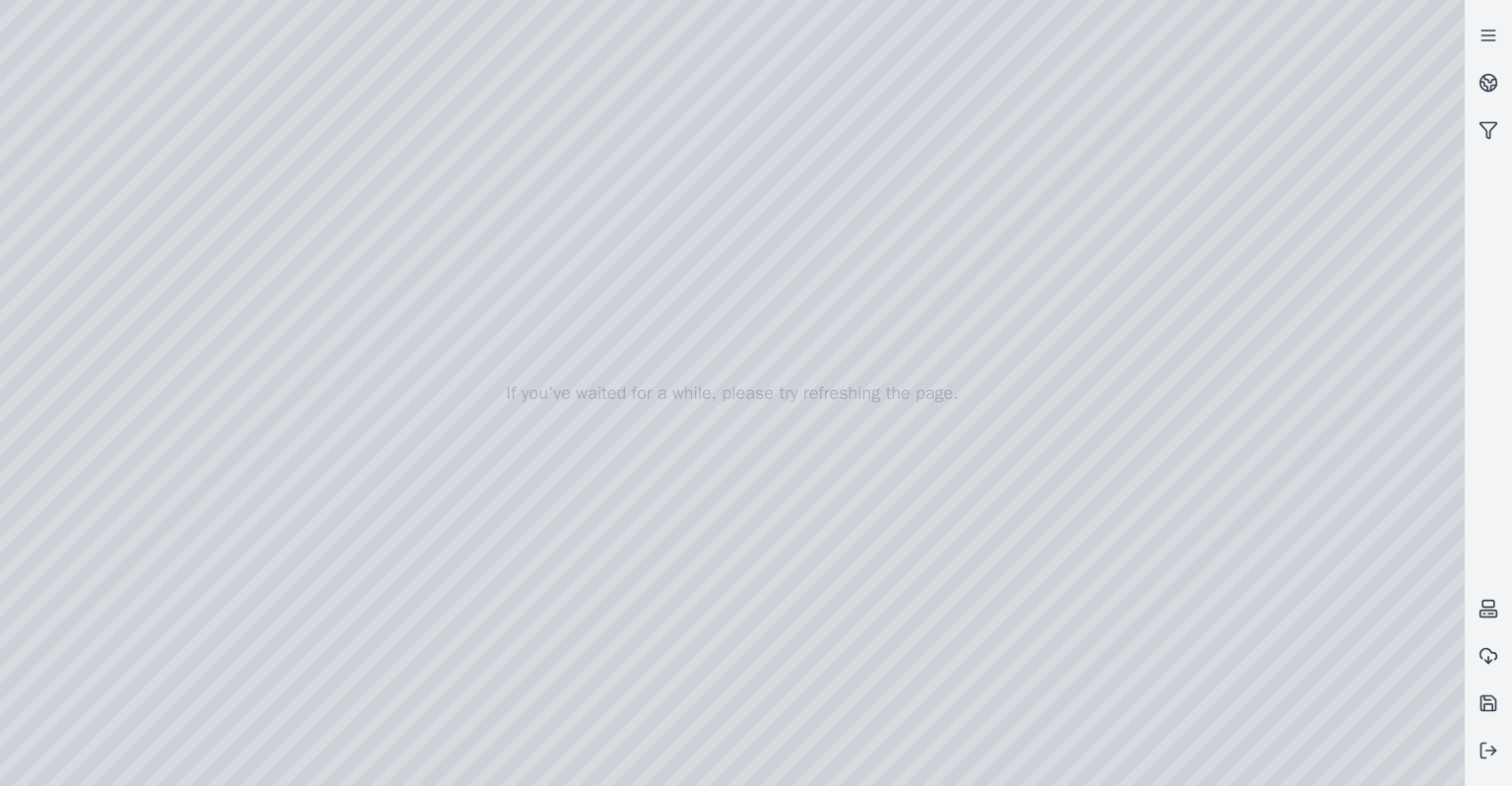drag, startPoint x: 759, startPoint y: 367, endPoint x: 720, endPoint y: 375, distance: 39.812058 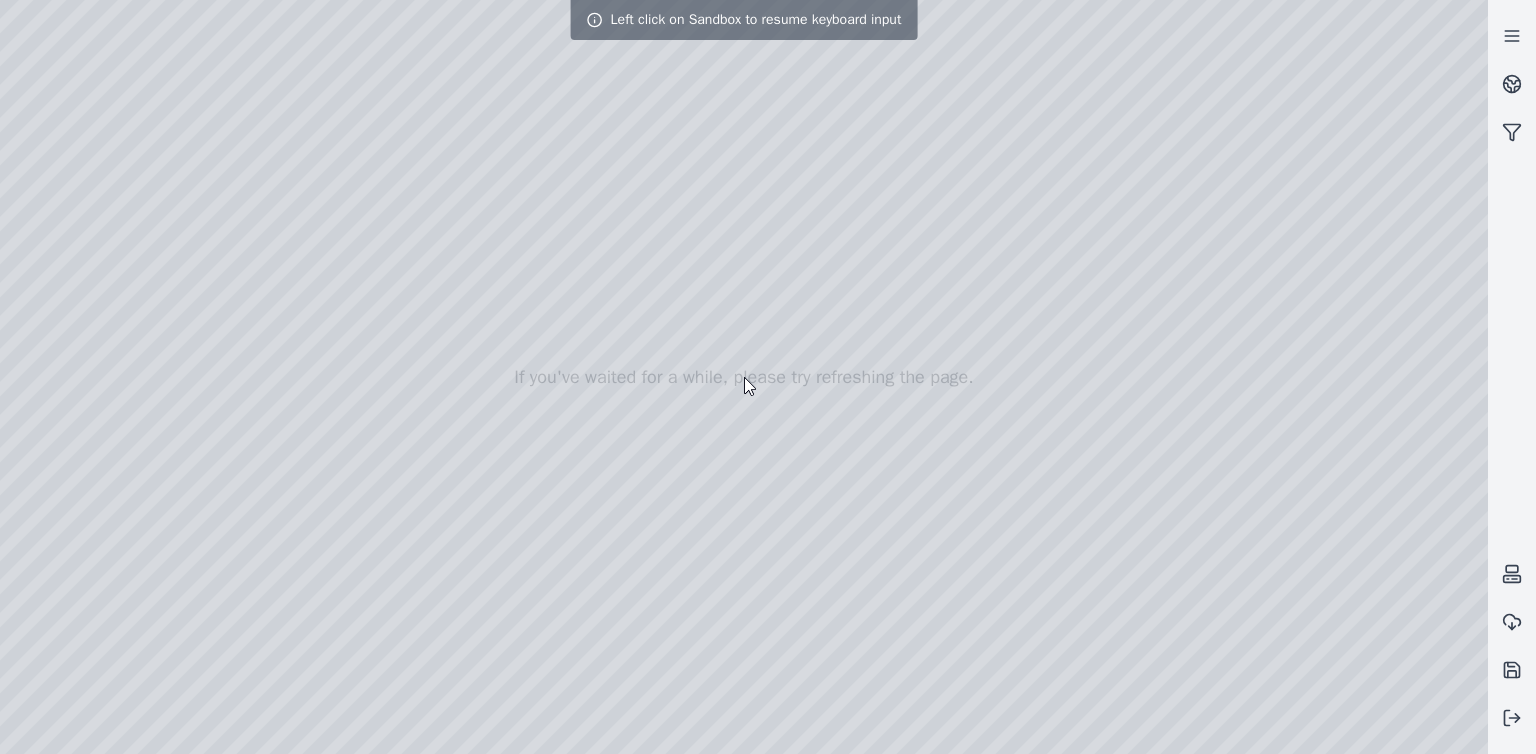 click at bounding box center (744, 377) 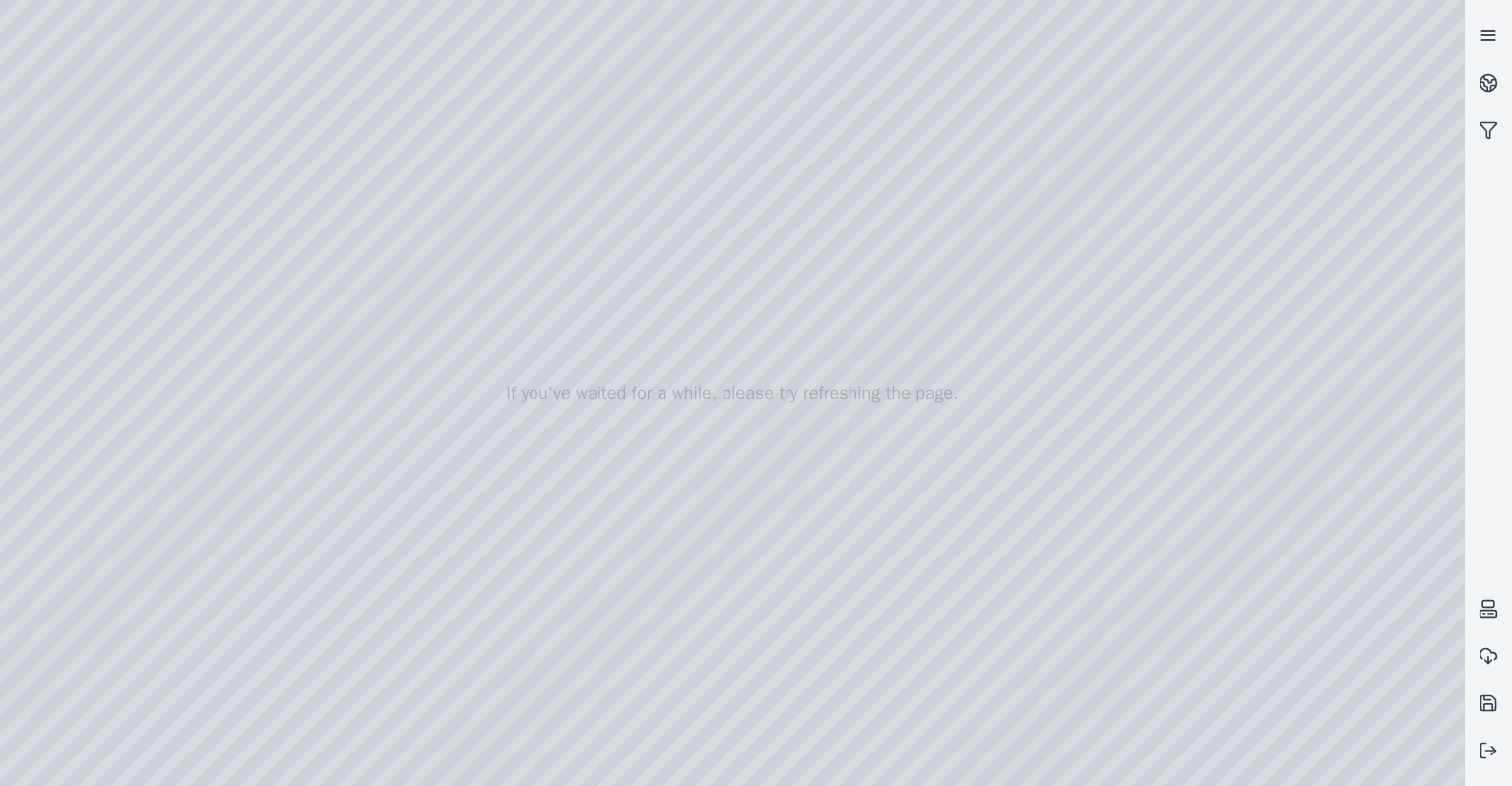 click 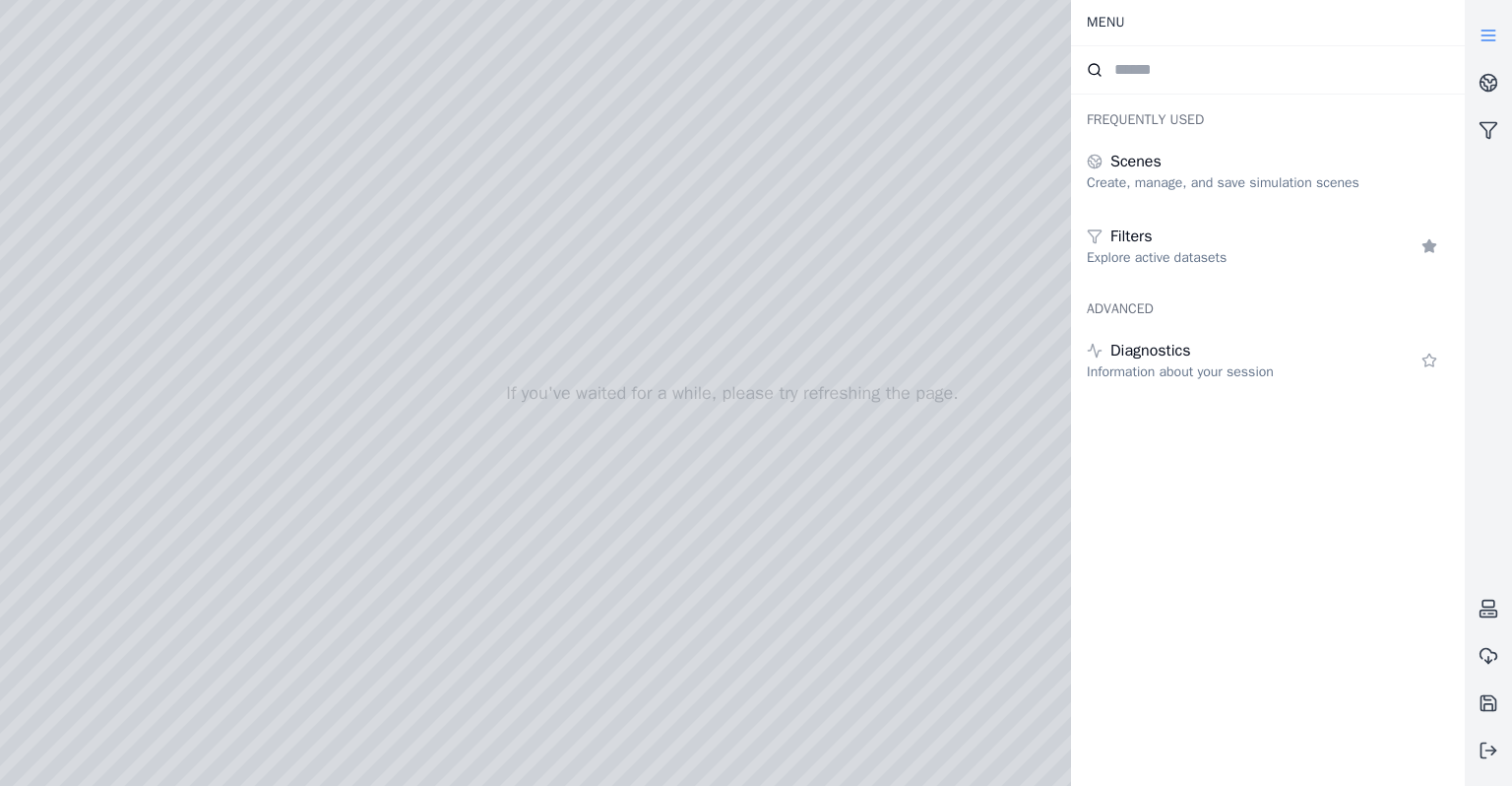 click at bounding box center (732, 393) 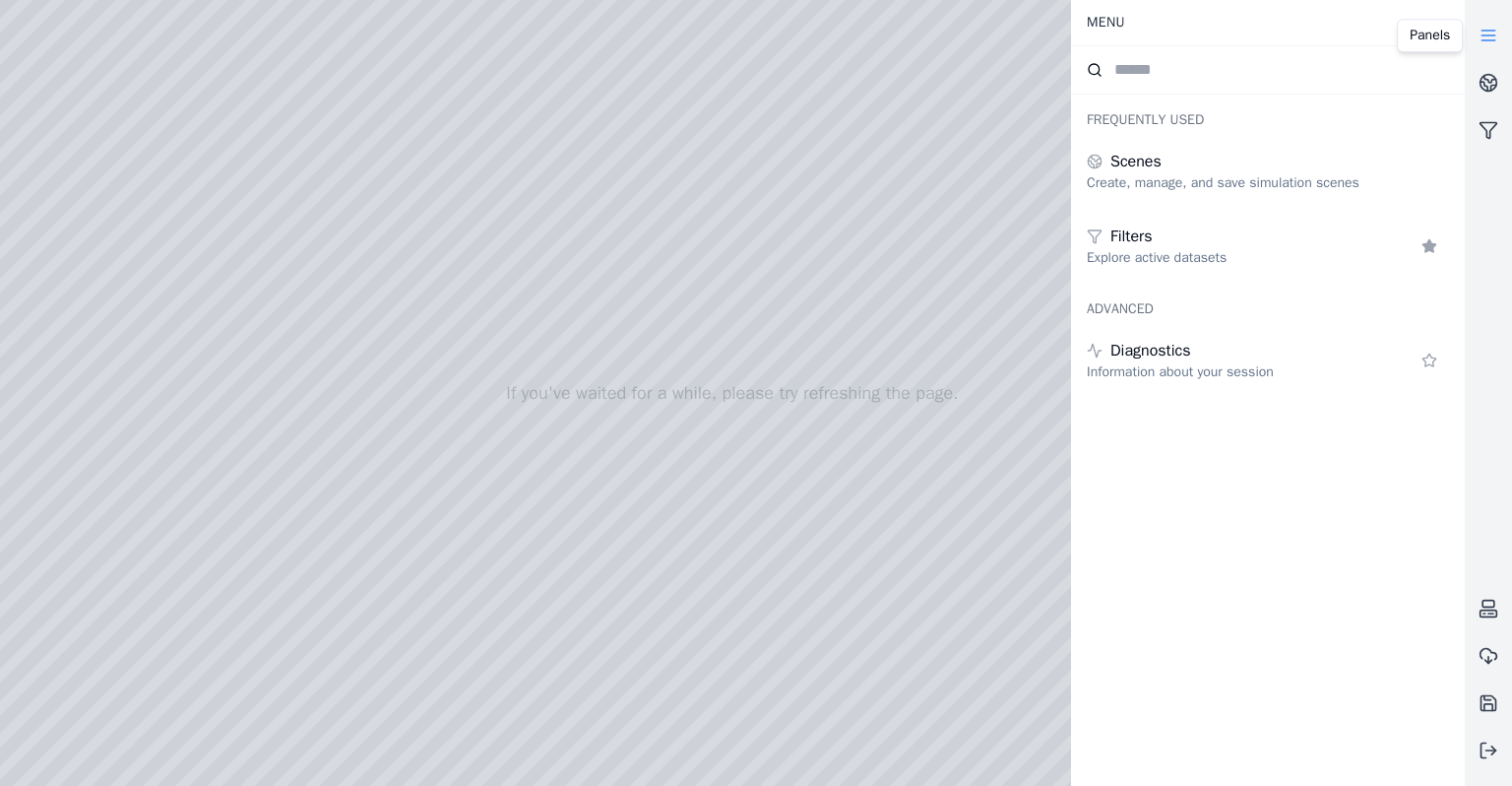click 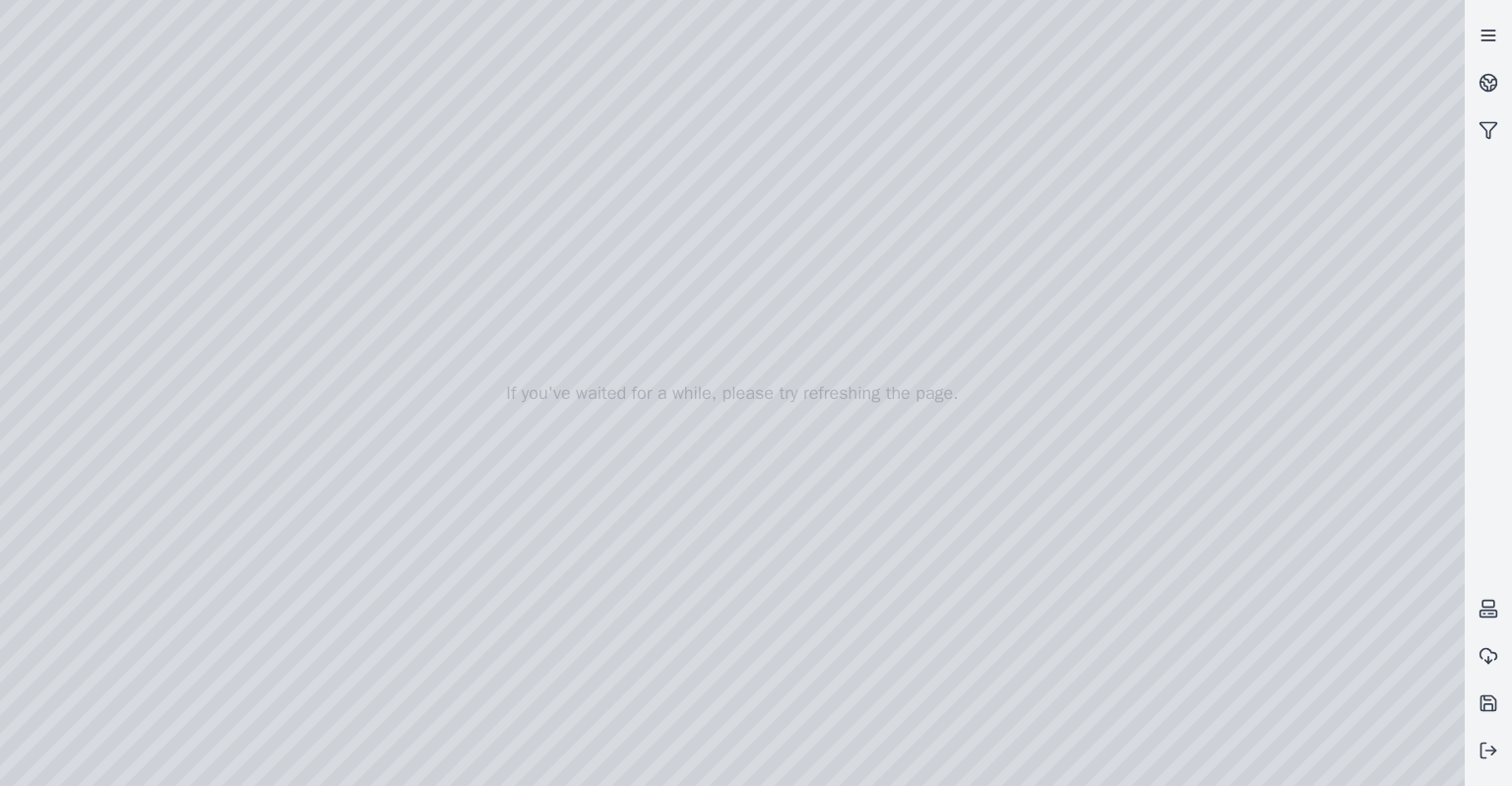 click 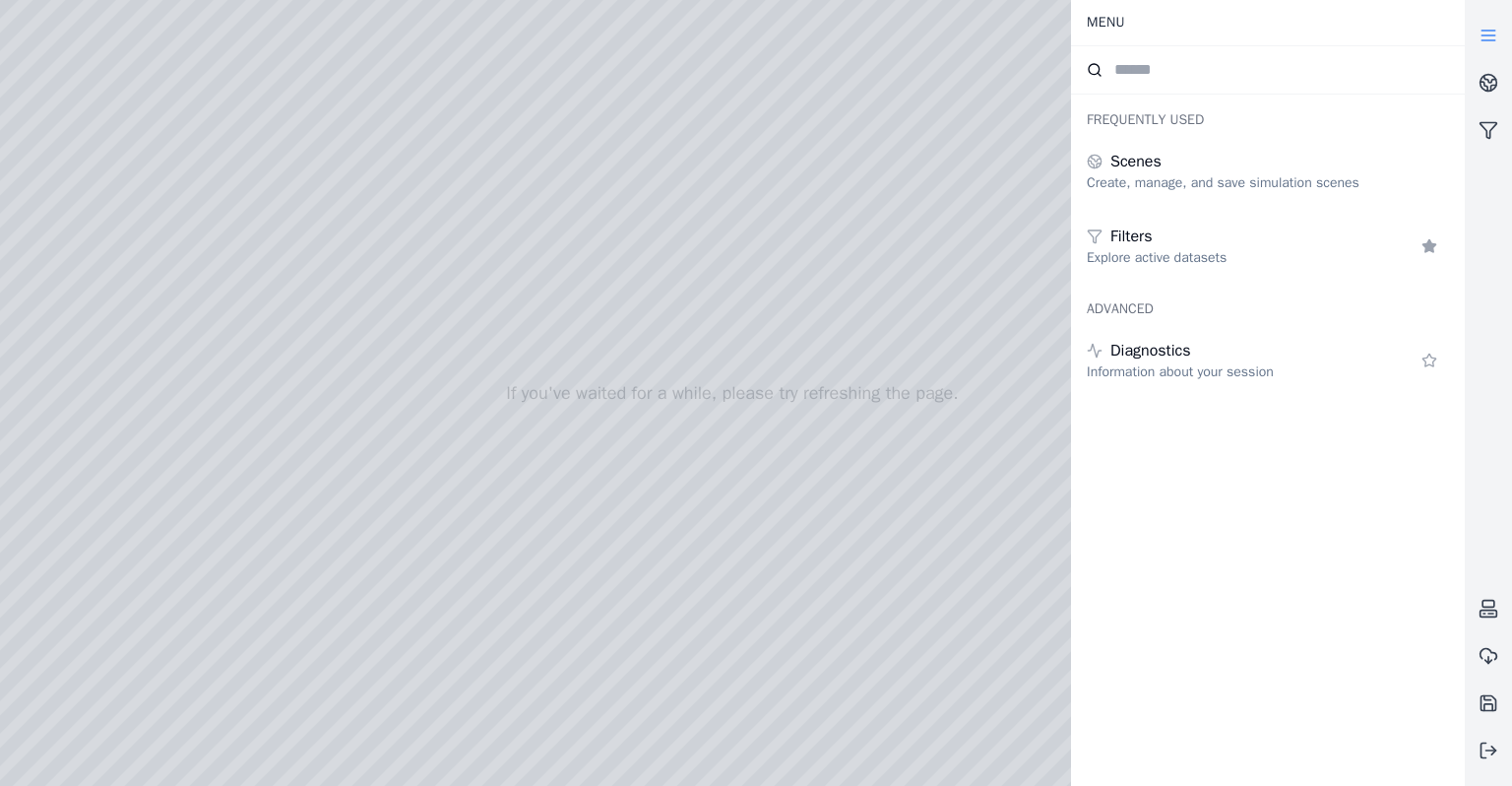 click at bounding box center (732, 393) 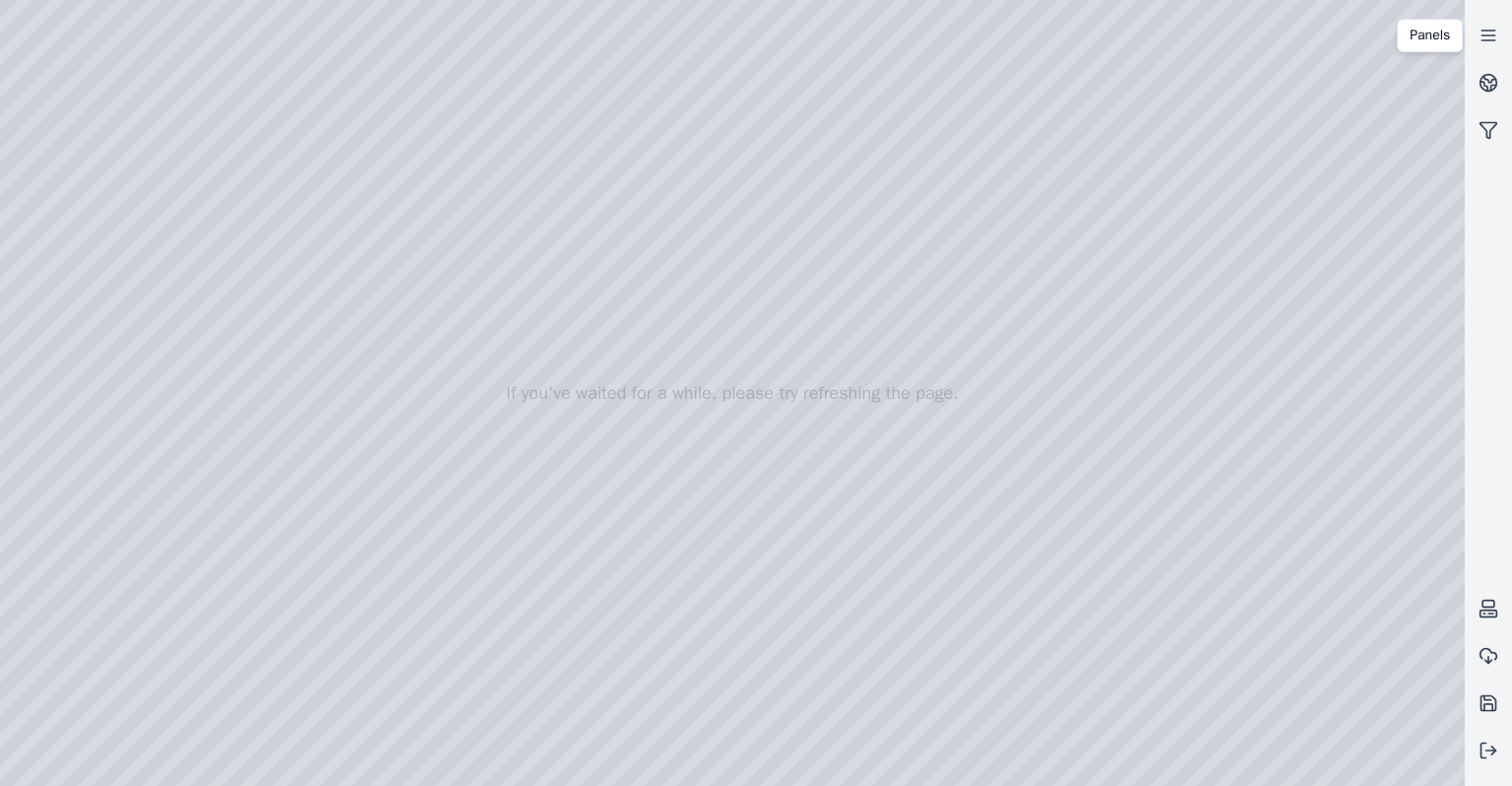 click at bounding box center (732, 393) 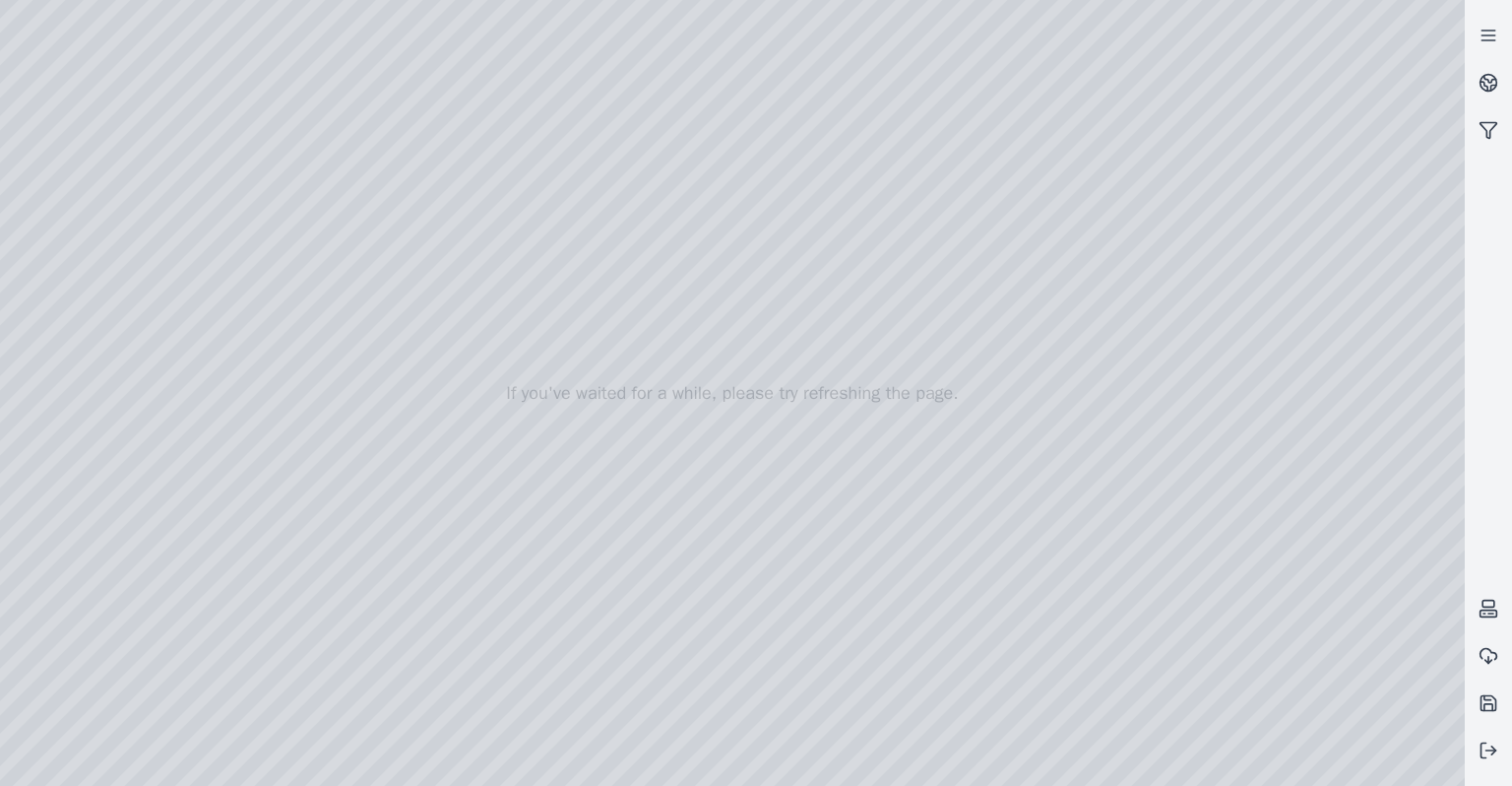drag, startPoint x: 907, startPoint y: 352, endPoint x: 1110, endPoint y: 350, distance: 203.00985 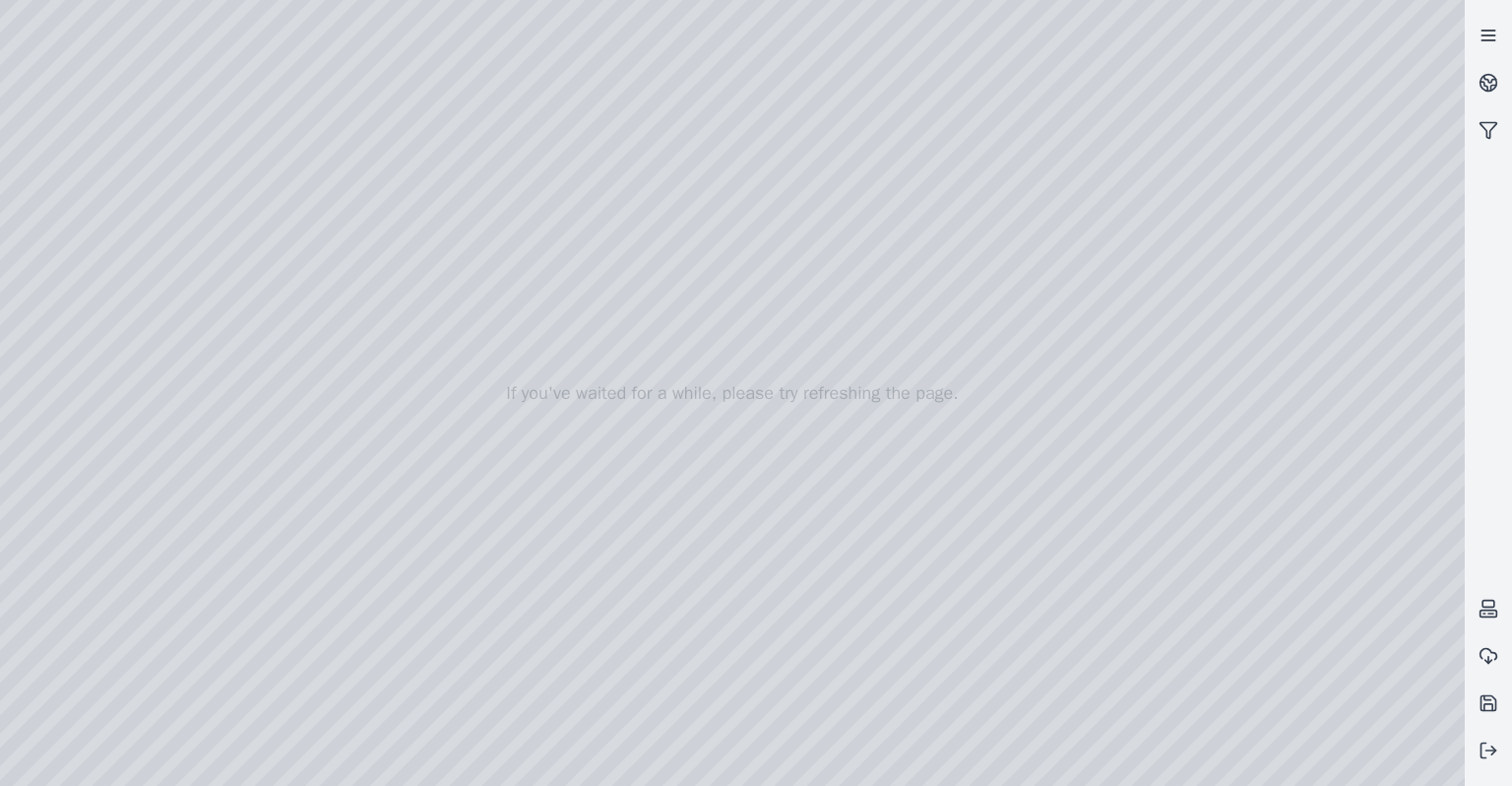 click 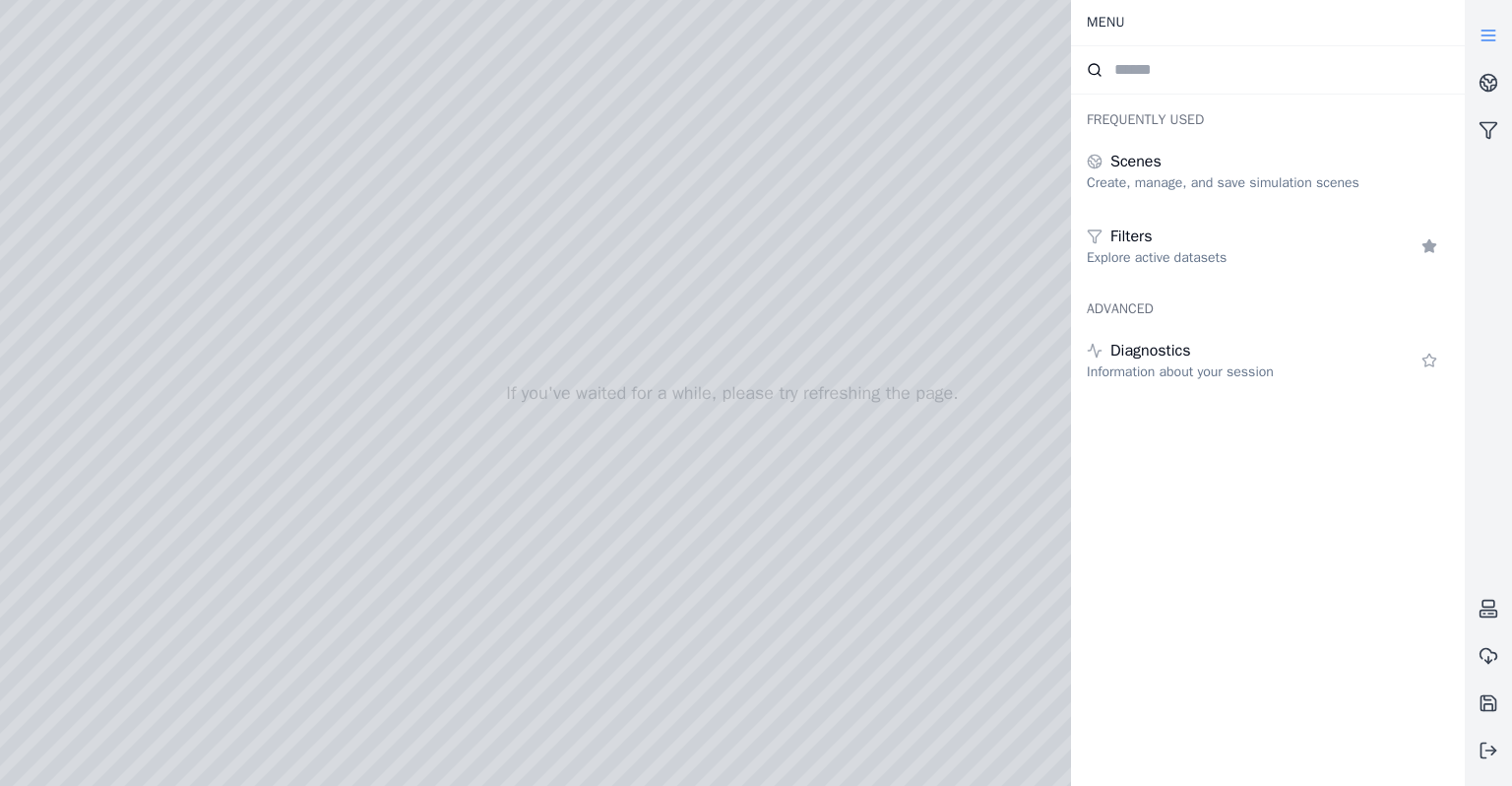 click 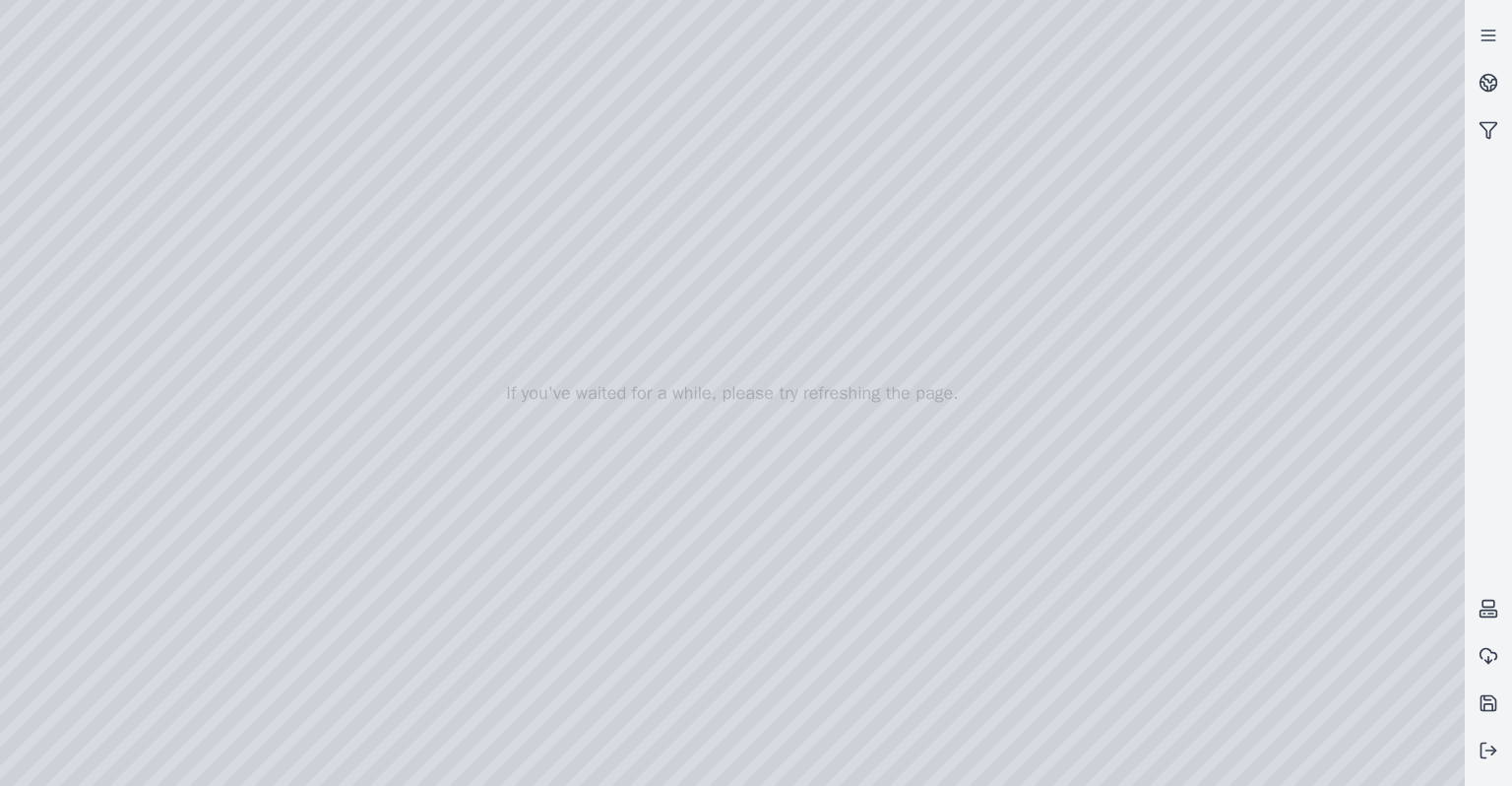 click at bounding box center (1488, 393) 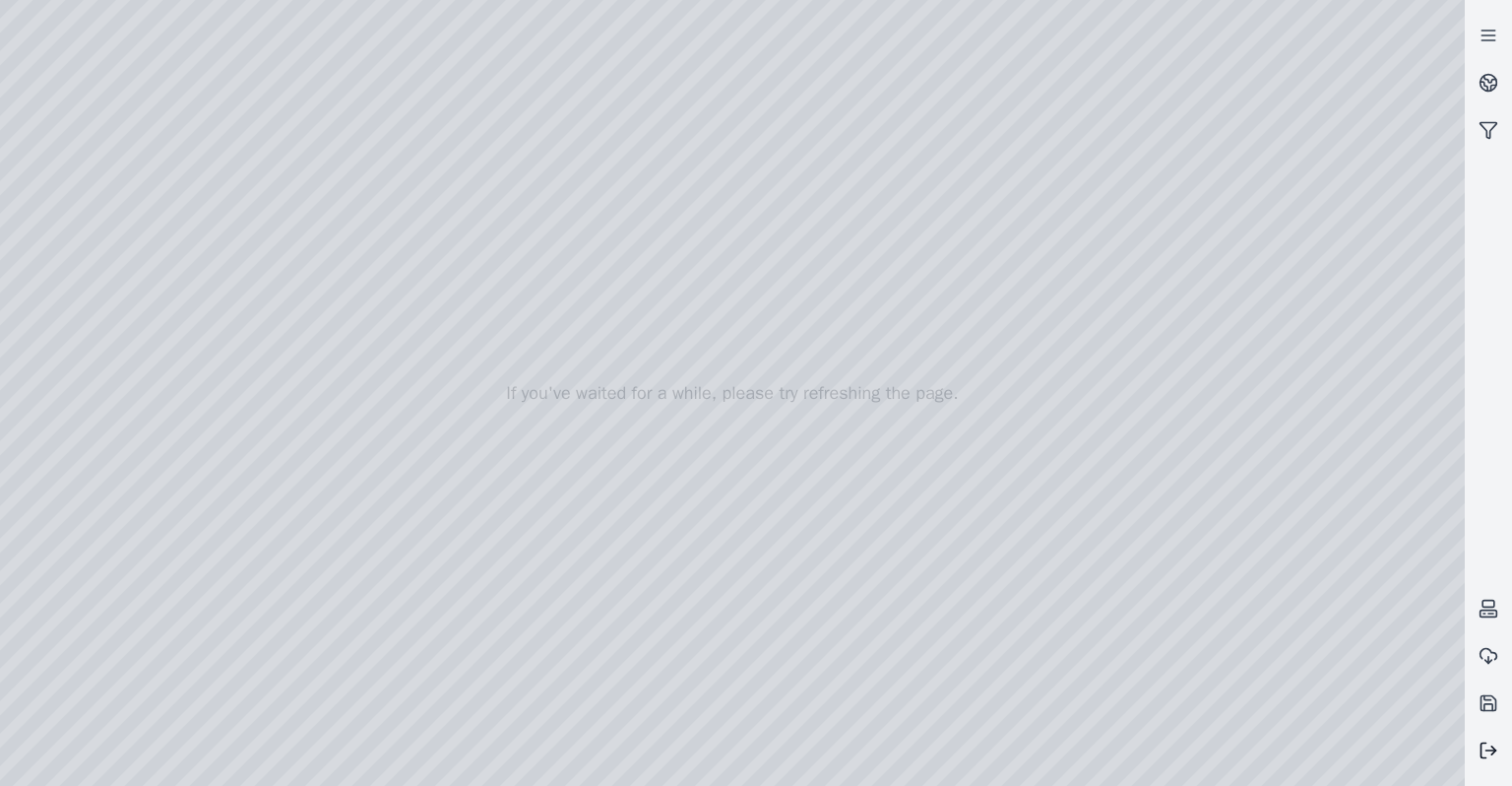 click at bounding box center [1488, 751] 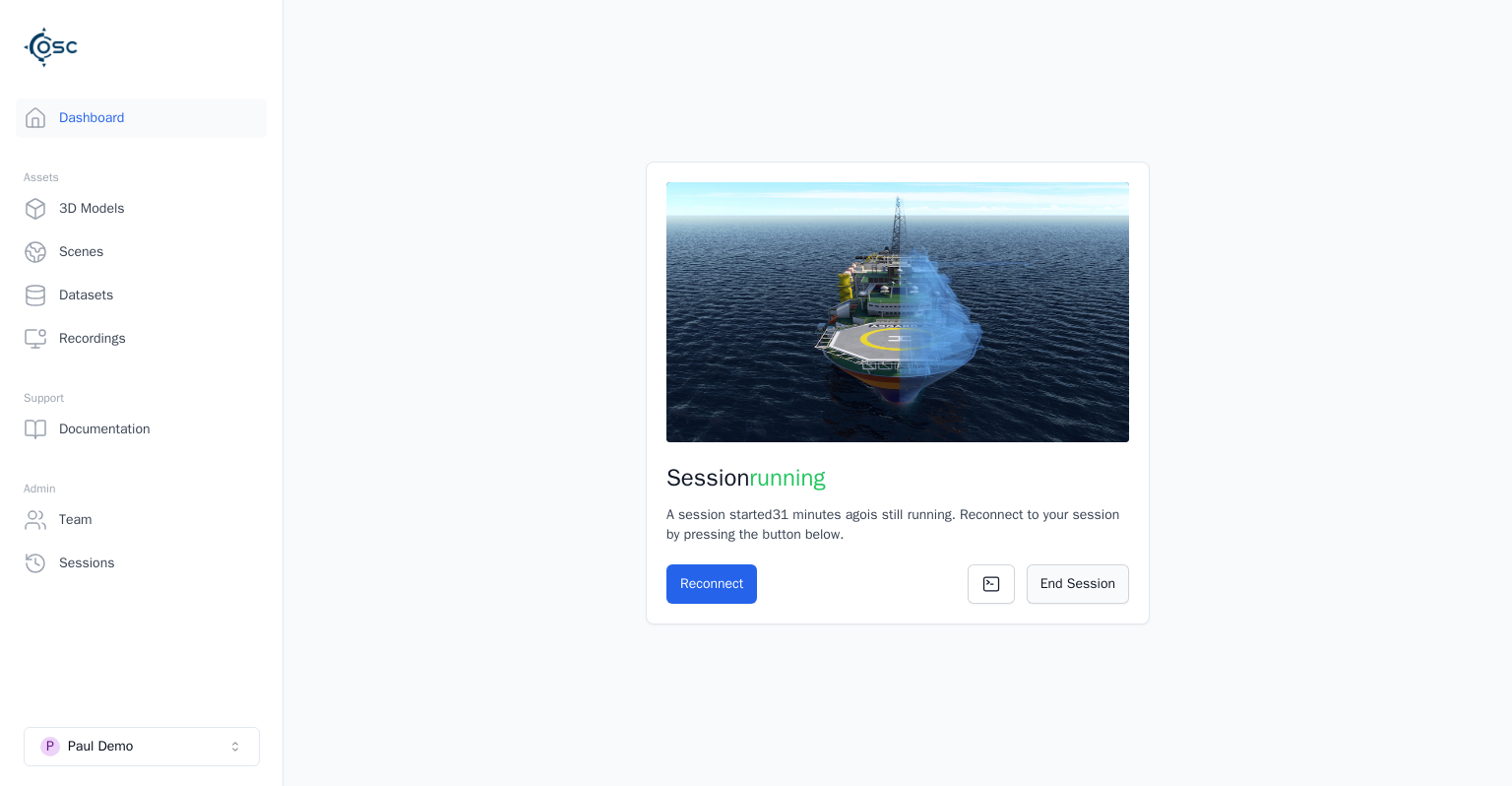 click on "End Session" at bounding box center [1078, 584] 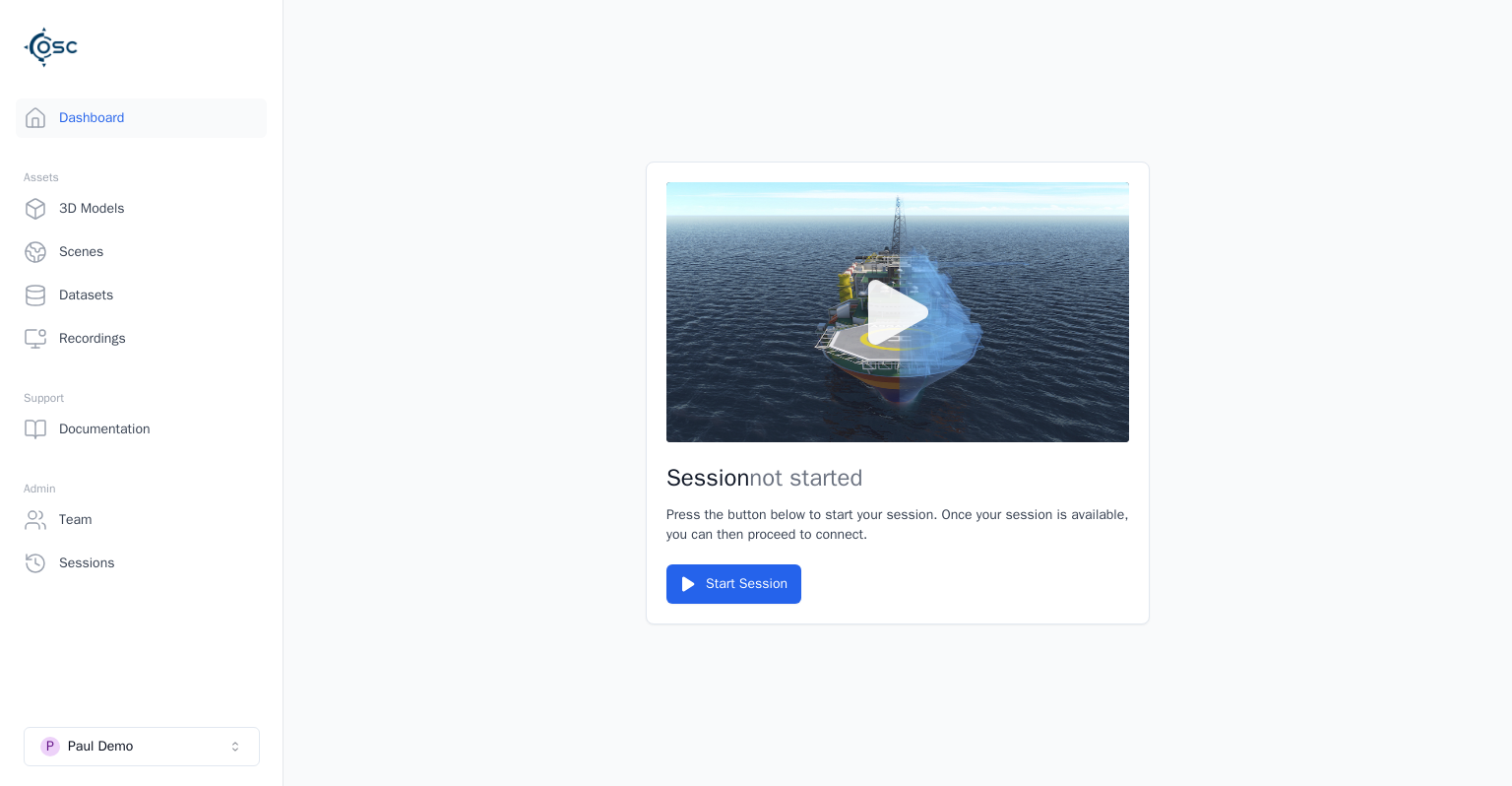 click at bounding box center (898, 312) 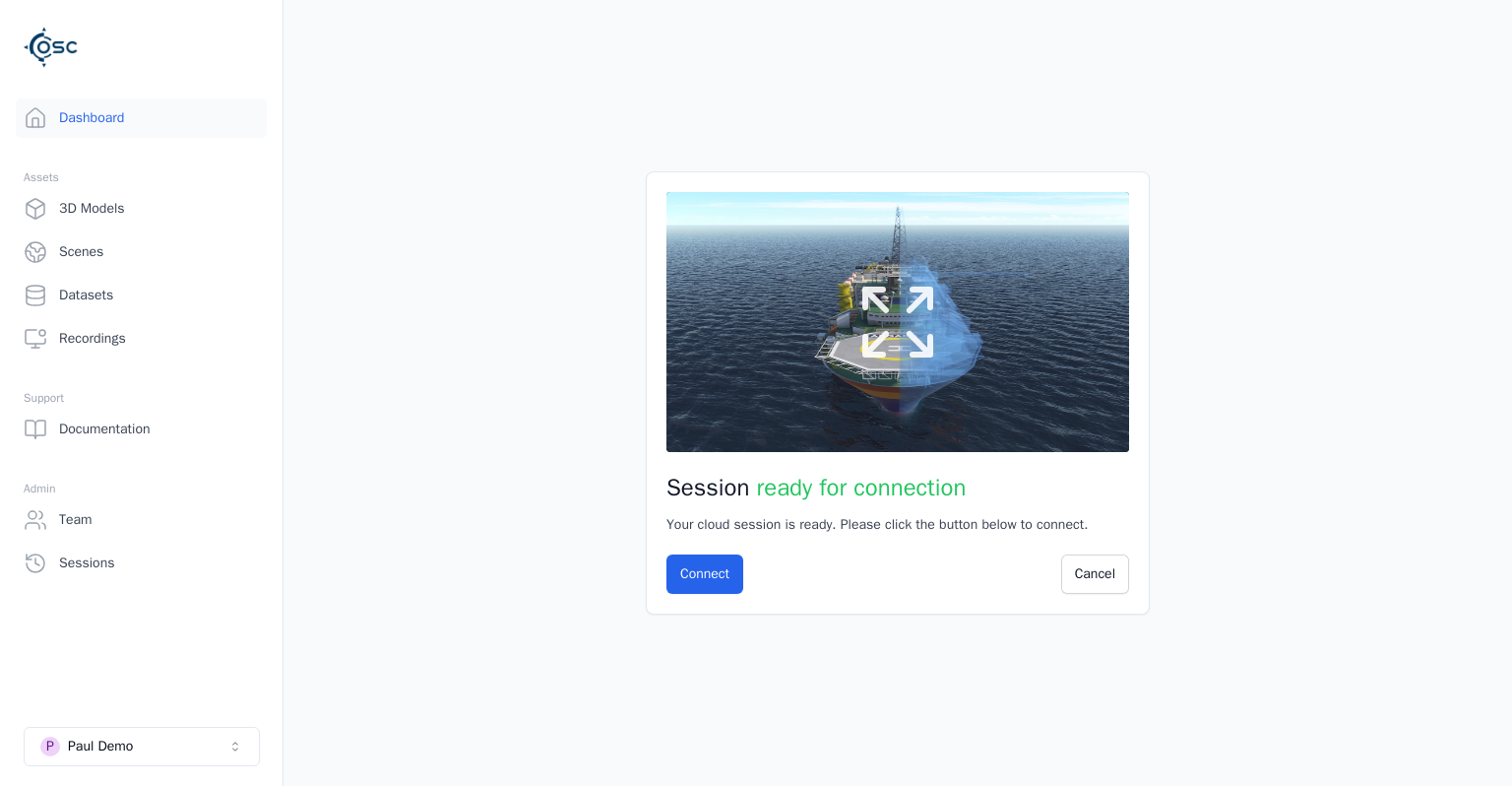 click 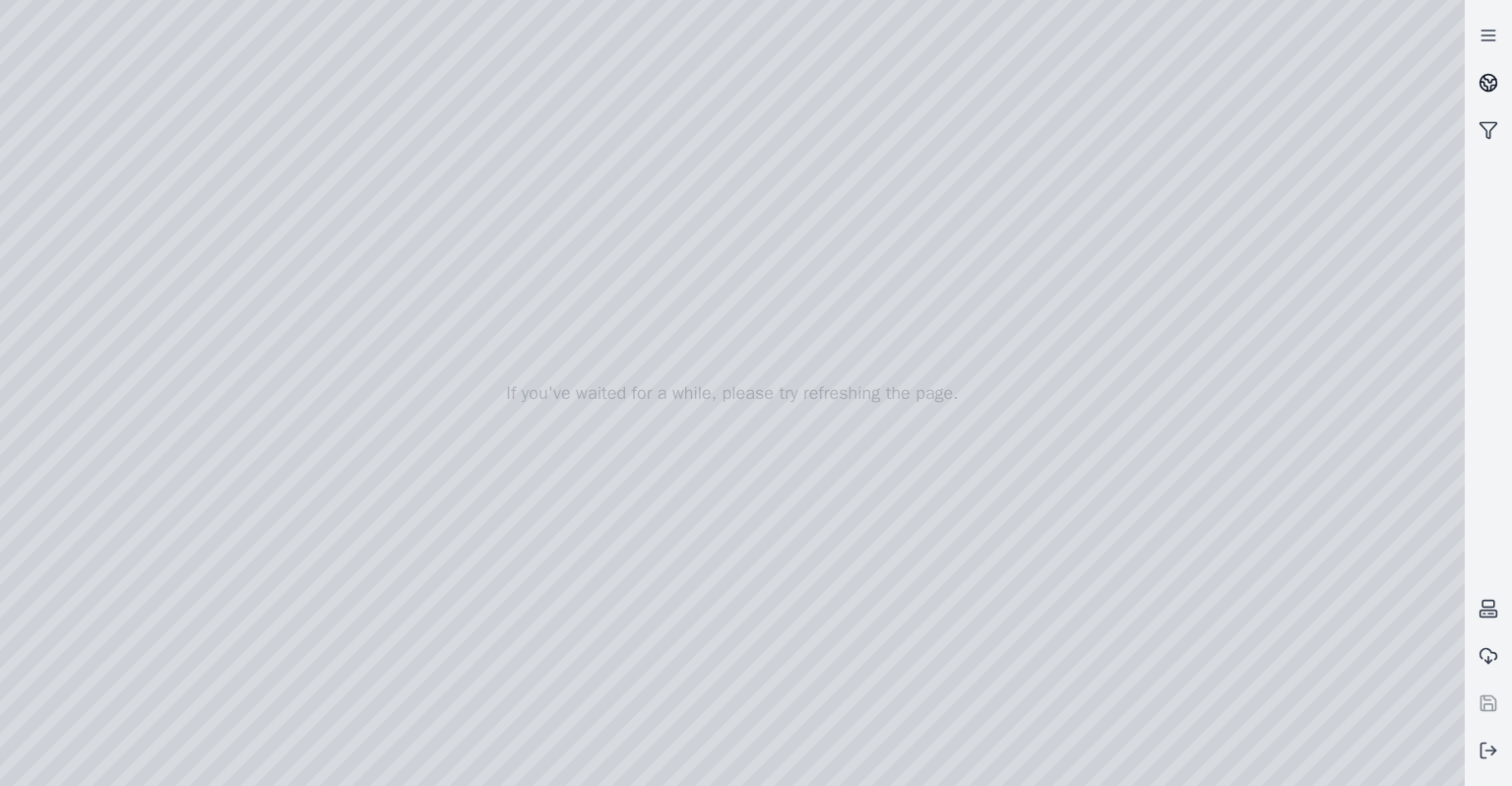 click 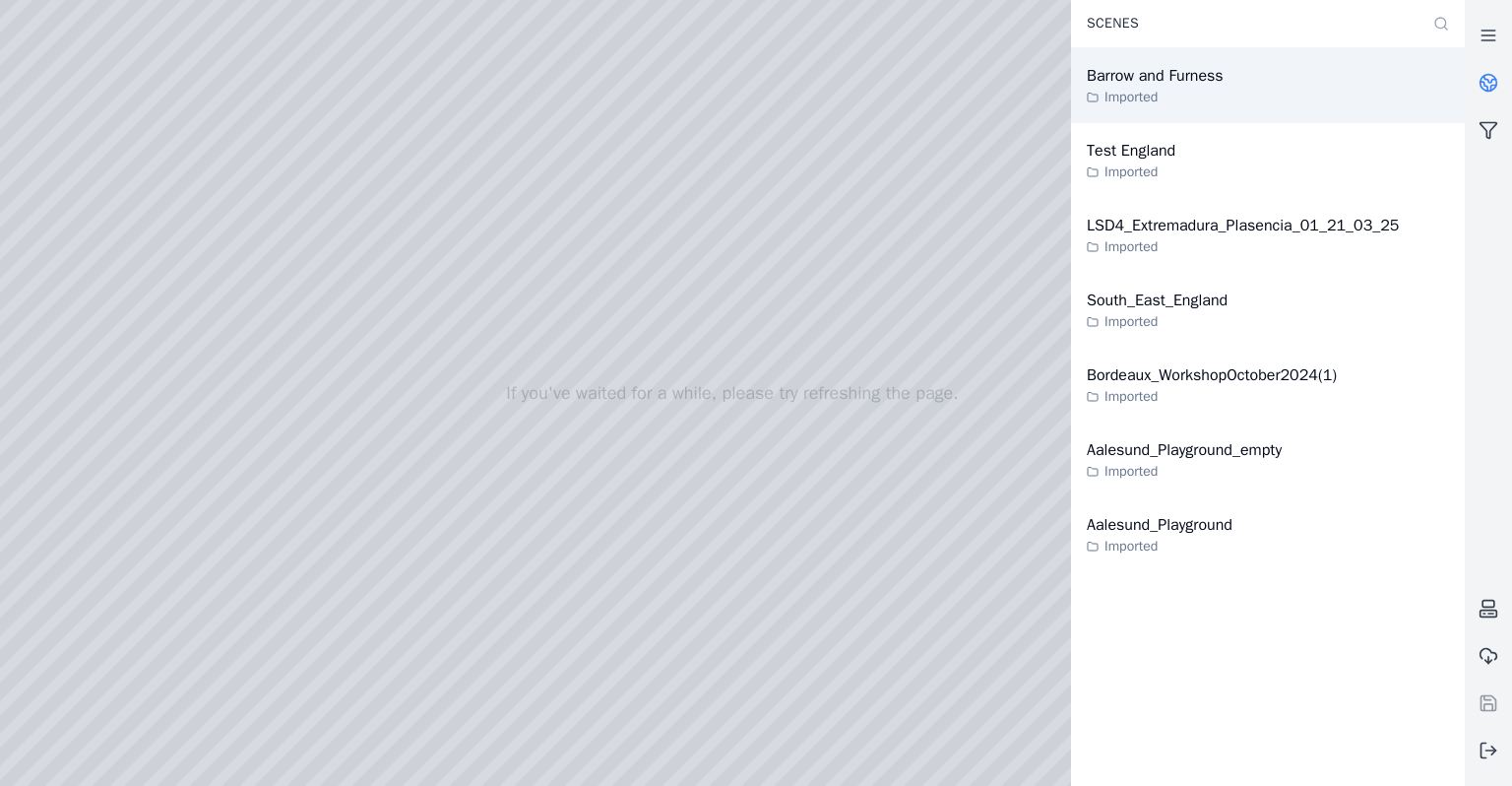 click on "Barrow and Furness Imported" at bounding box center (1268, 86) 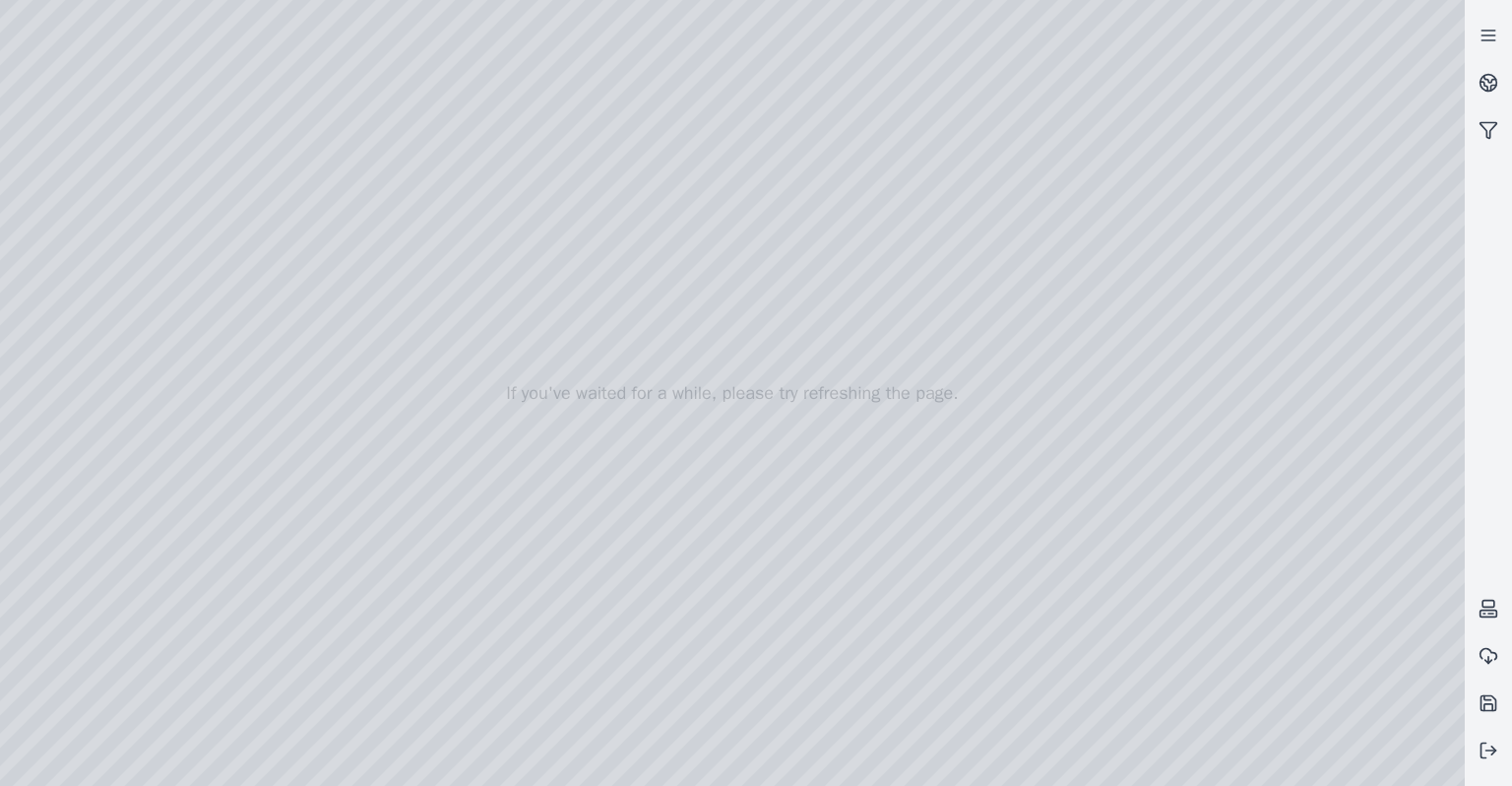 drag, startPoint x: 888, startPoint y: 367, endPoint x: 907, endPoint y: 448, distance: 83.19856 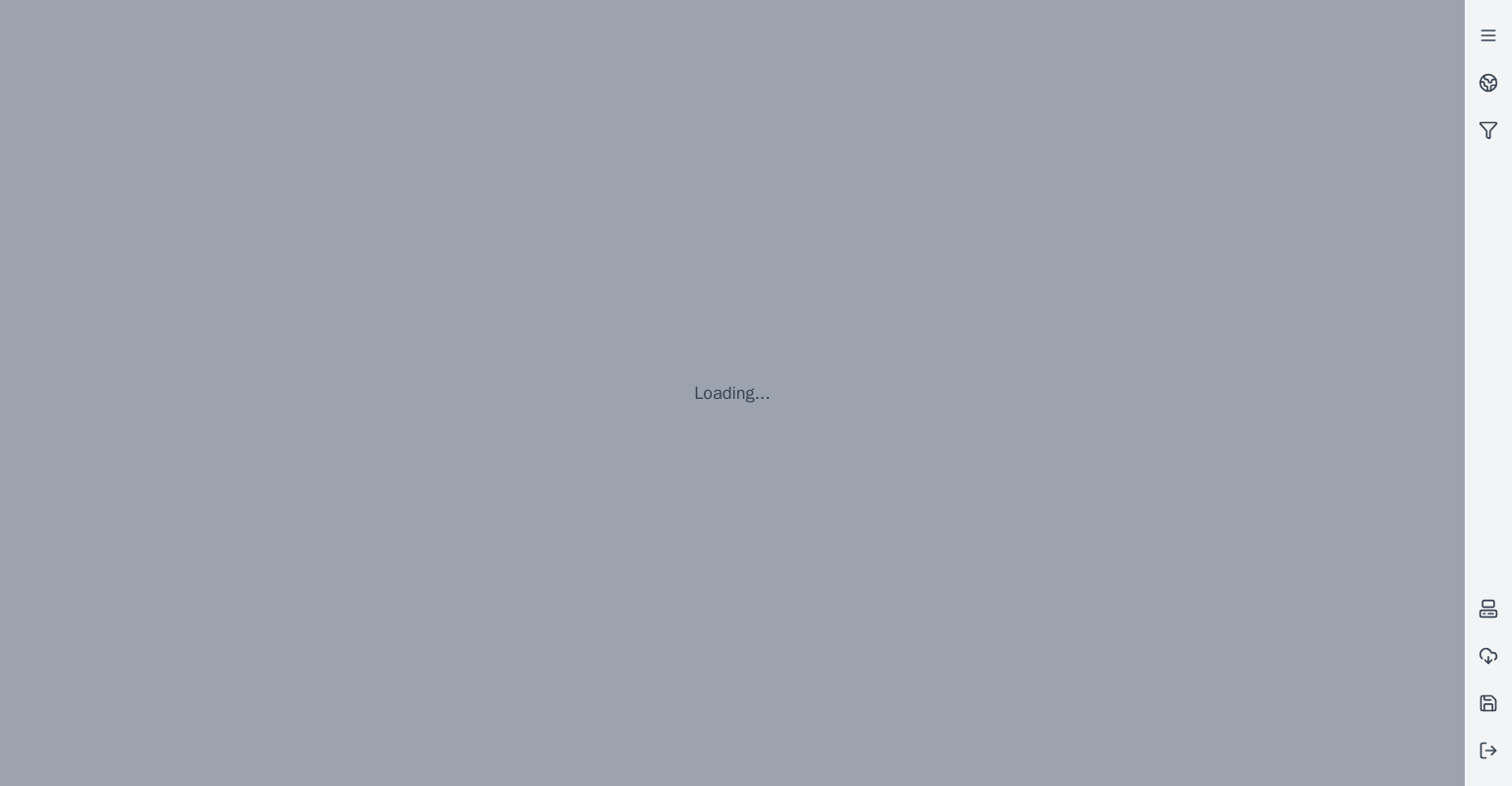 scroll, scrollTop: 0, scrollLeft: 0, axis: both 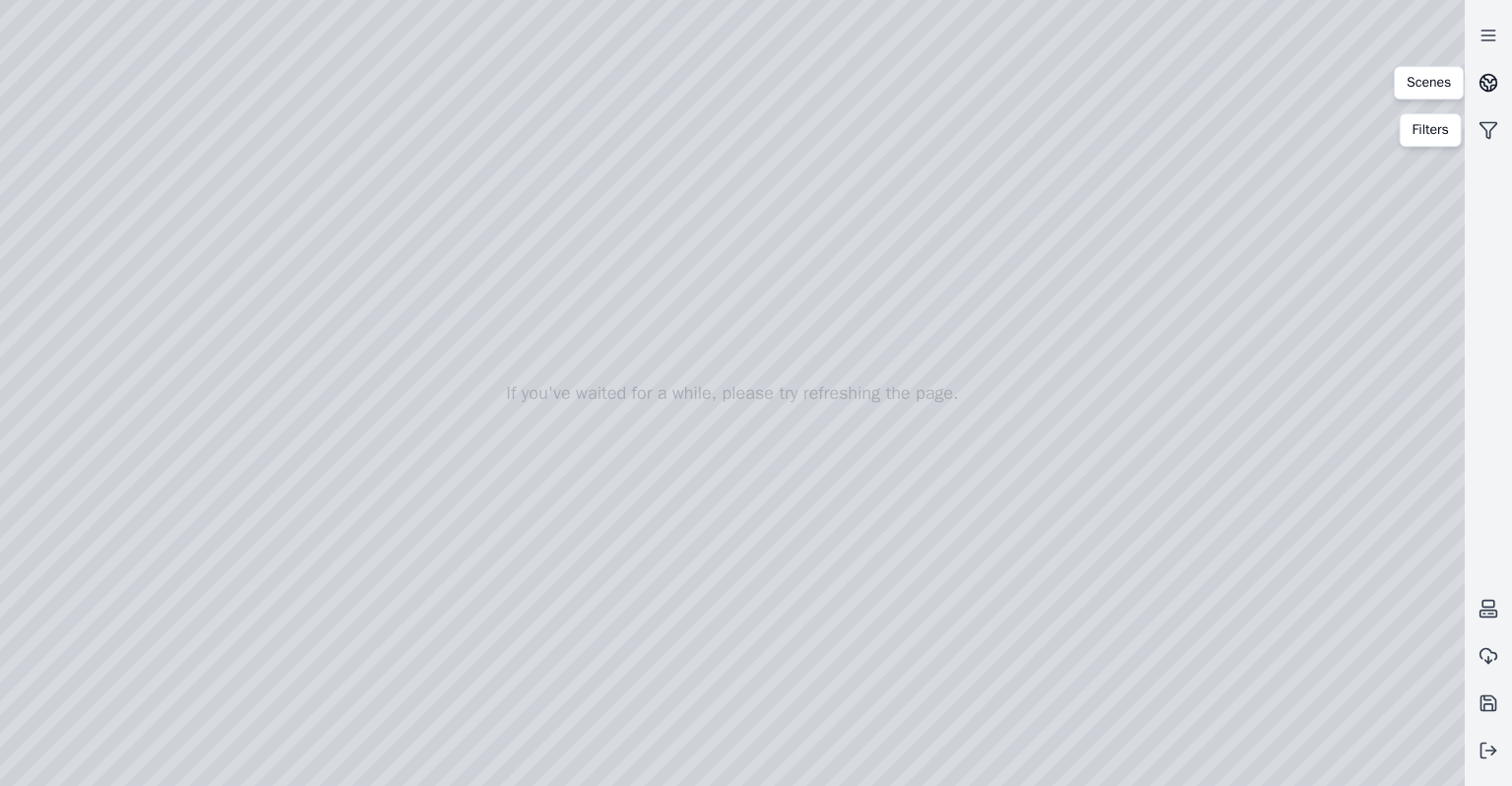 click 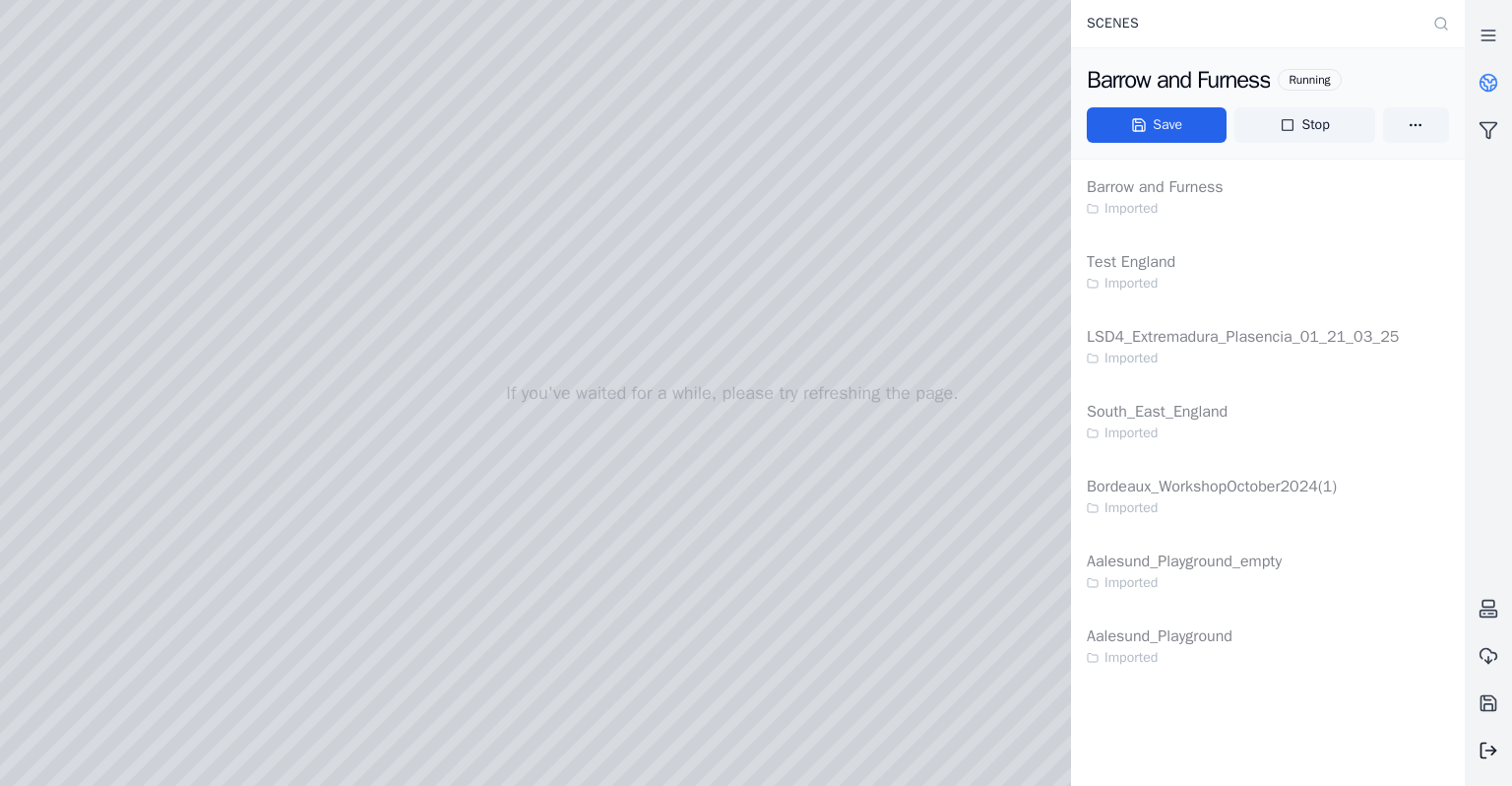 click at bounding box center (1488, 751) 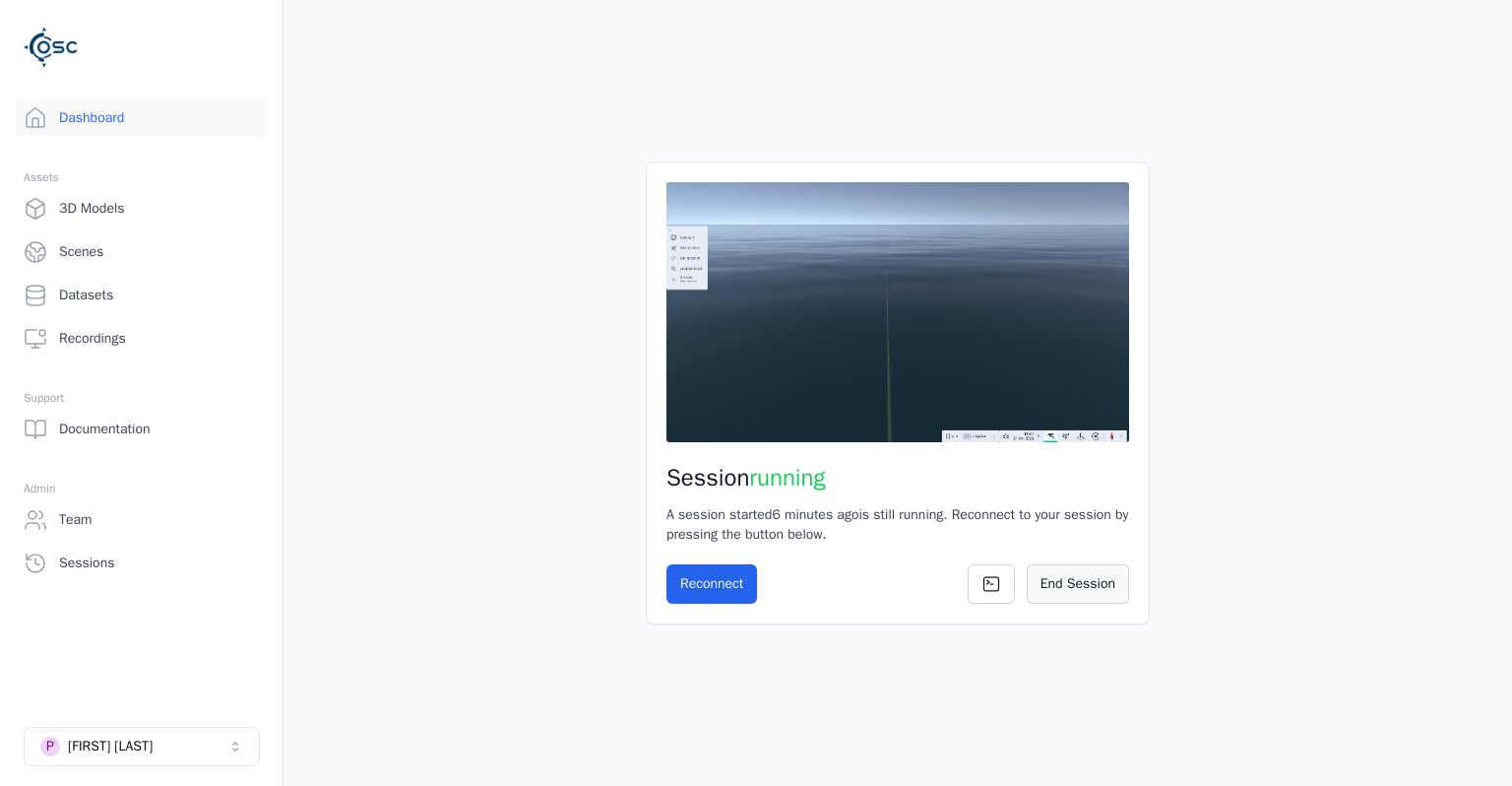 click on "End Session" at bounding box center (1078, 584) 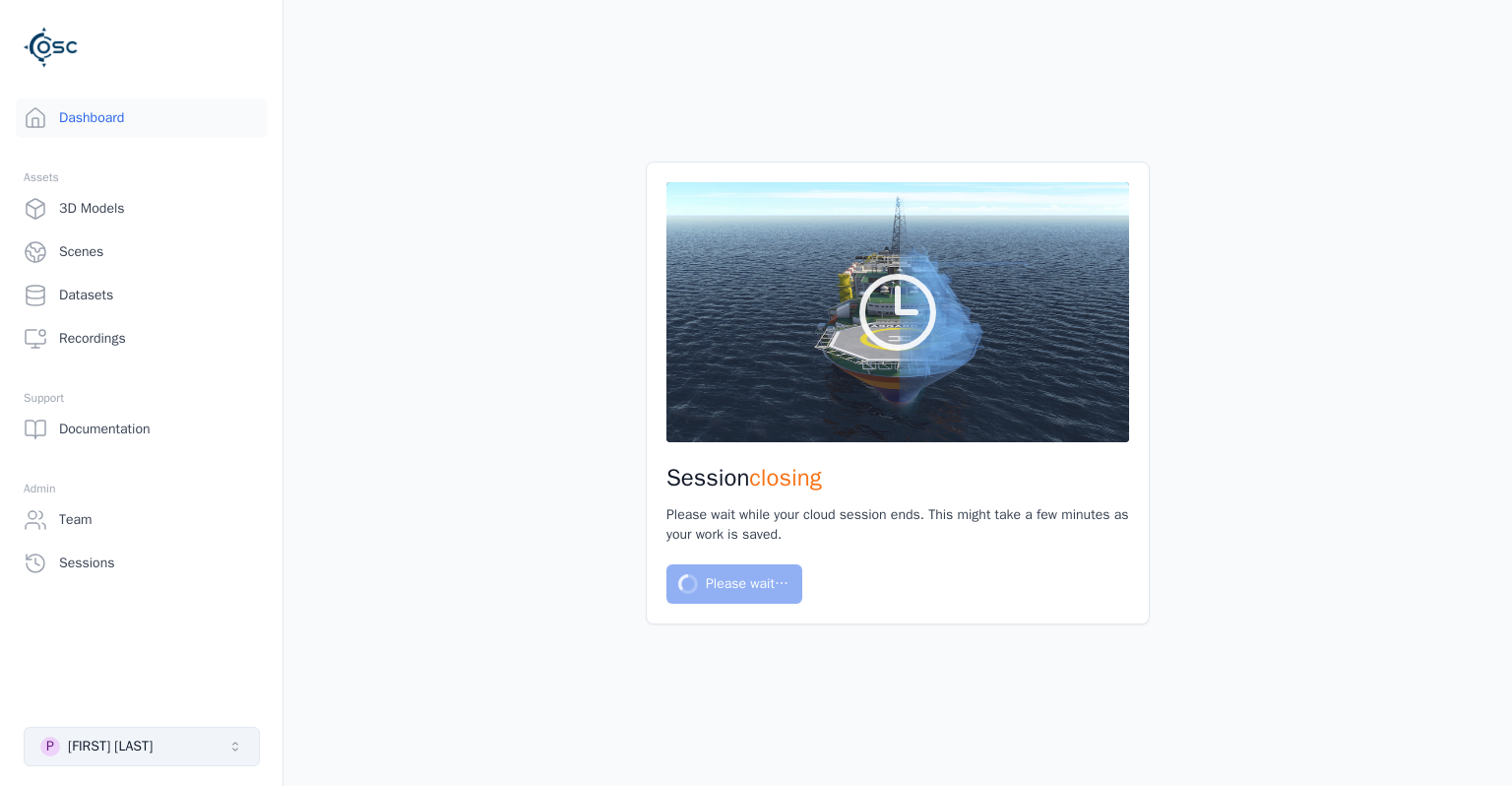 click on "P Paul Demo" at bounding box center (142, 747) 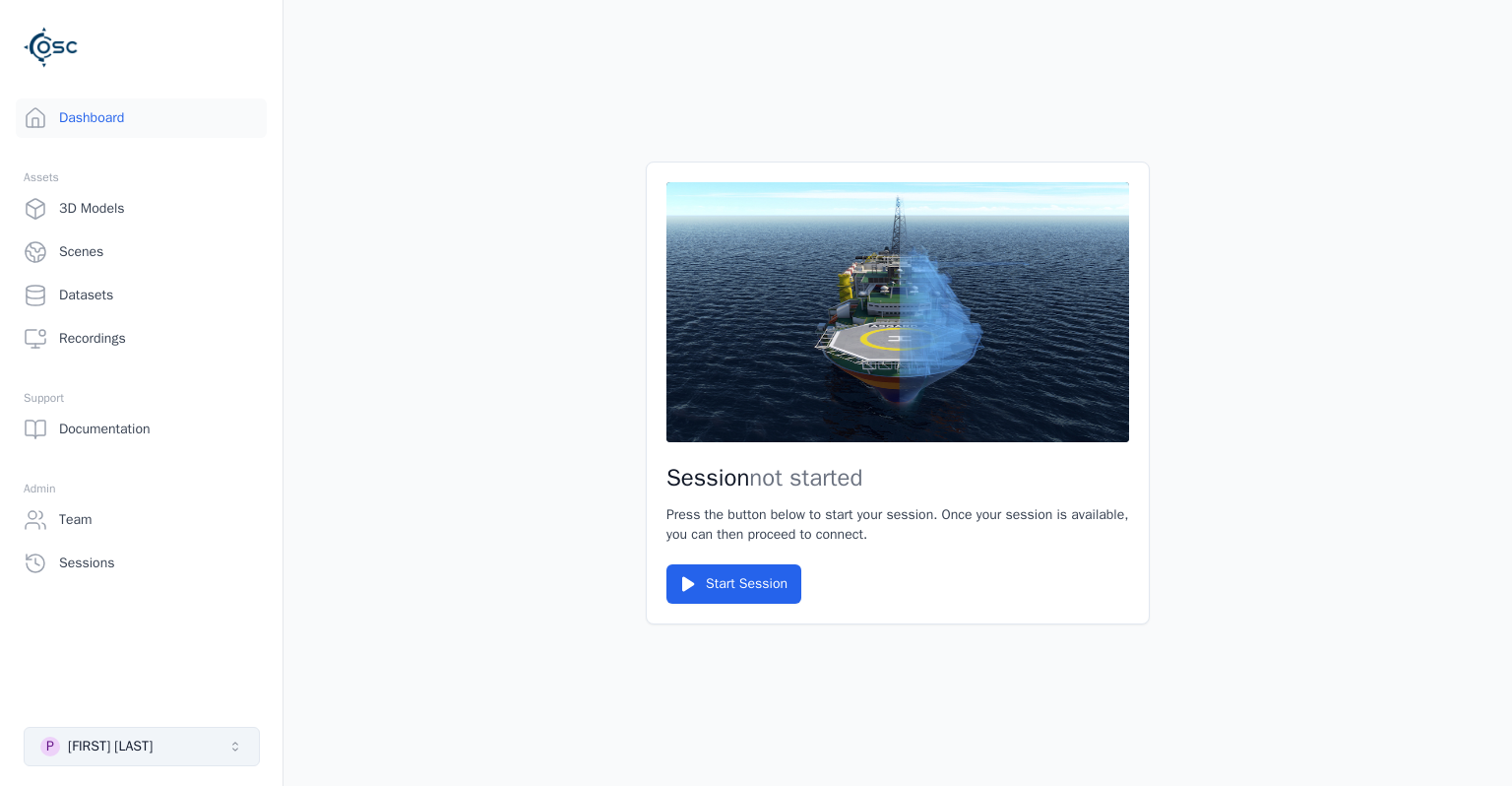 click on "P Paul Demo" at bounding box center [142, 747] 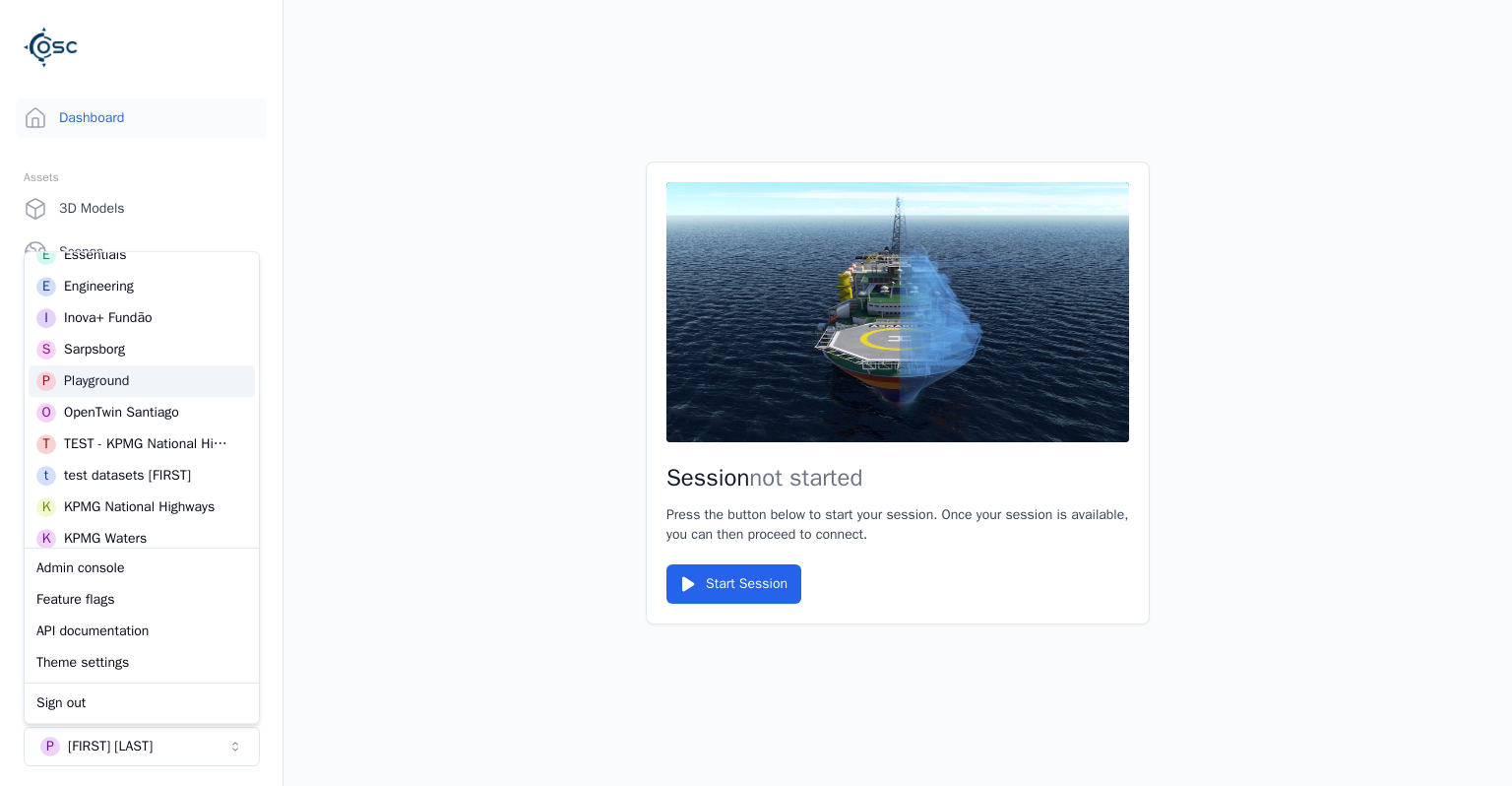 scroll, scrollTop: 127, scrollLeft: 0, axis: vertical 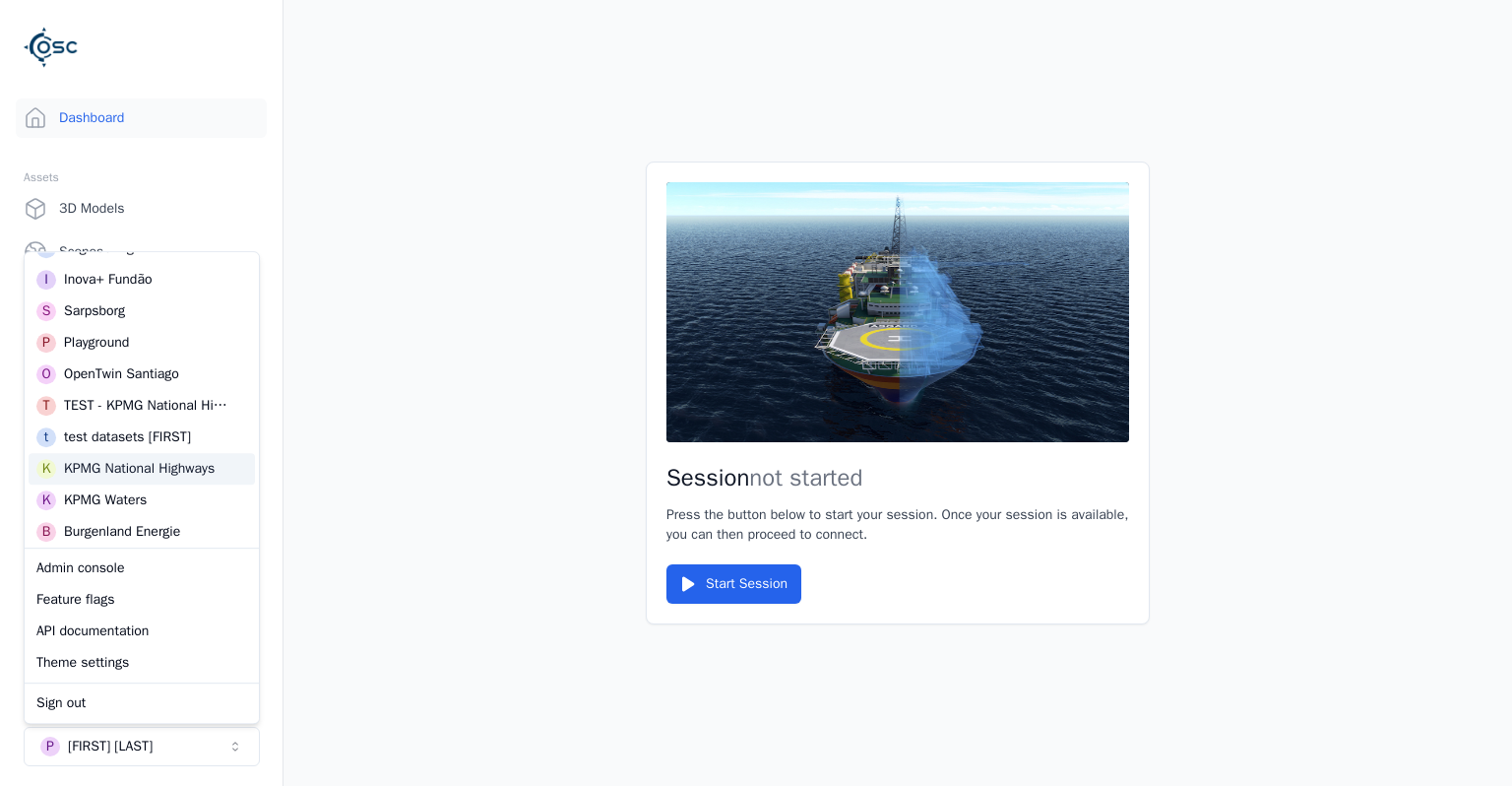 click on "KPMG National Highways" at bounding box center (139, 469) 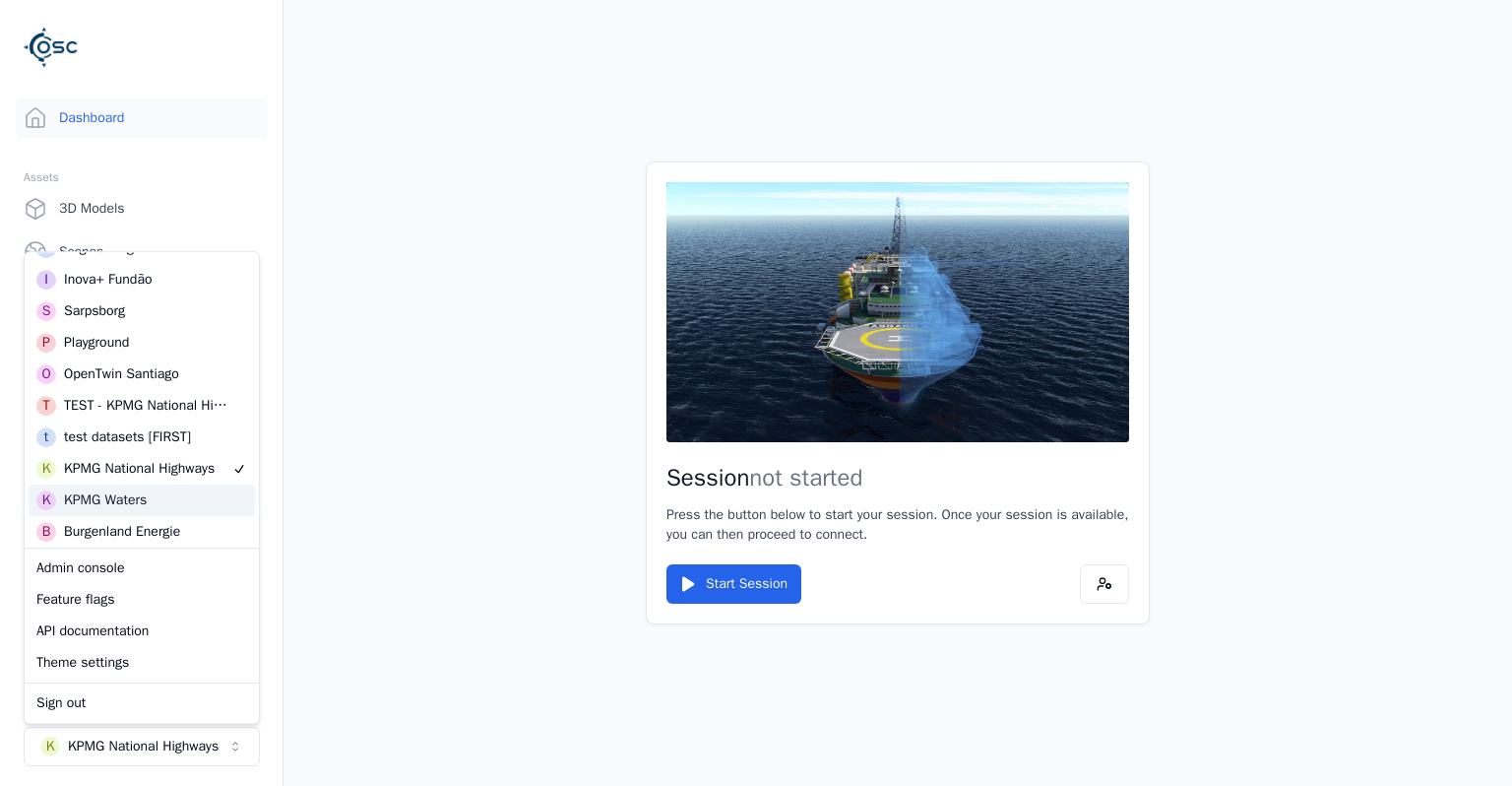click on "Session  not started Press the button below to start your session. Once your session is available, you can then proceed to connect. Start Session" at bounding box center (898, 393) 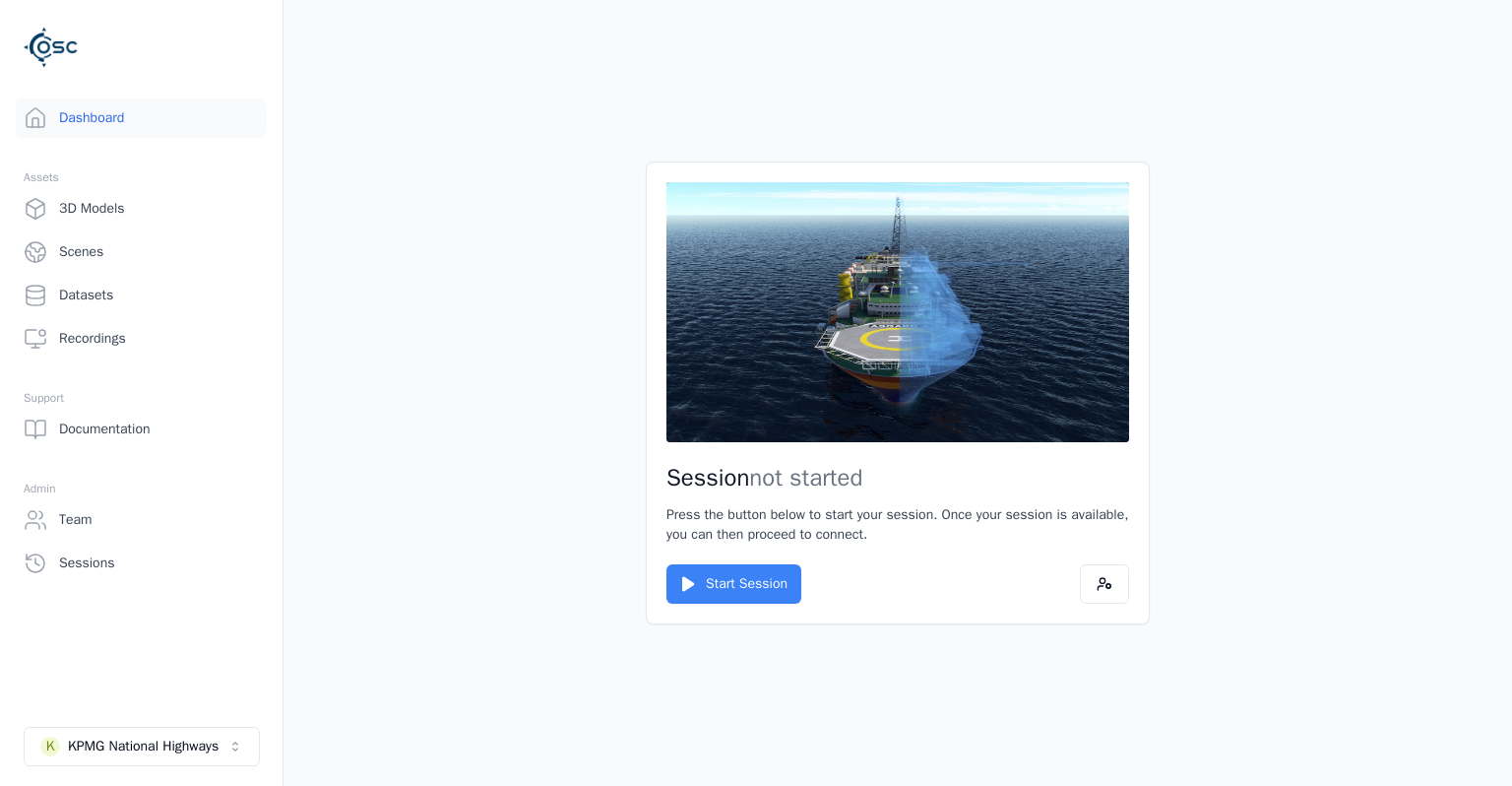 click on "Start Session" at bounding box center [733, 584] 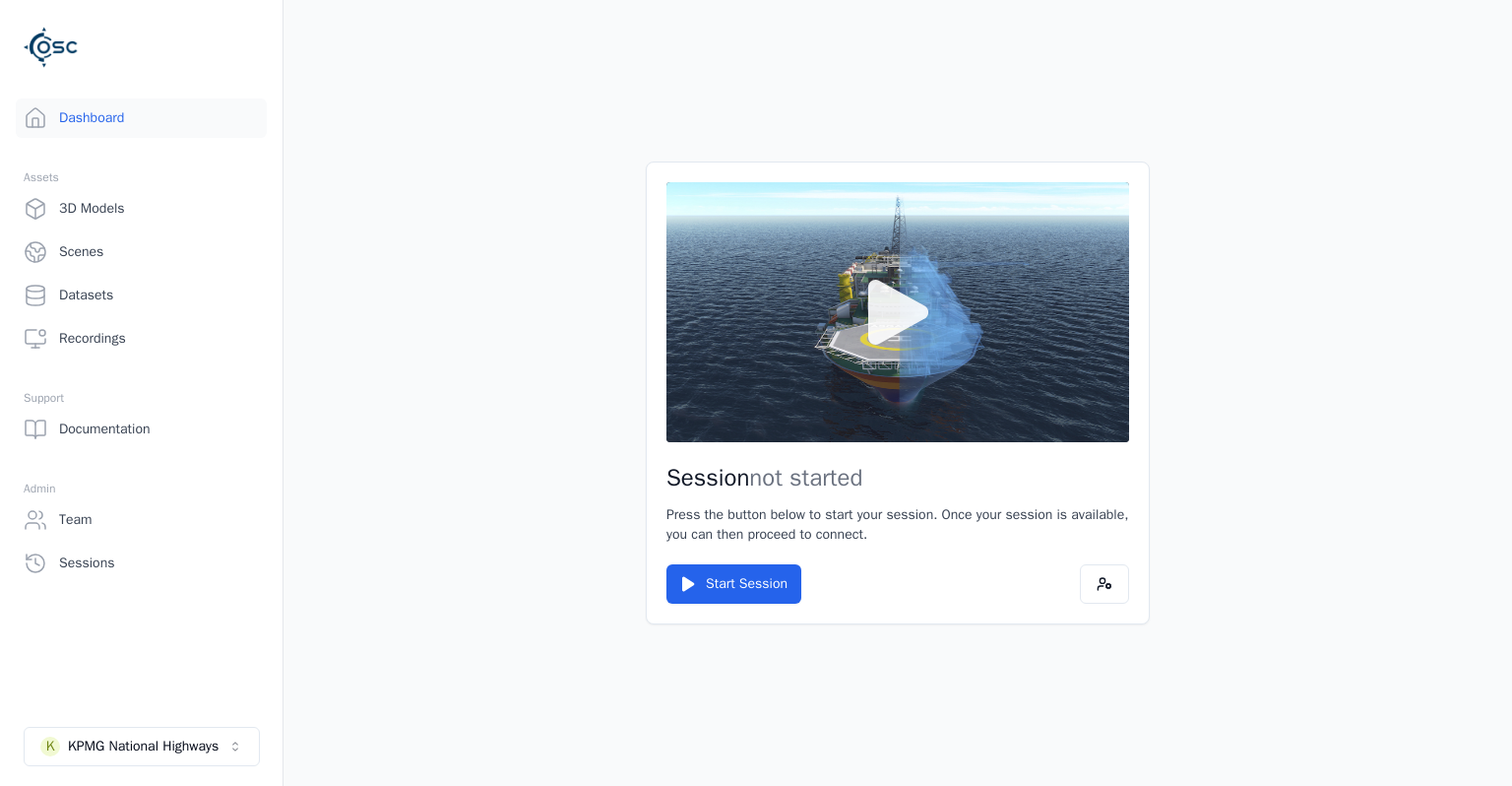 click 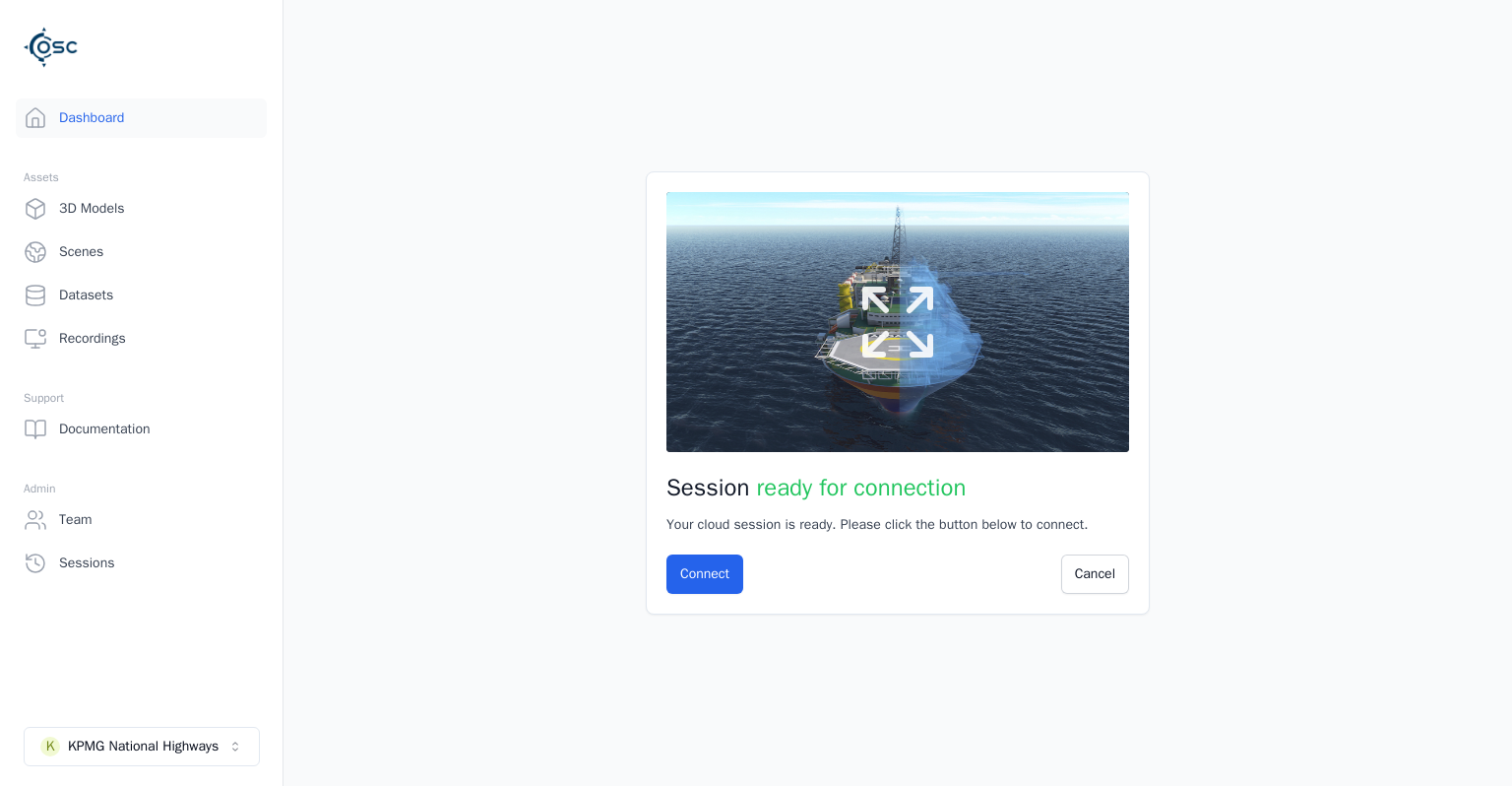 click at bounding box center (898, 322) 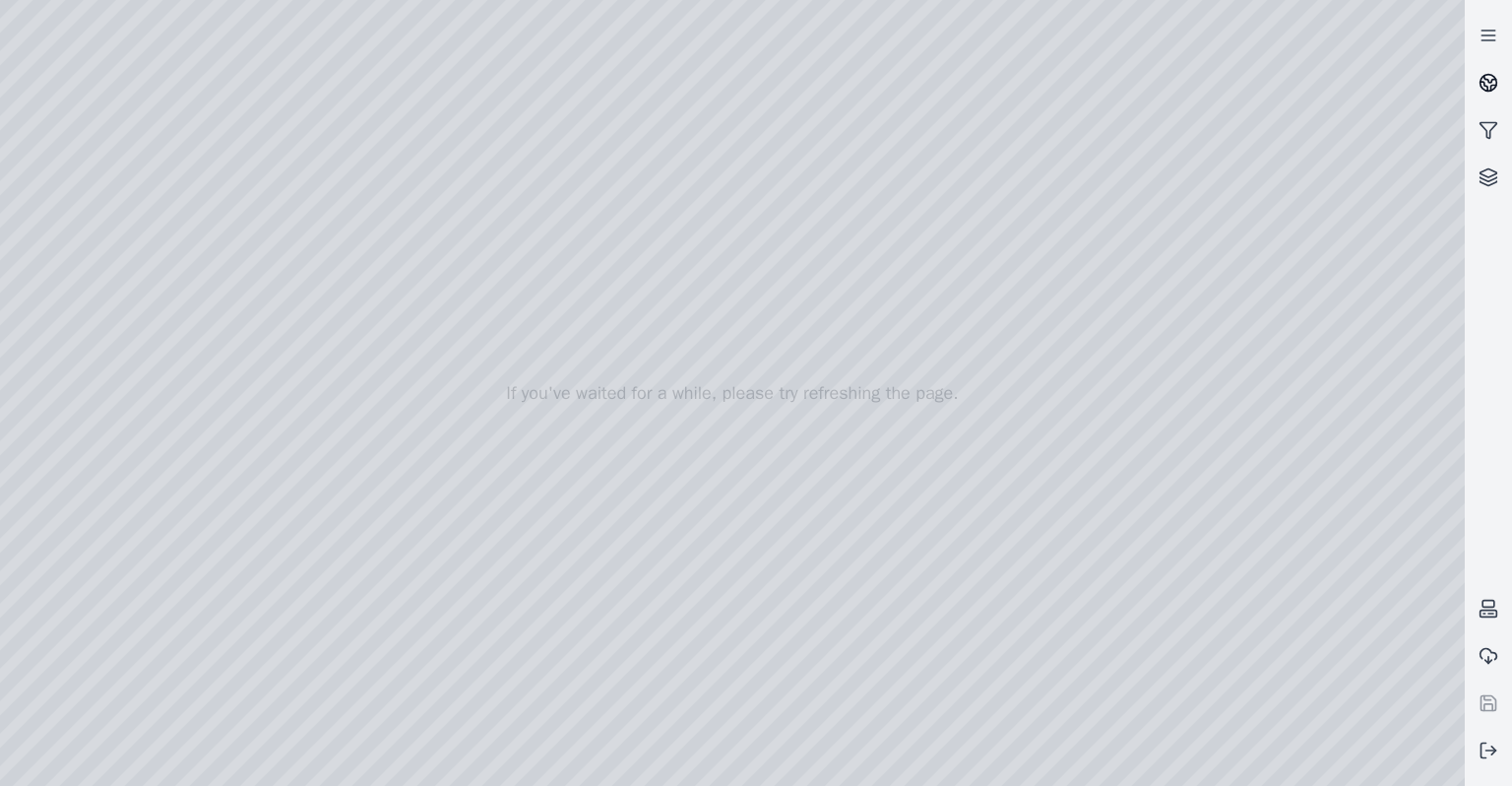 click 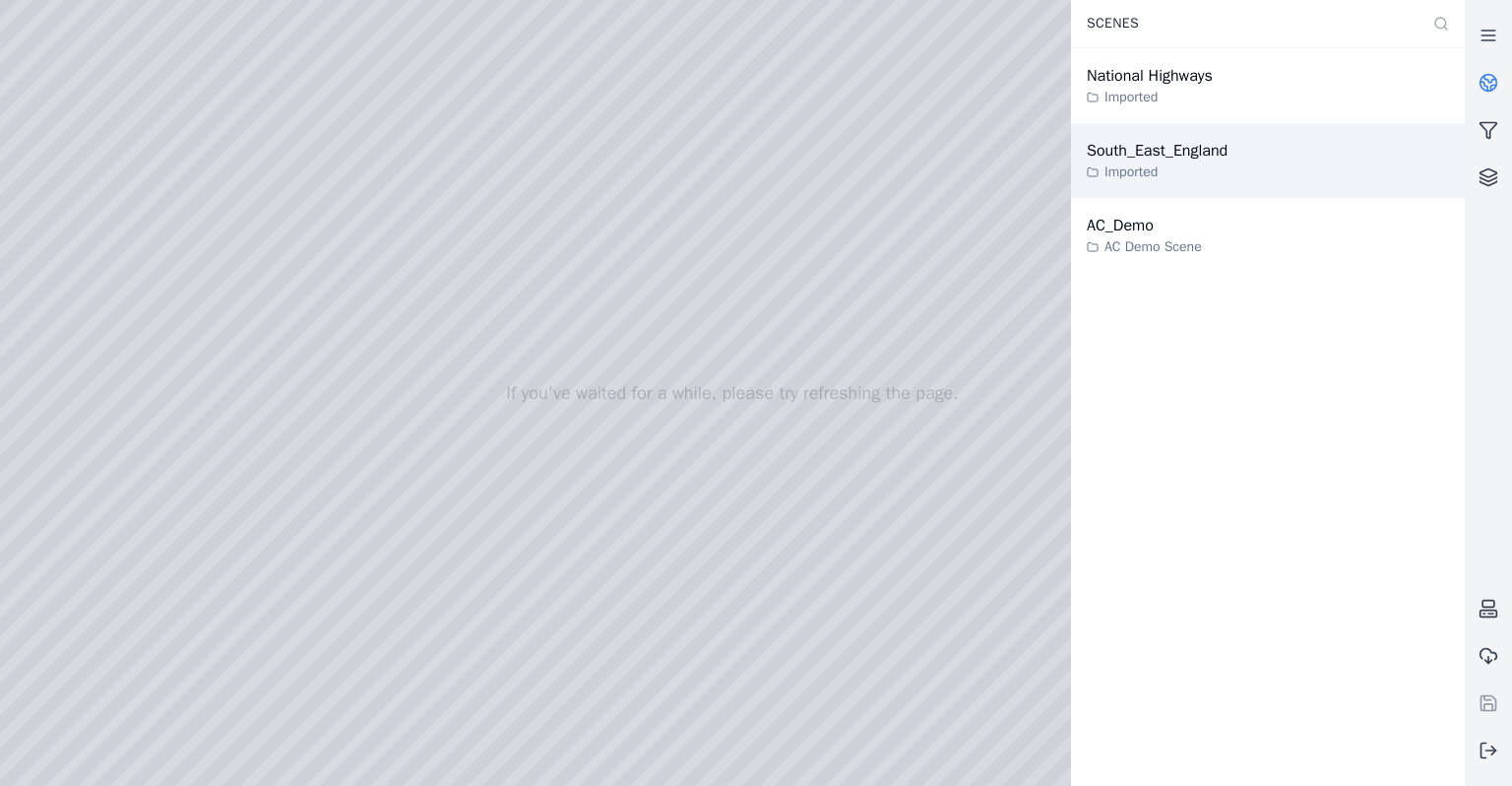click on "South_East_England Imported" at bounding box center [1268, 161] 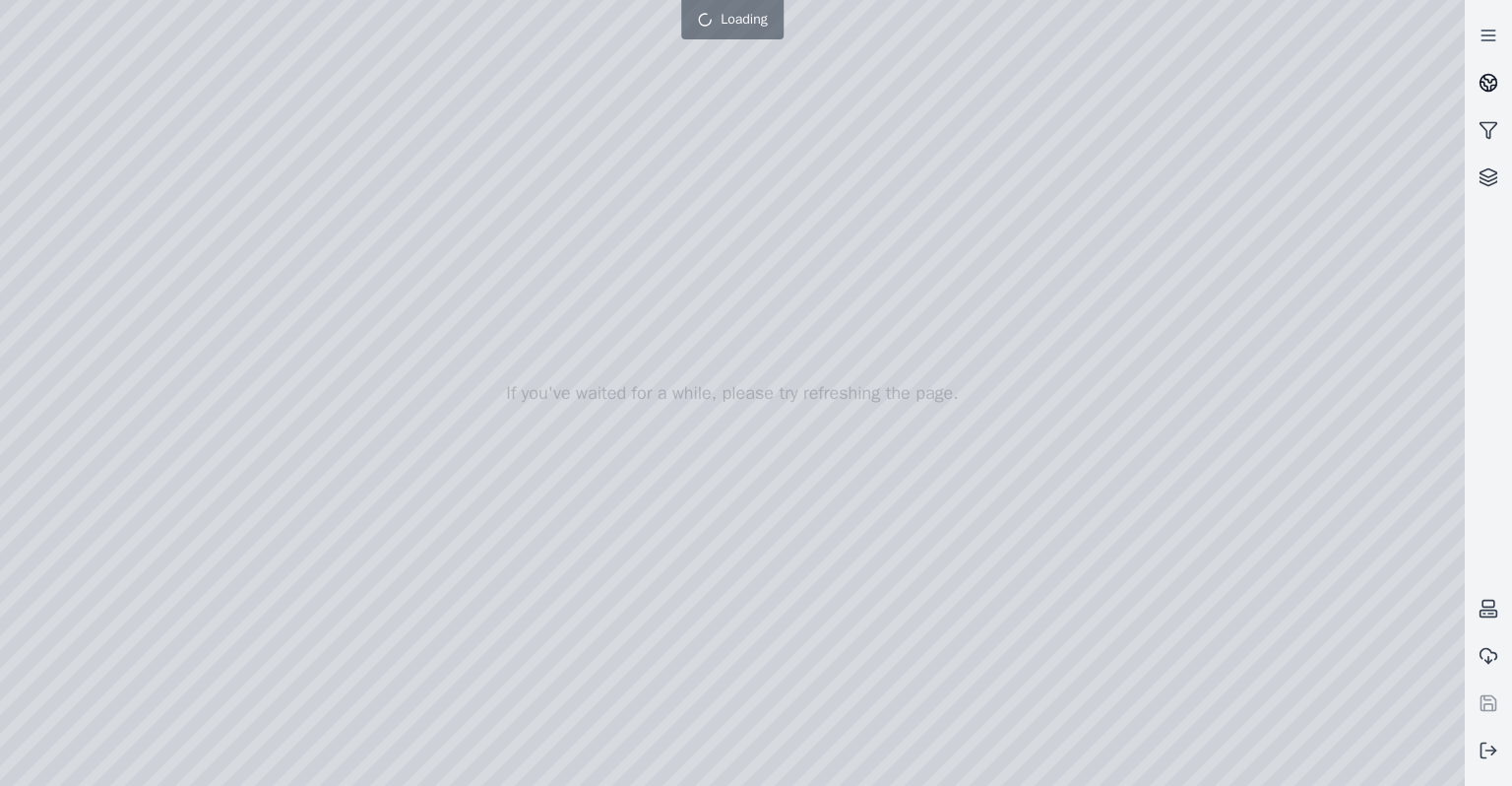 click at bounding box center [1488, 83] 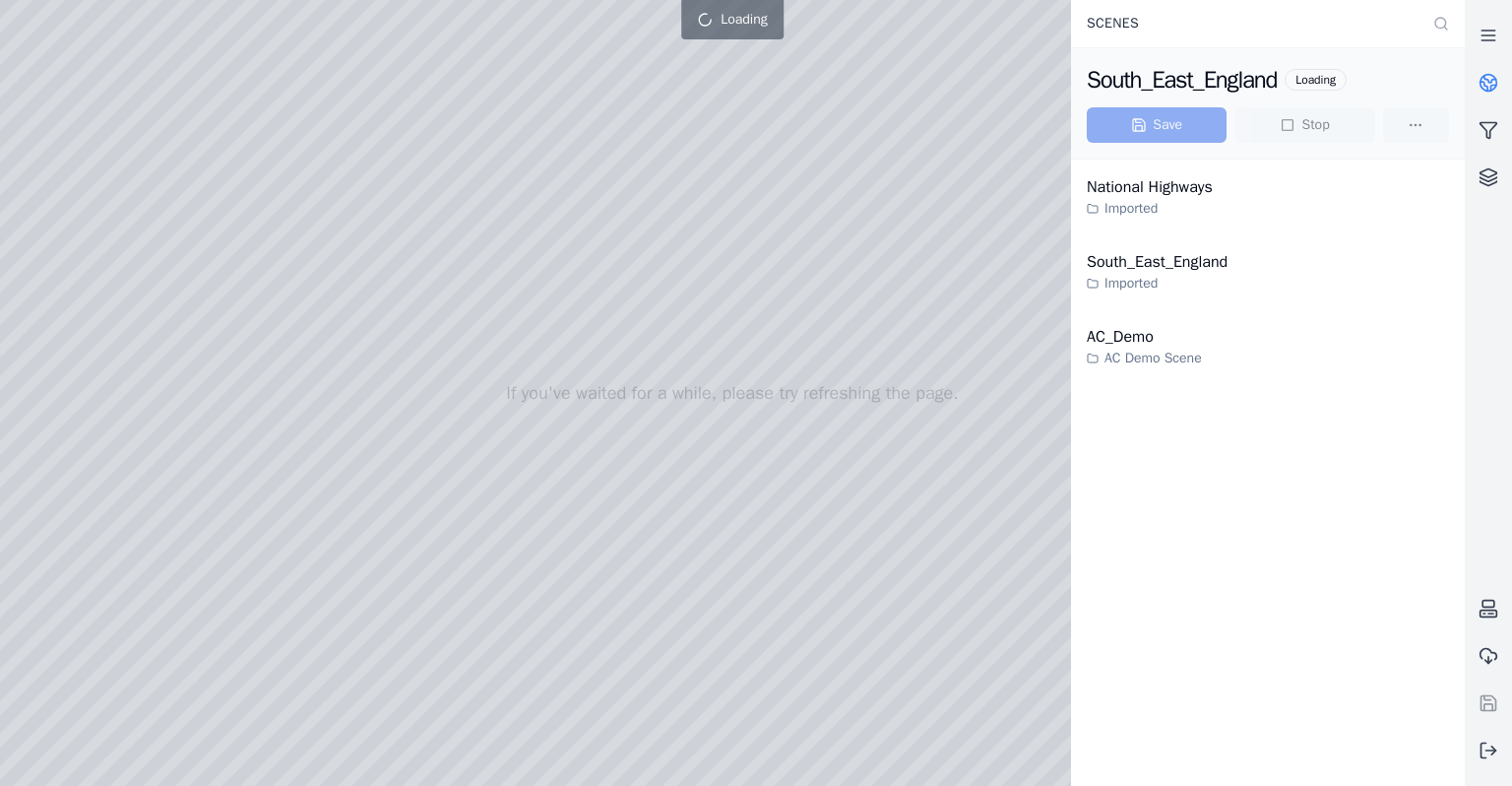 click on "Save Stop" at bounding box center (1268, 125) 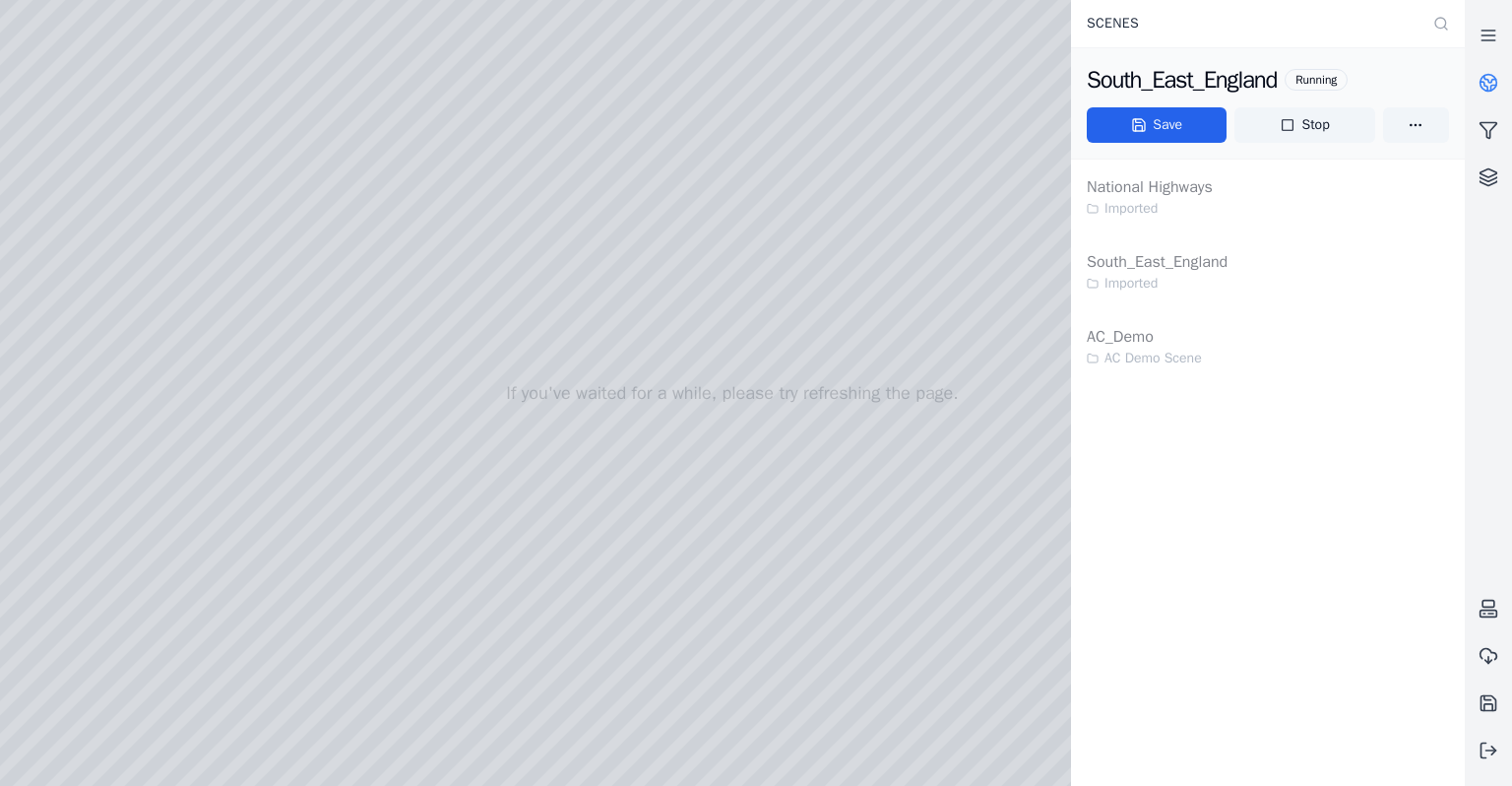 drag, startPoint x: 534, startPoint y: 242, endPoint x: 1053, endPoint y: 325, distance: 525.5949 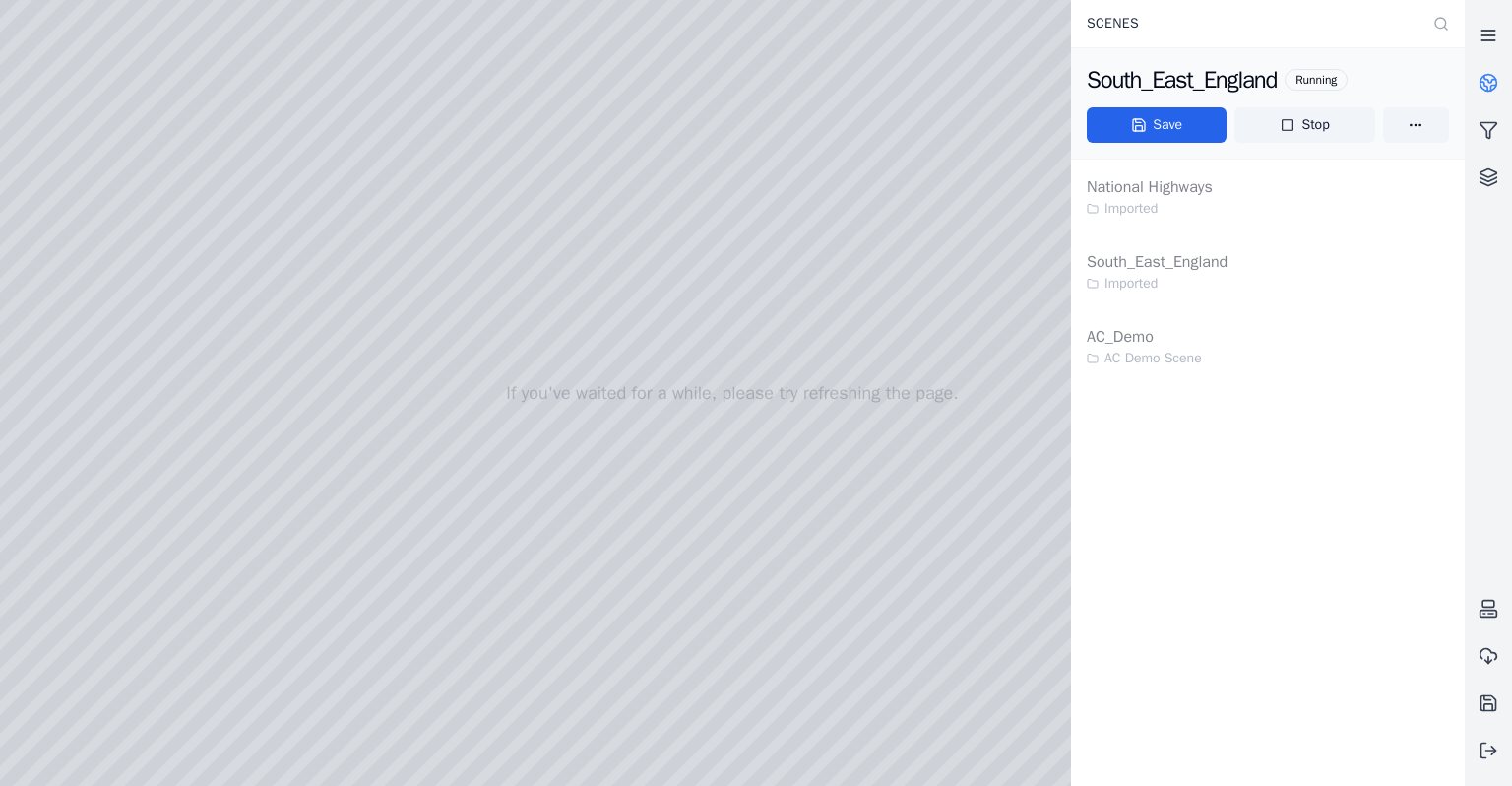 click at bounding box center (1488, 35) 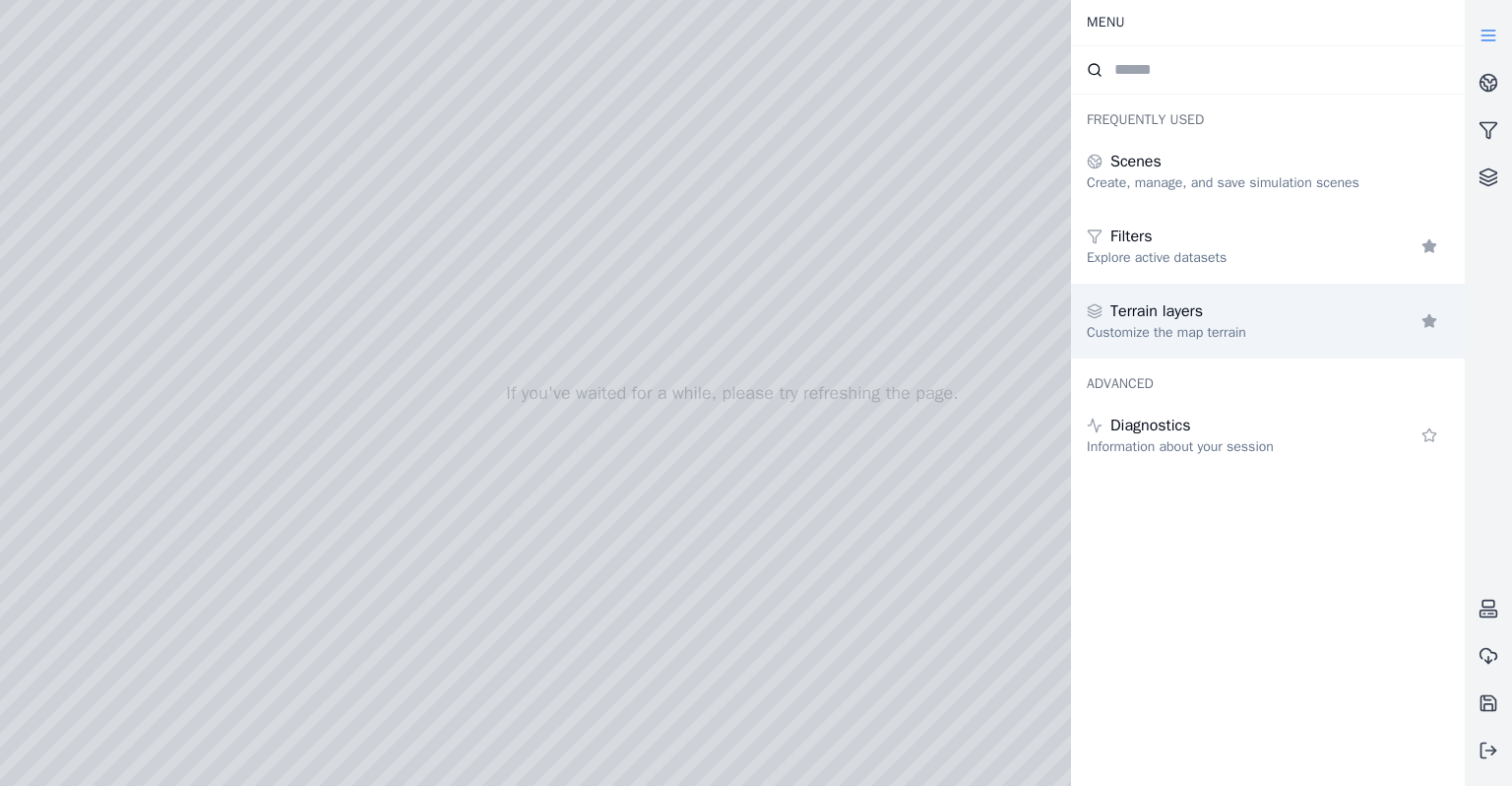click on "Terrain layers Customize the map terrain" at bounding box center (1268, 321) 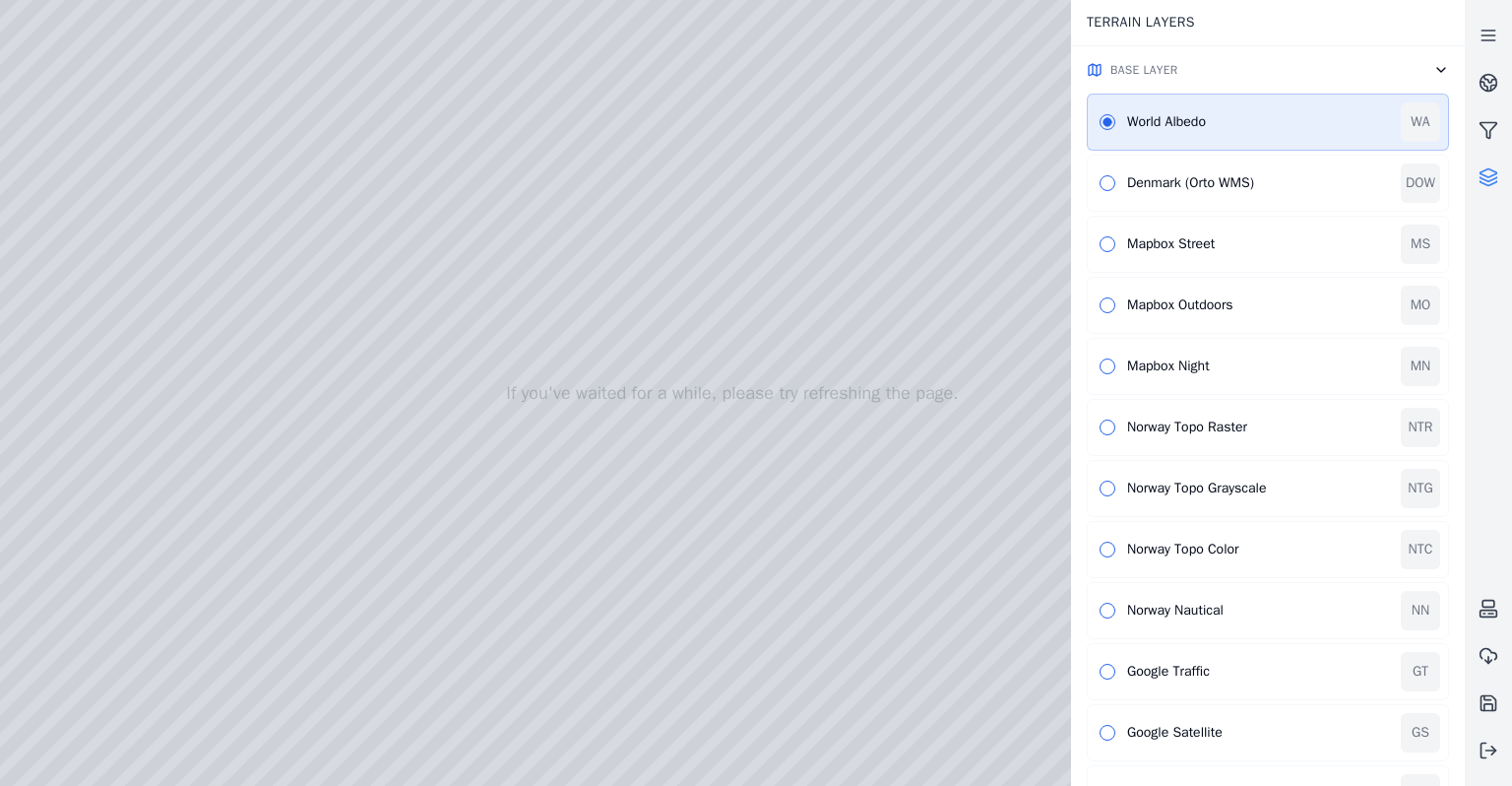 click on "World Albedo" at bounding box center (1258, 122) 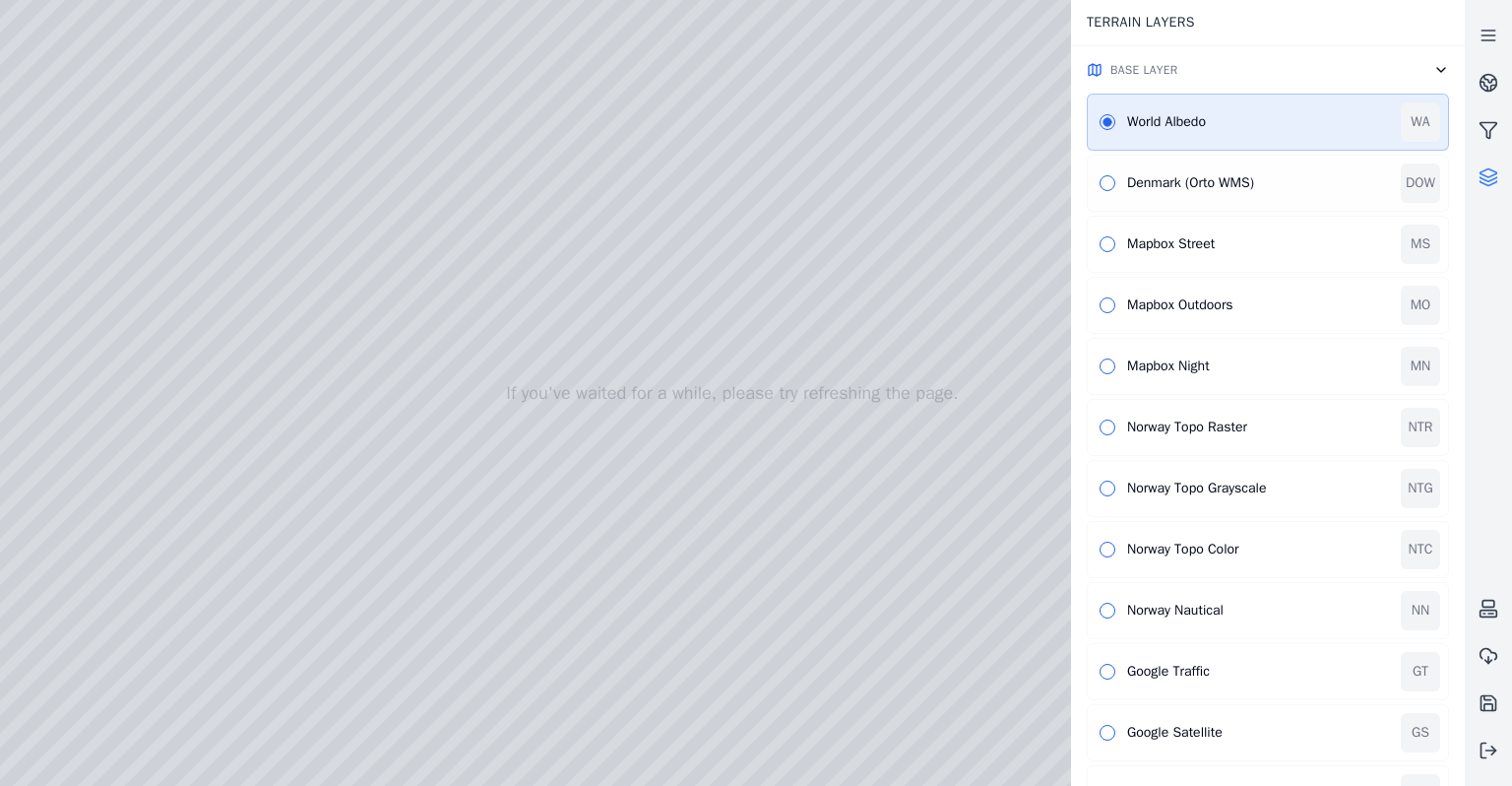 click on "Denmark (Orto WMS) DOW" at bounding box center (1268, 183) 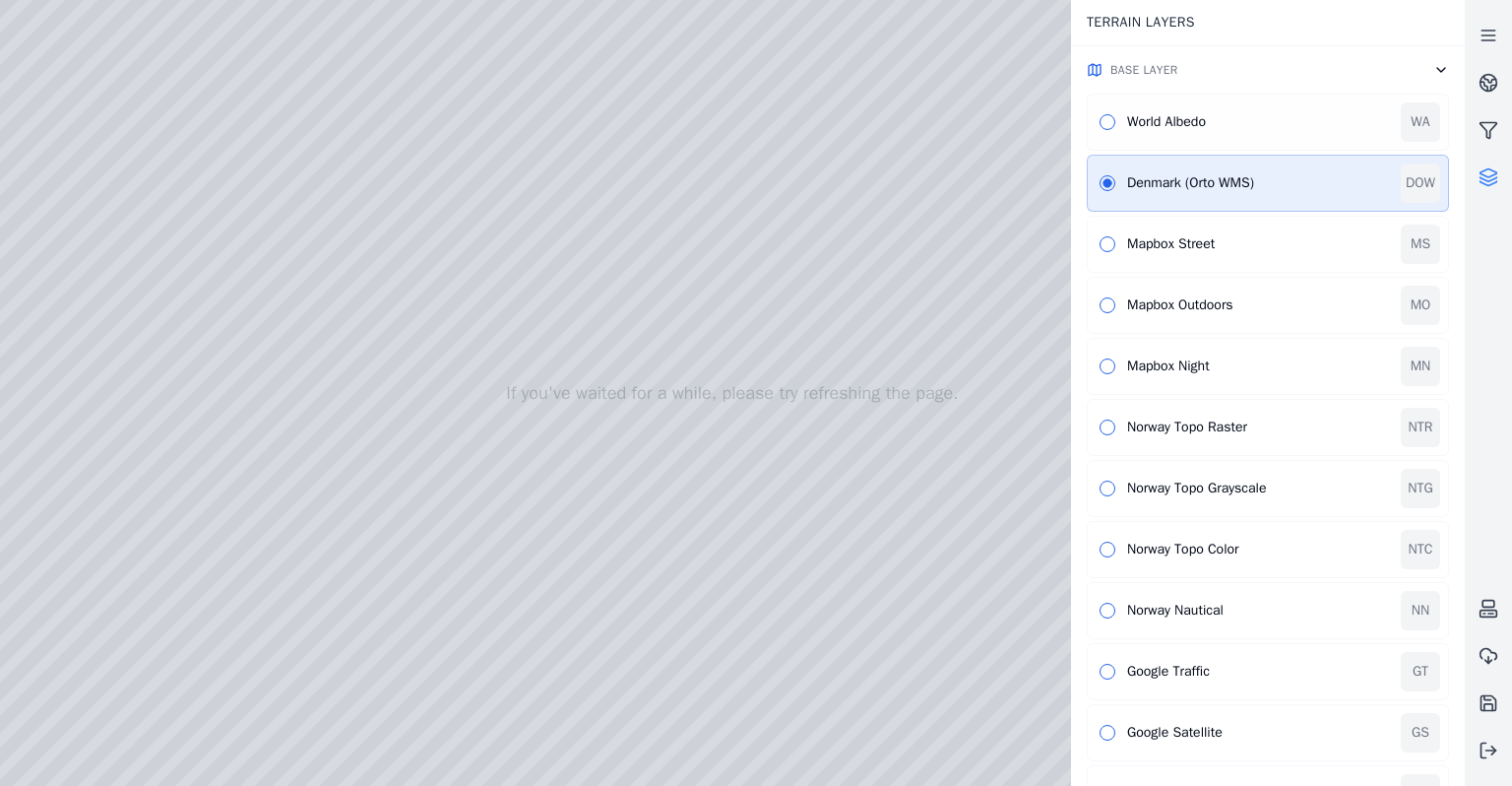 click on "World Albedo" at bounding box center (1258, 122) 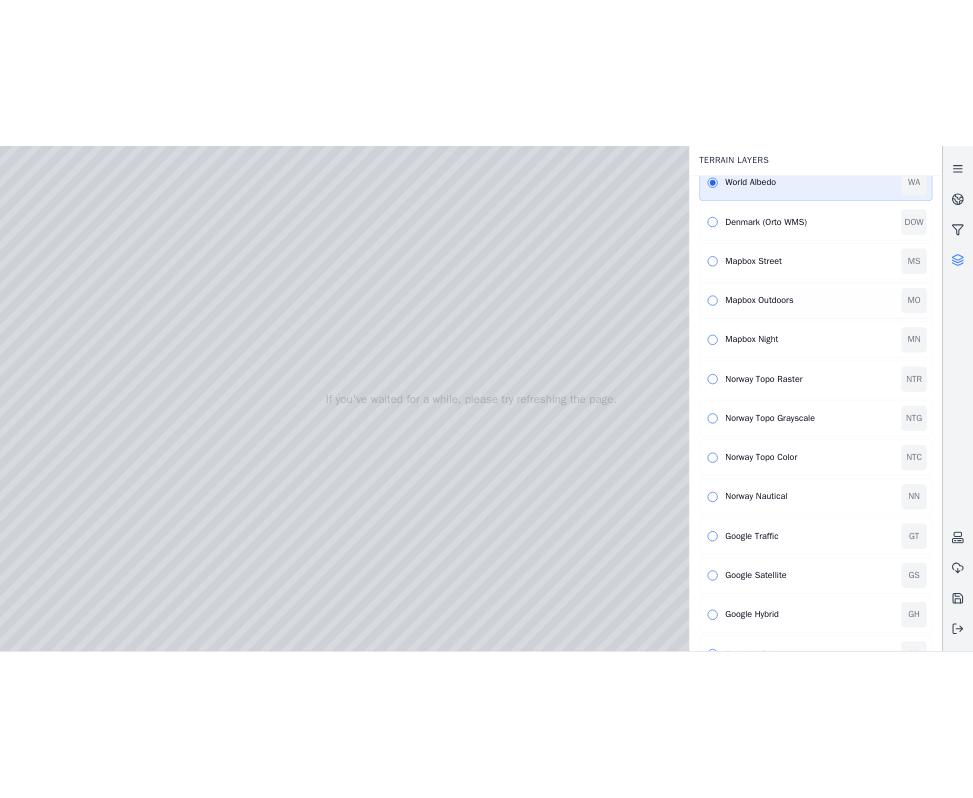 scroll, scrollTop: 0, scrollLeft: 0, axis: both 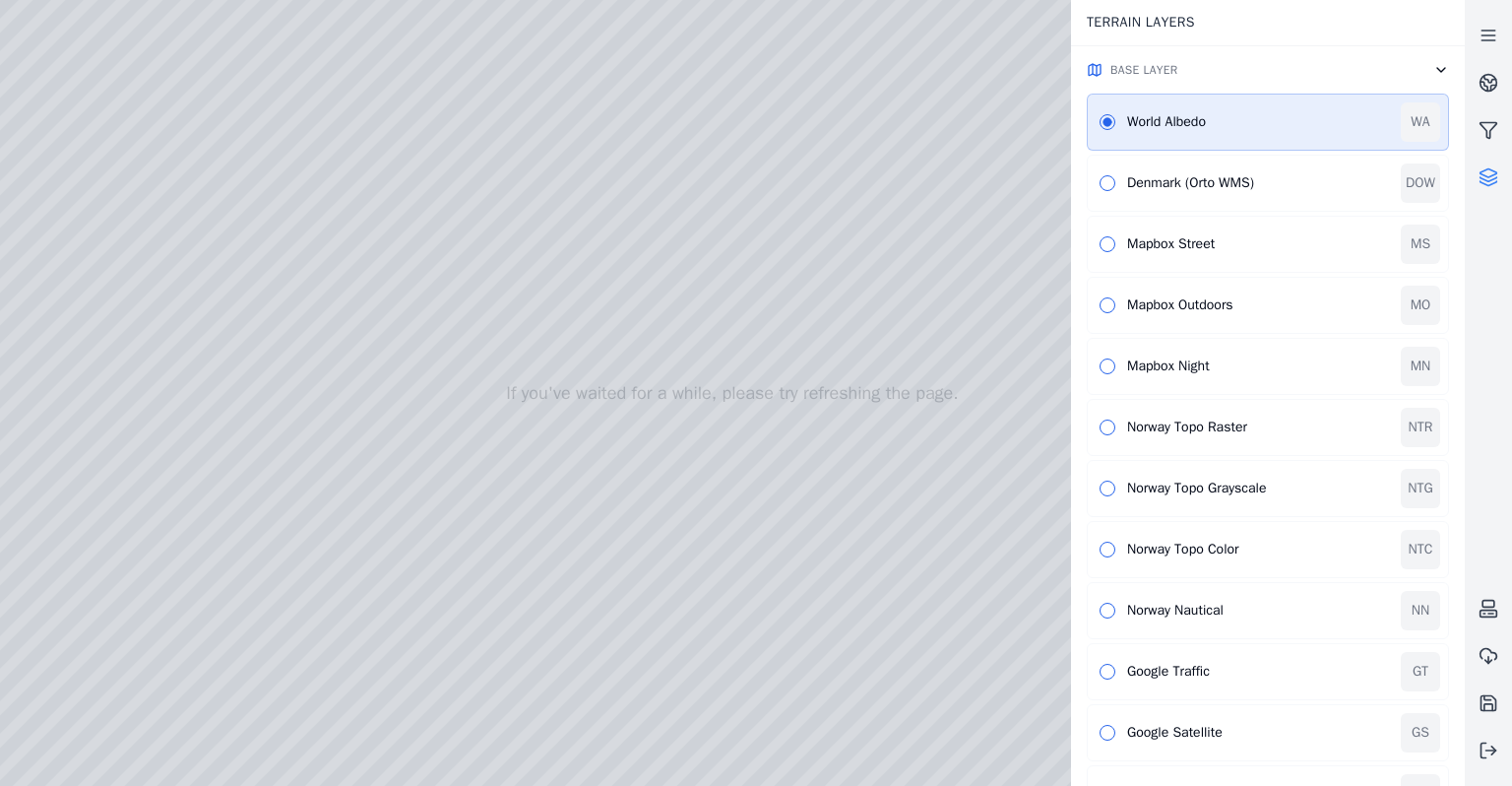 click on "Base Layer" at bounding box center [1268, 70] 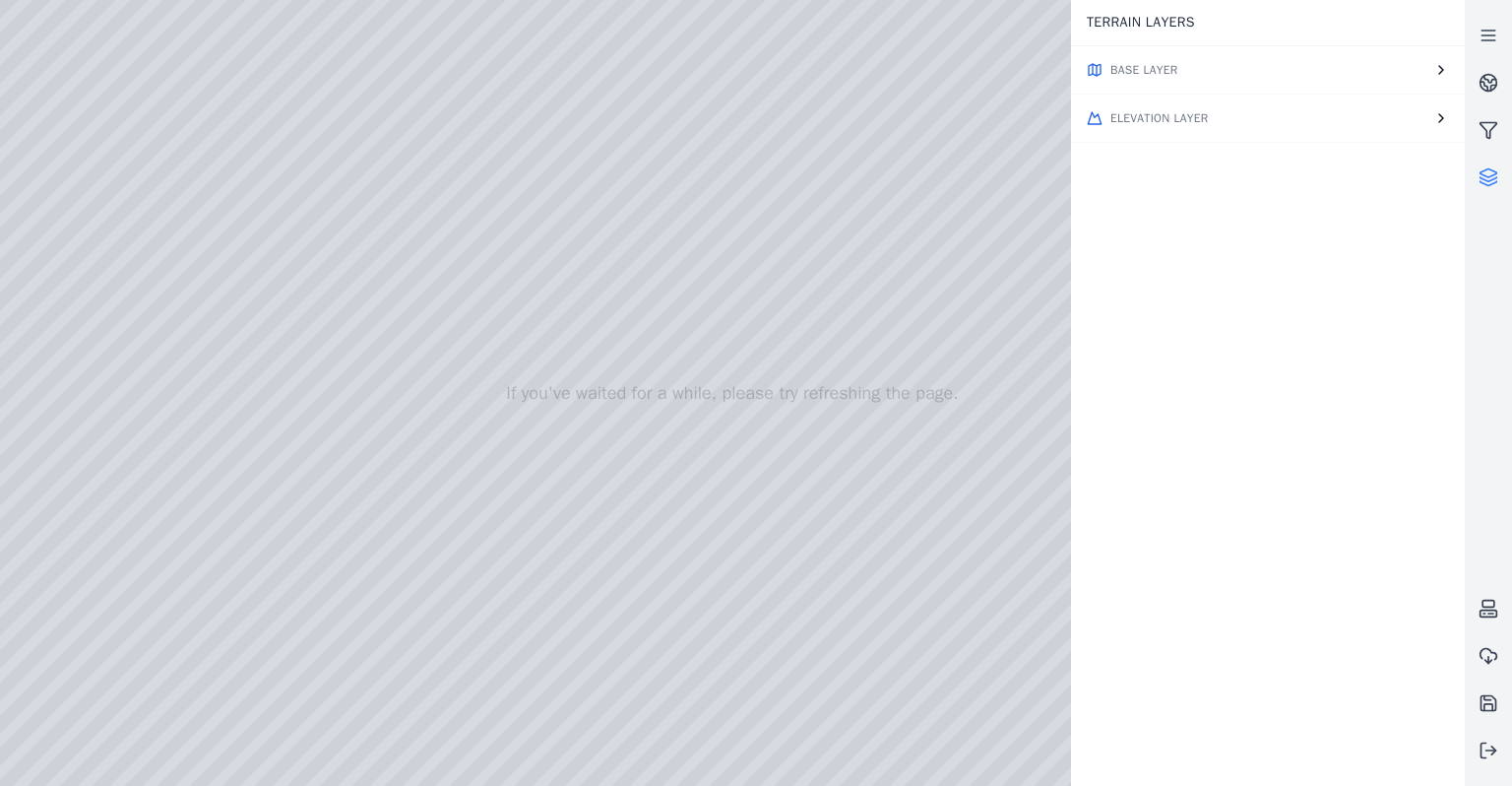 click on "Elevation Layer" at bounding box center [1159, 118] 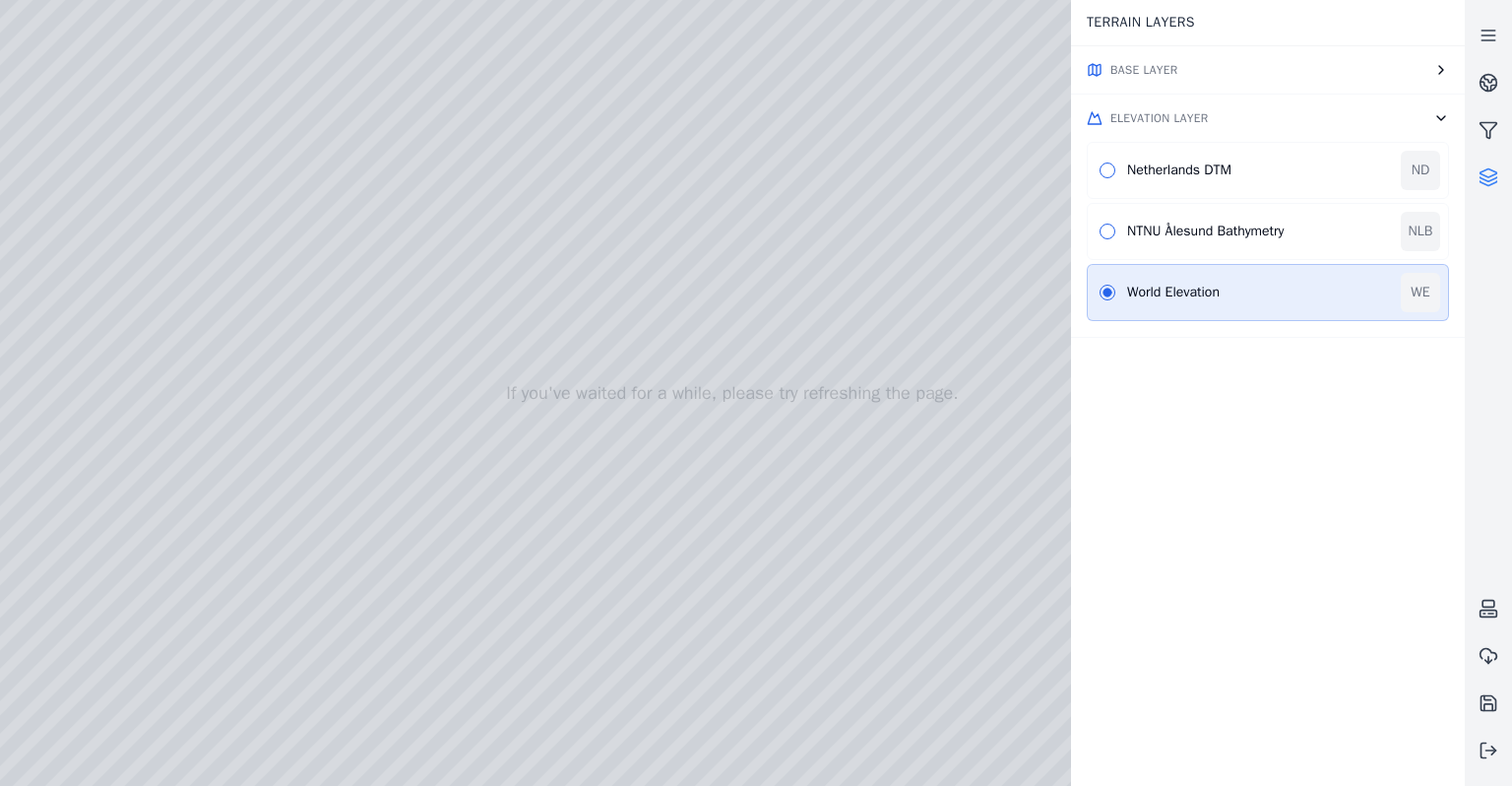 click on "World Elevation WE" at bounding box center [1268, 293] 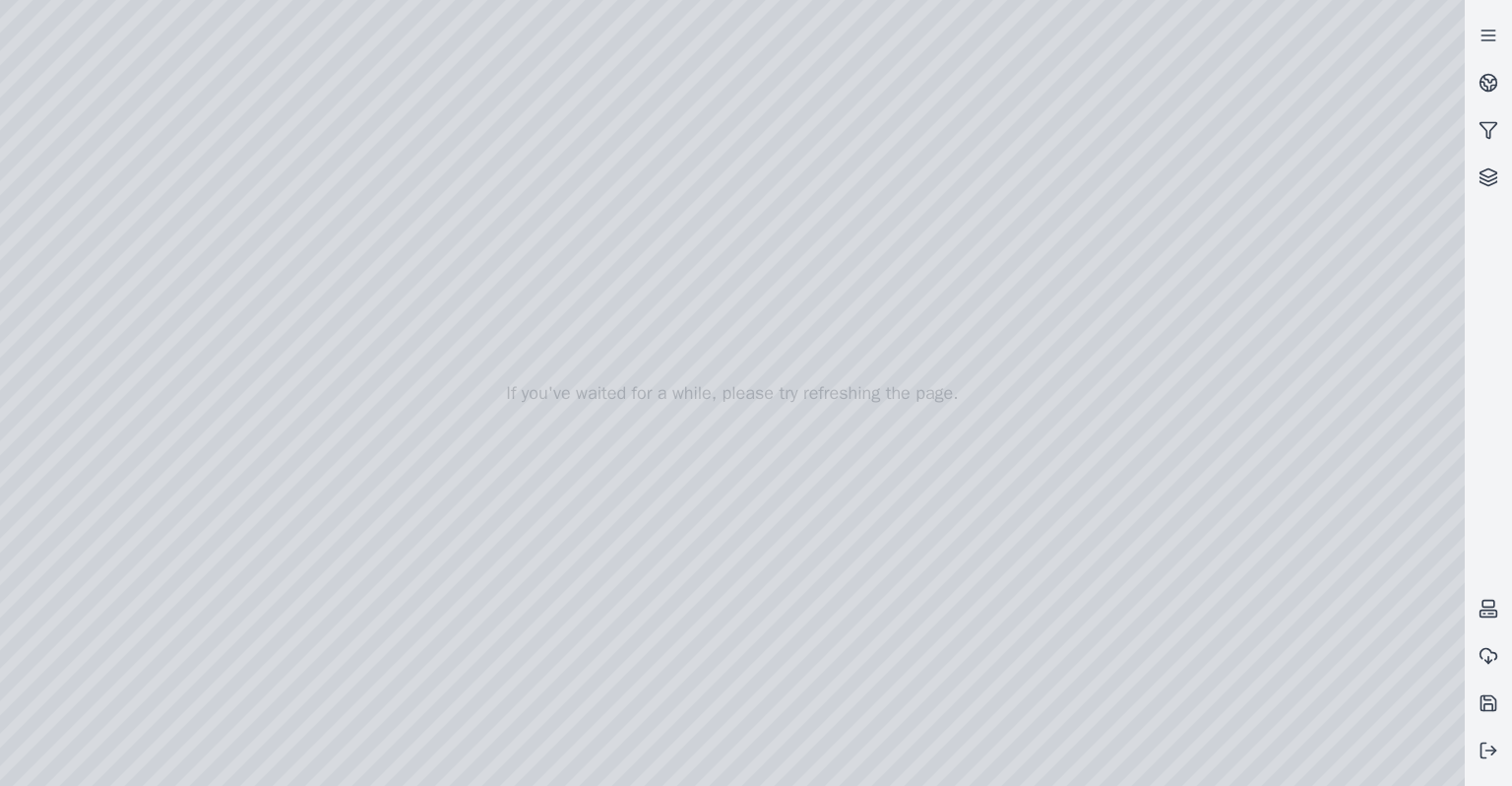 drag, startPoint x: 799, startPoint y: 429, endPoint x: 902, endPoint y: 428, distance: 103.00485 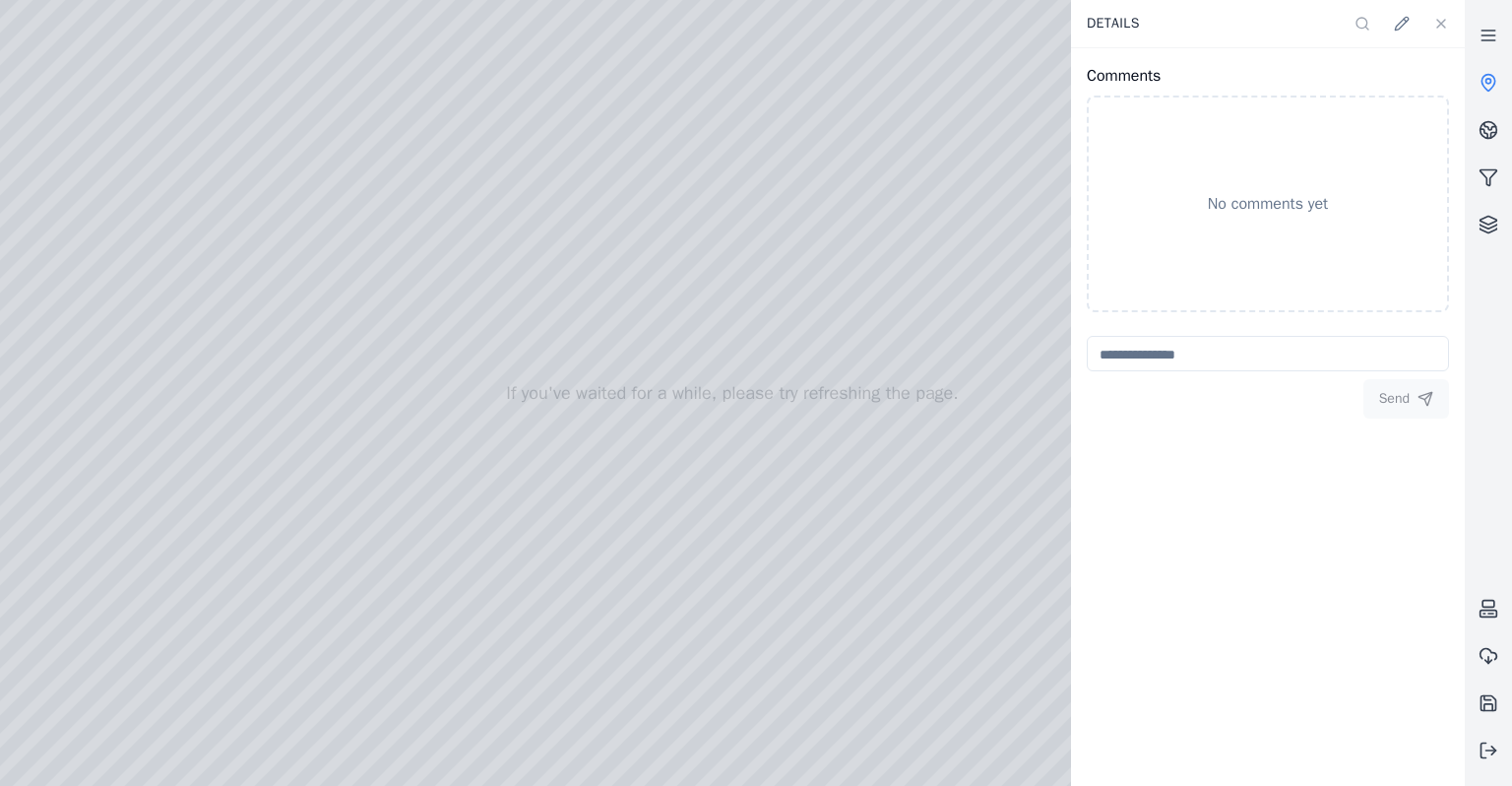 click at bounding box center [732, 393] 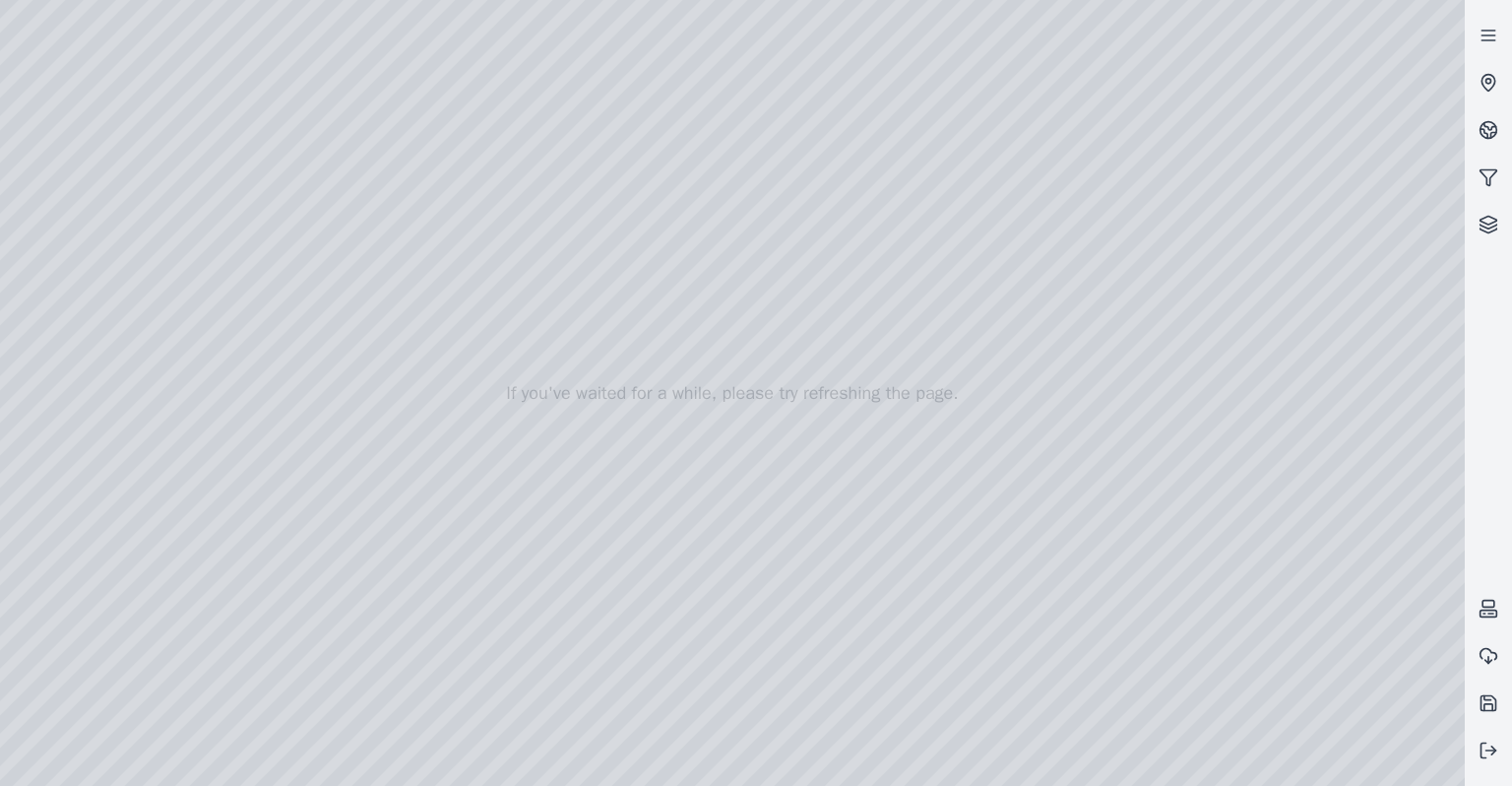 click at bounding box center [732, 393] 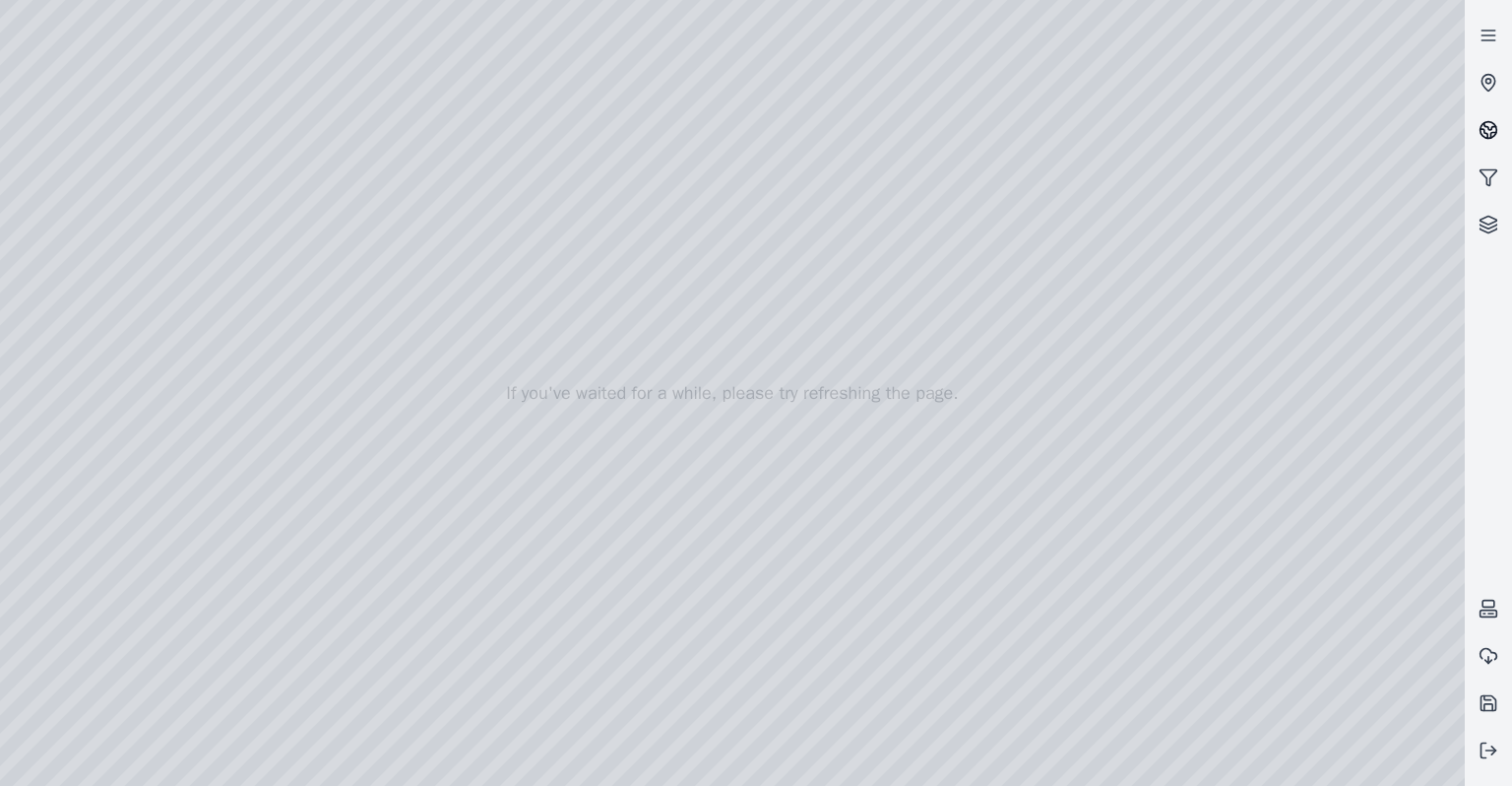 click at bounding box center [1488, 130] 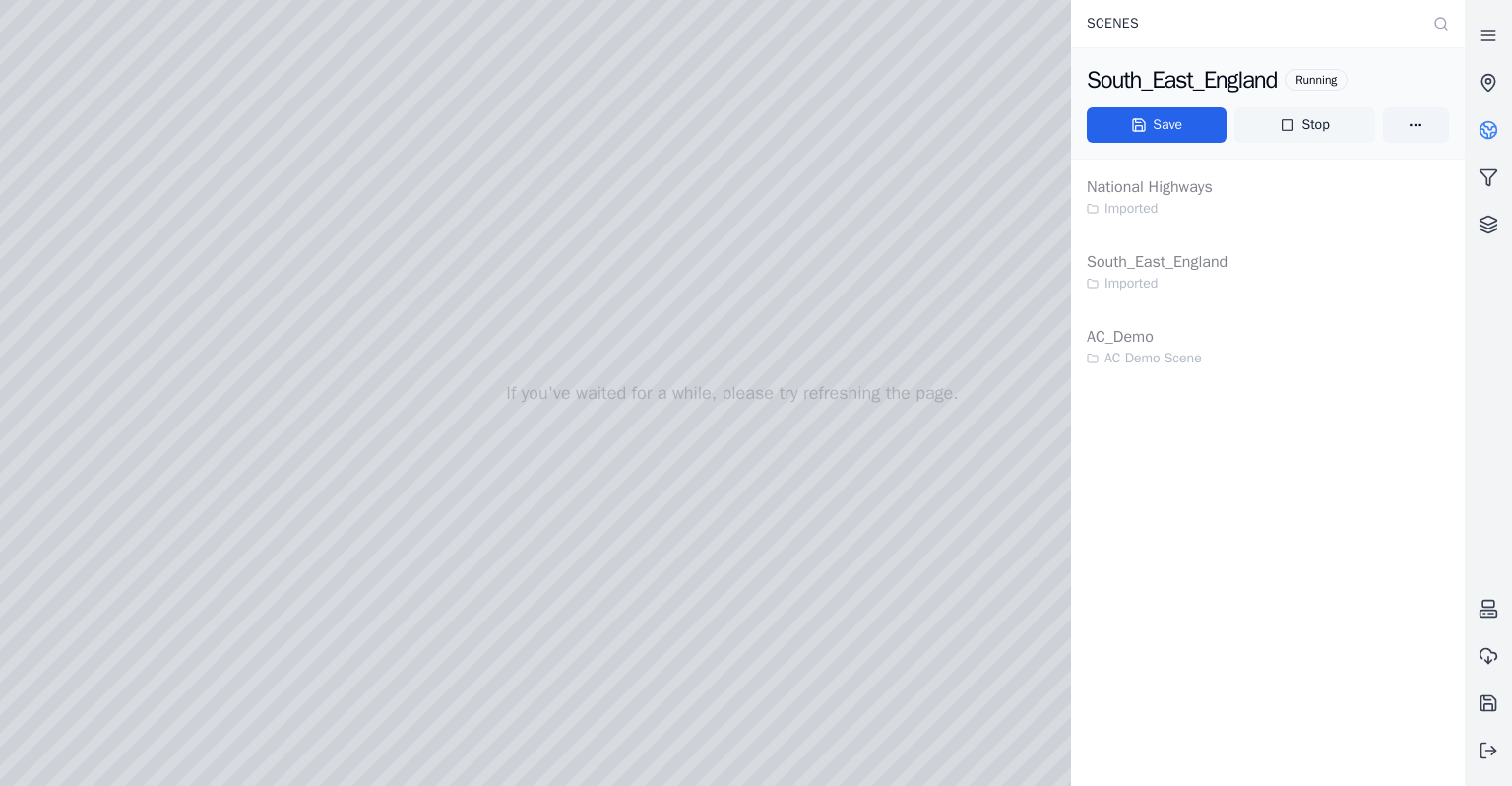 click on "Stop" at bounding box center (1304, 125) 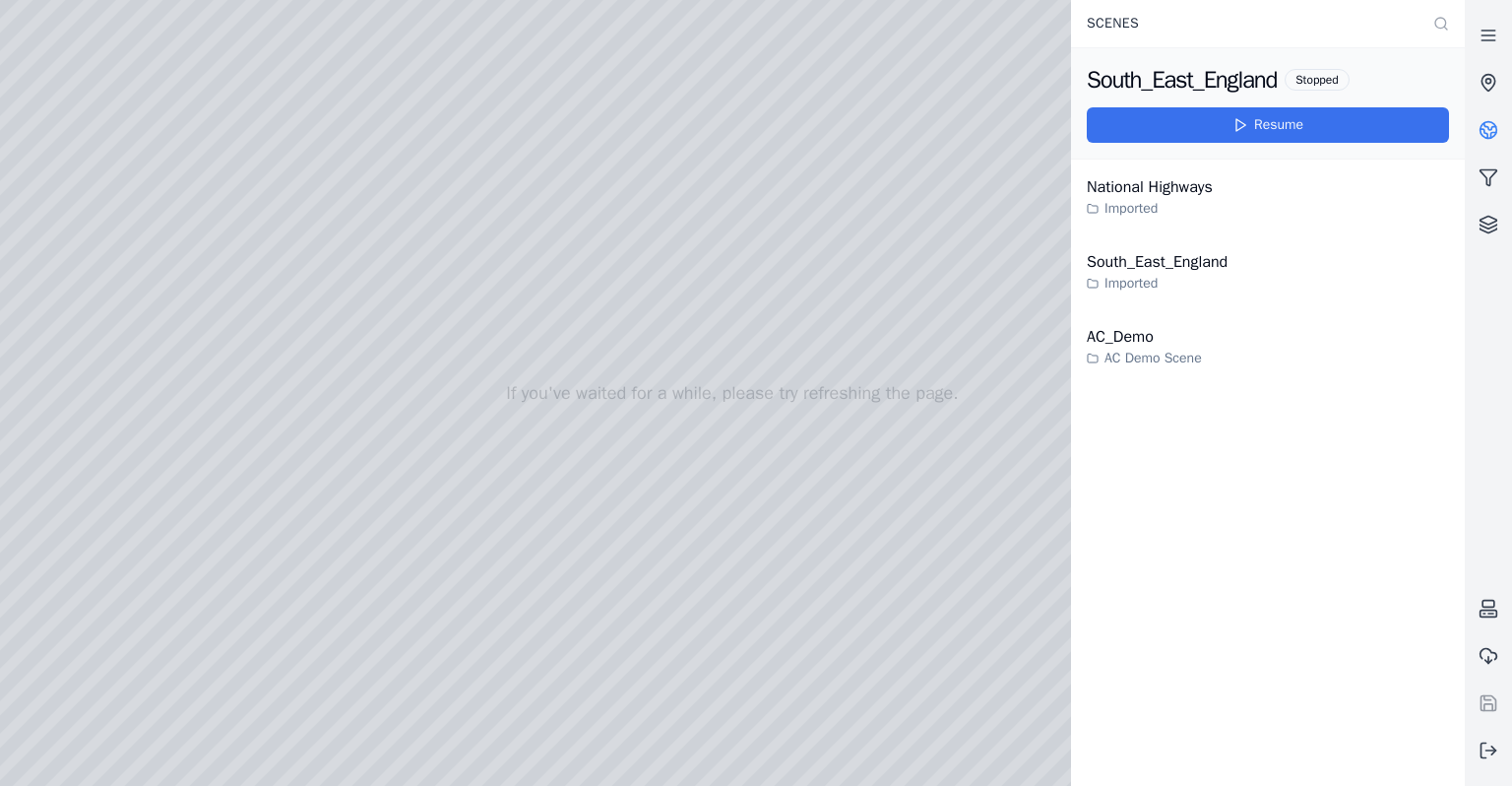 click on "Resume" at bounding box center [1268, 125] 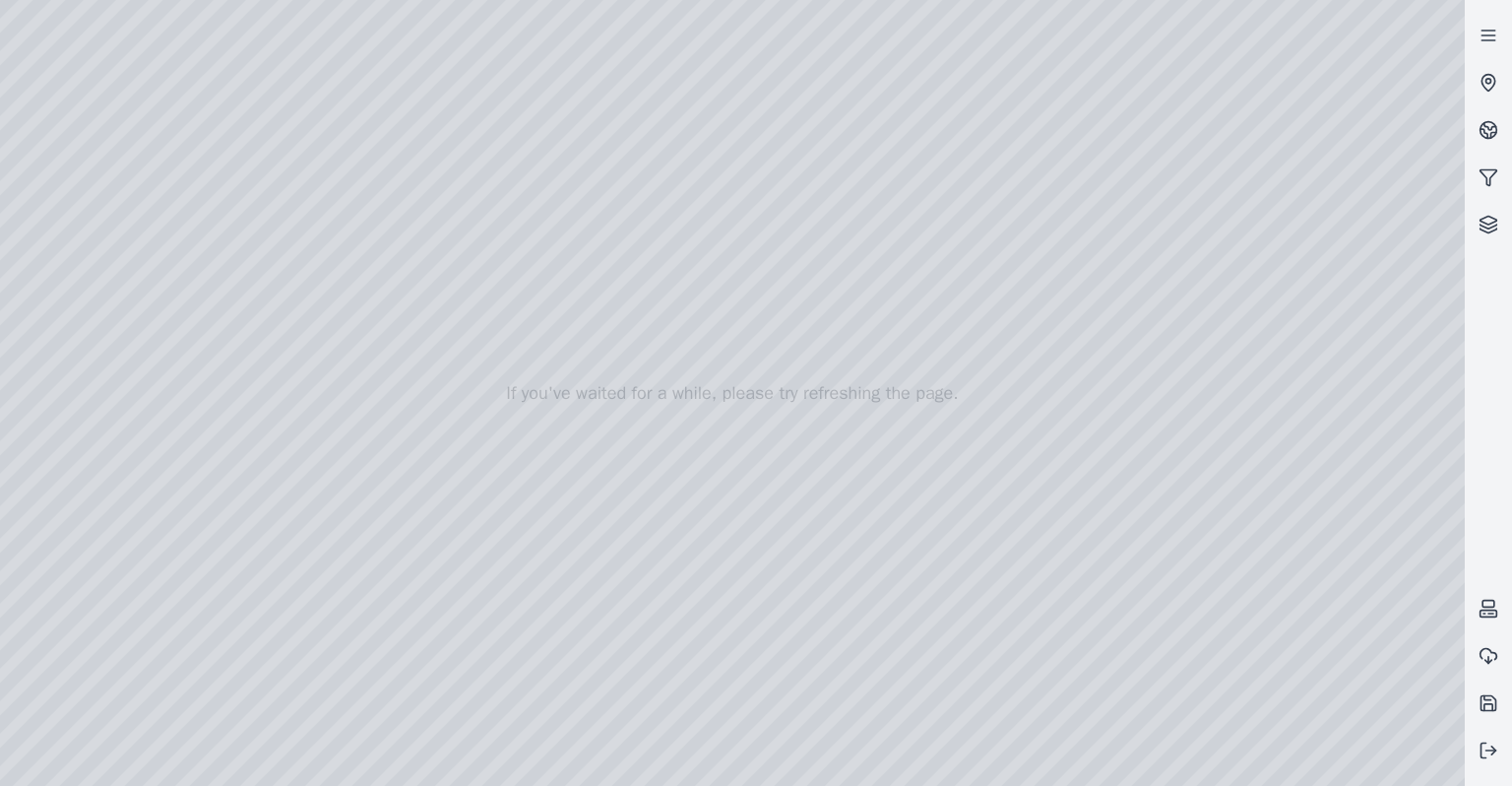drag, startPoint x: 912, startPoint y: 111, endPoint x: 904, endPoint y: 176, distance: 65.49046 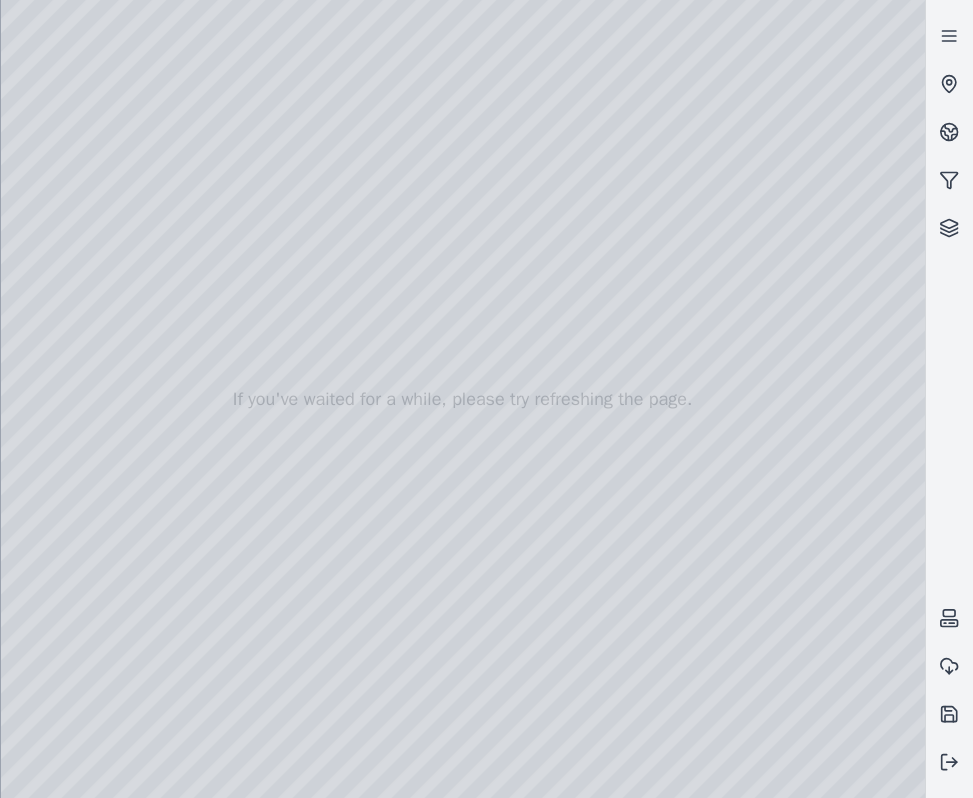 click at bounding box center (463, 399) 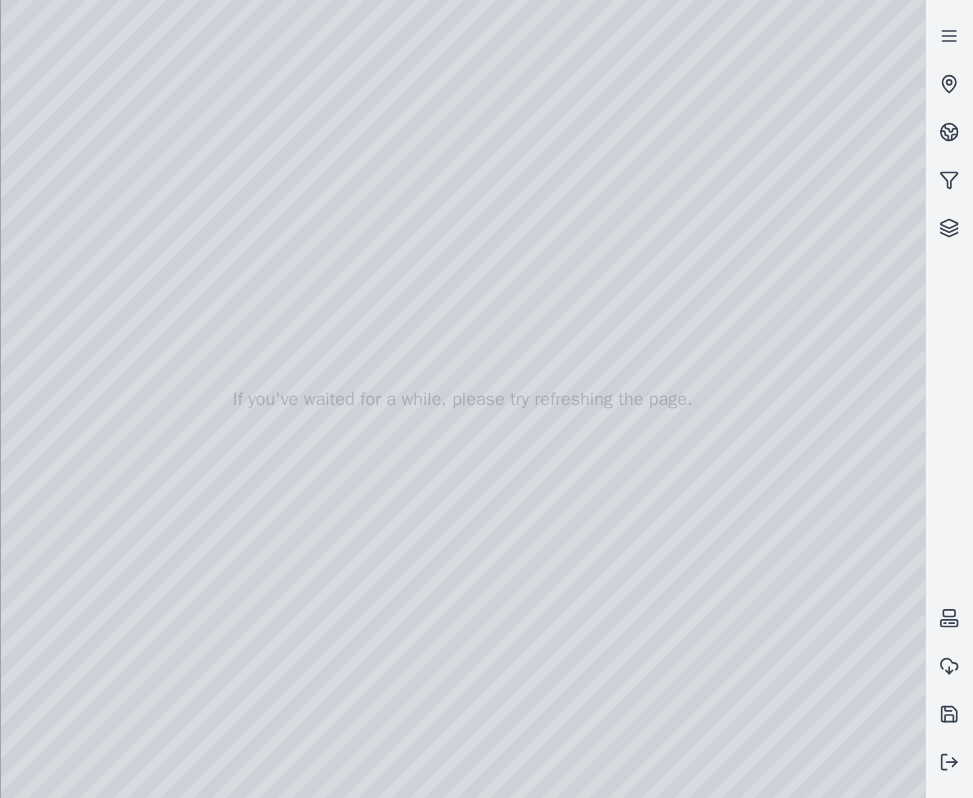 click at bounding box center (463, 399) 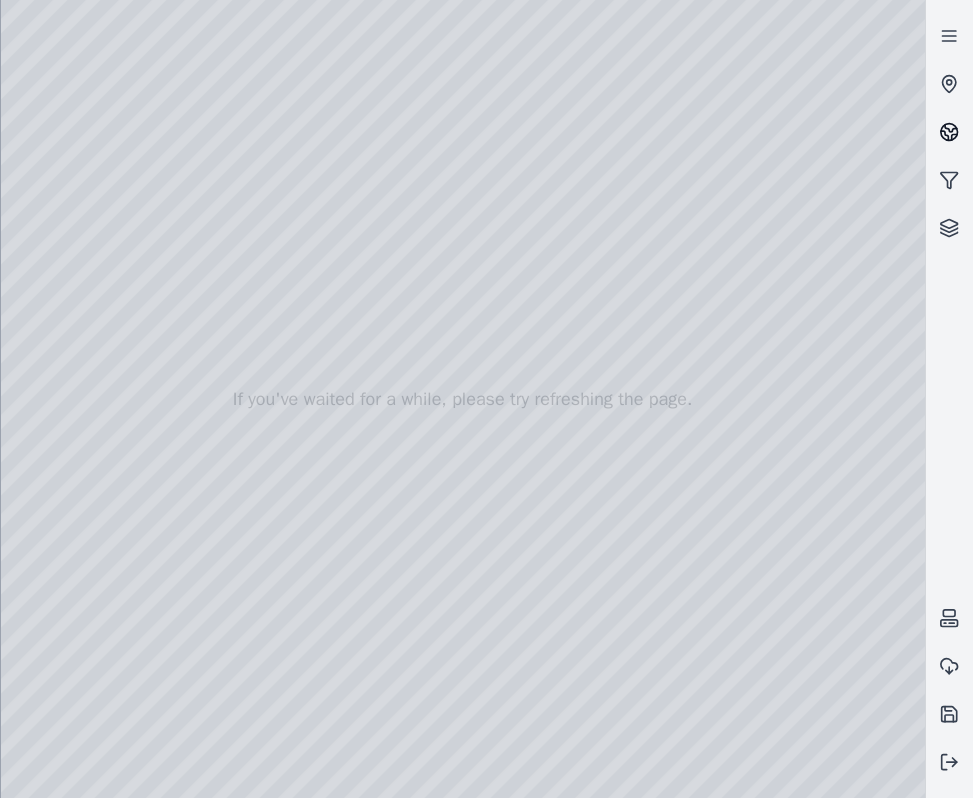 click 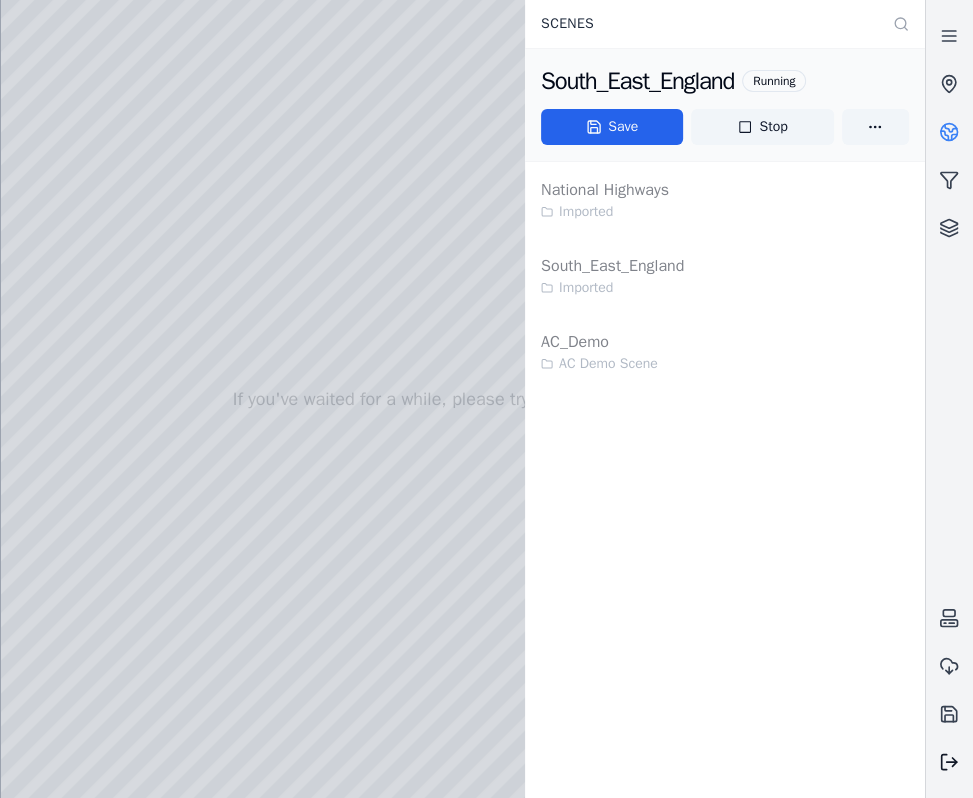 click 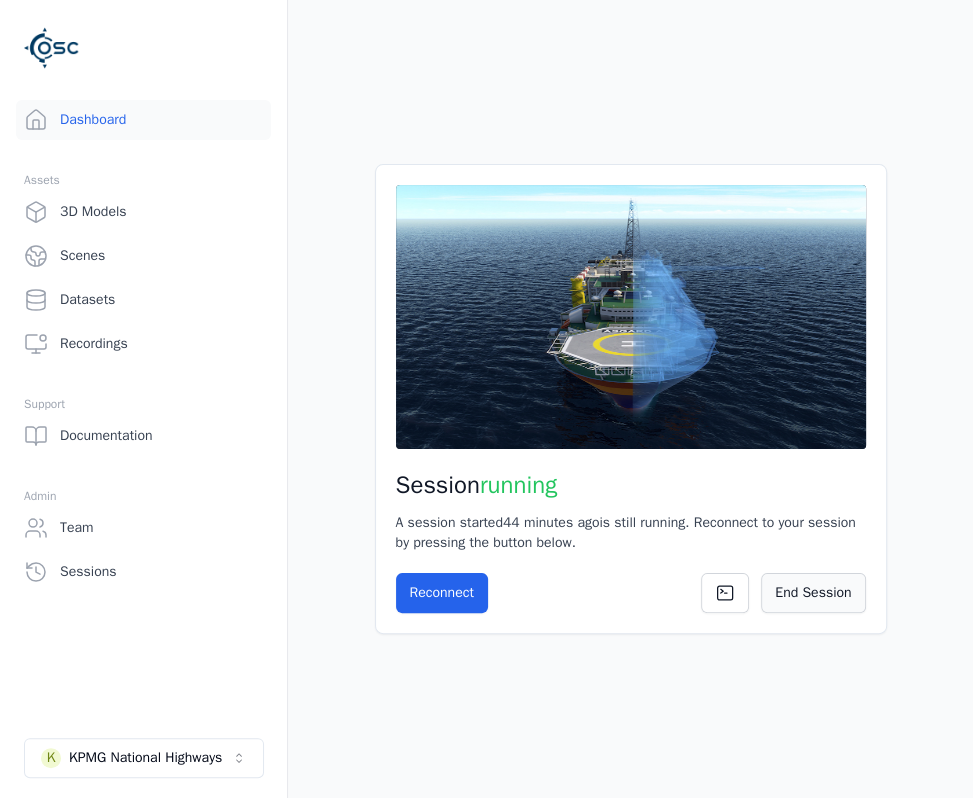 click on "End Session" at bounding box center [813, 593] 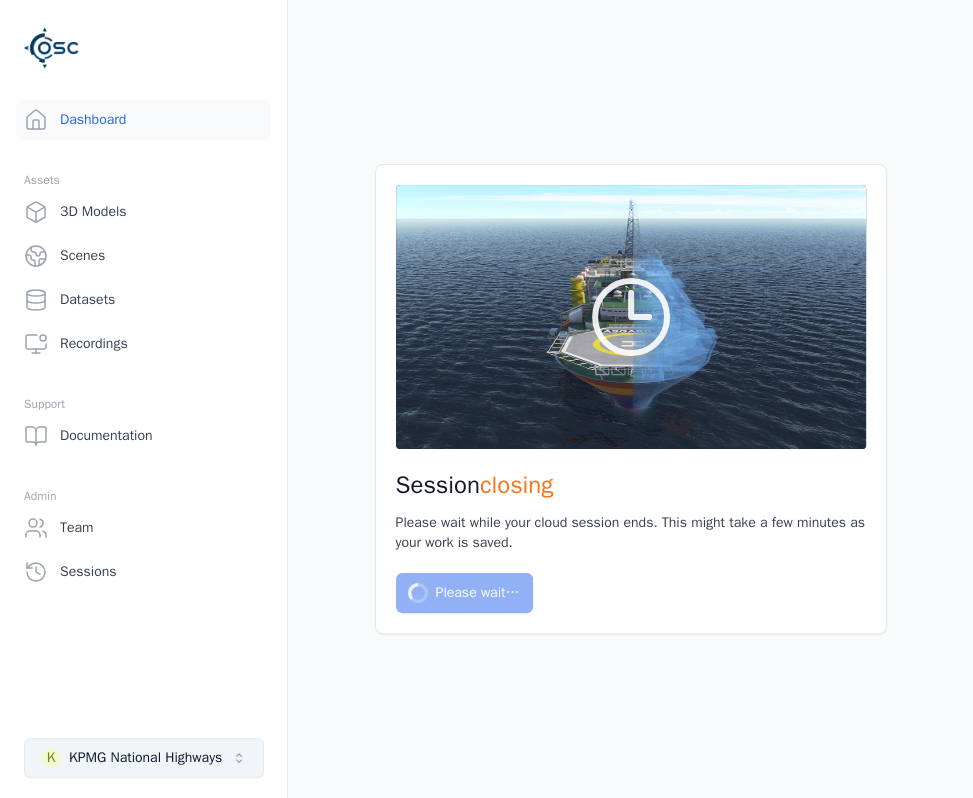 click on "KPMG National Highways" at bounding box center [145, 758] 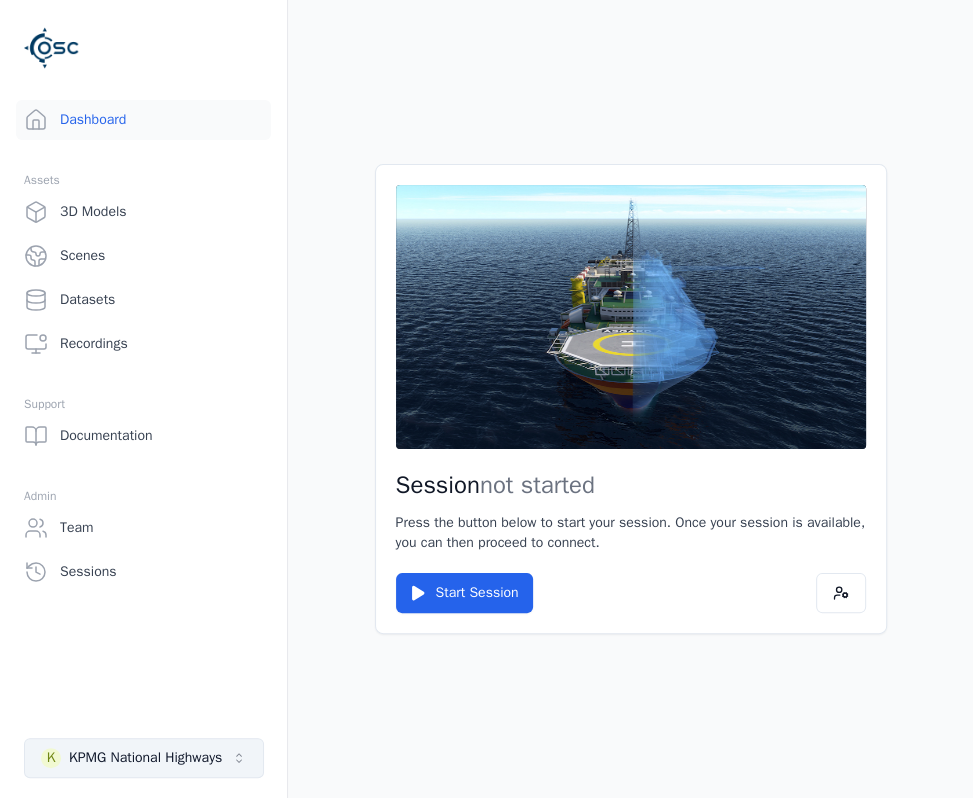 click on "KPMG National Highways" at bounding box center [145, 758] 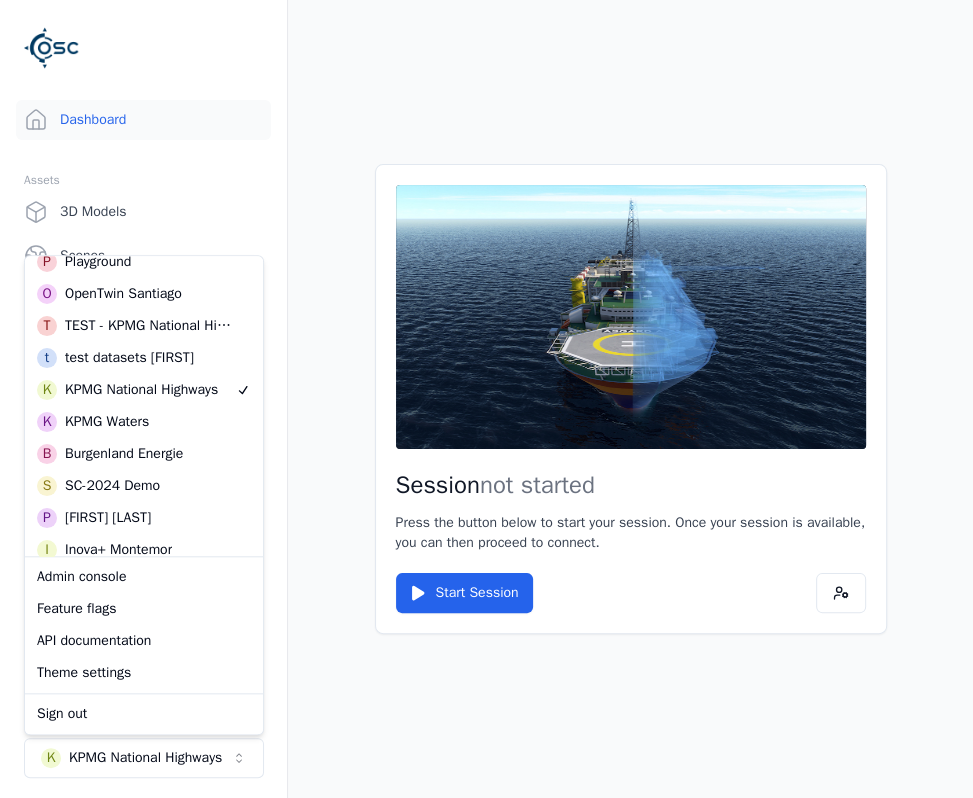 scroll, scrollTop: 259, scrollLeft: 0, axis: vertical 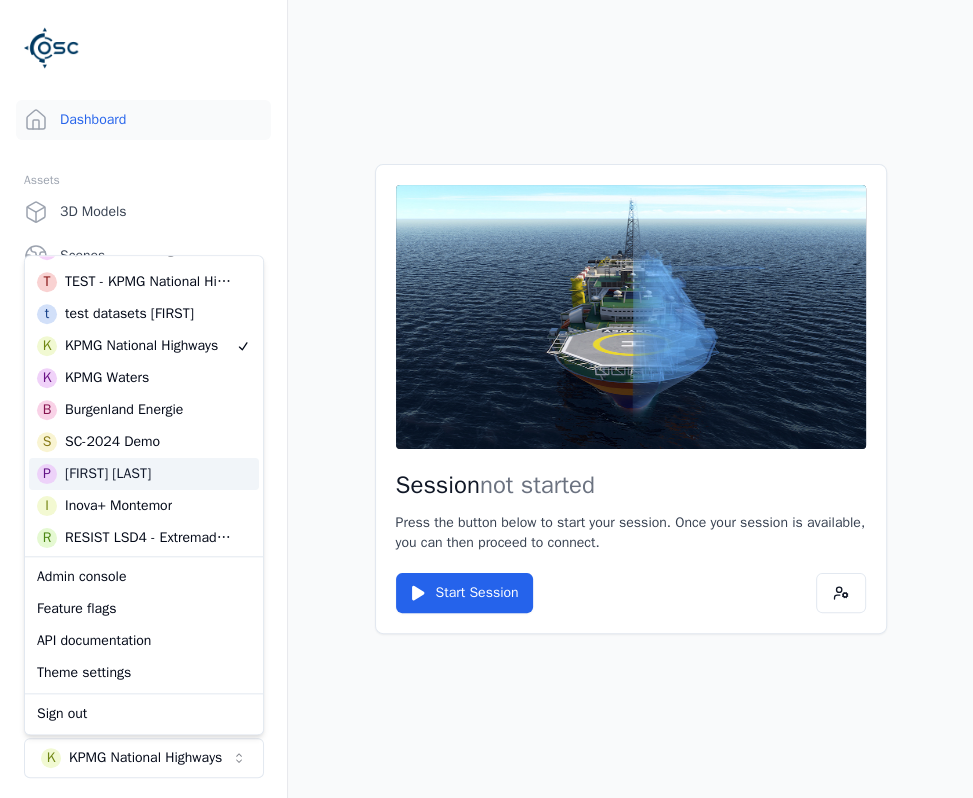 click on "P Paul Demo" at bounding box center (144, 474) 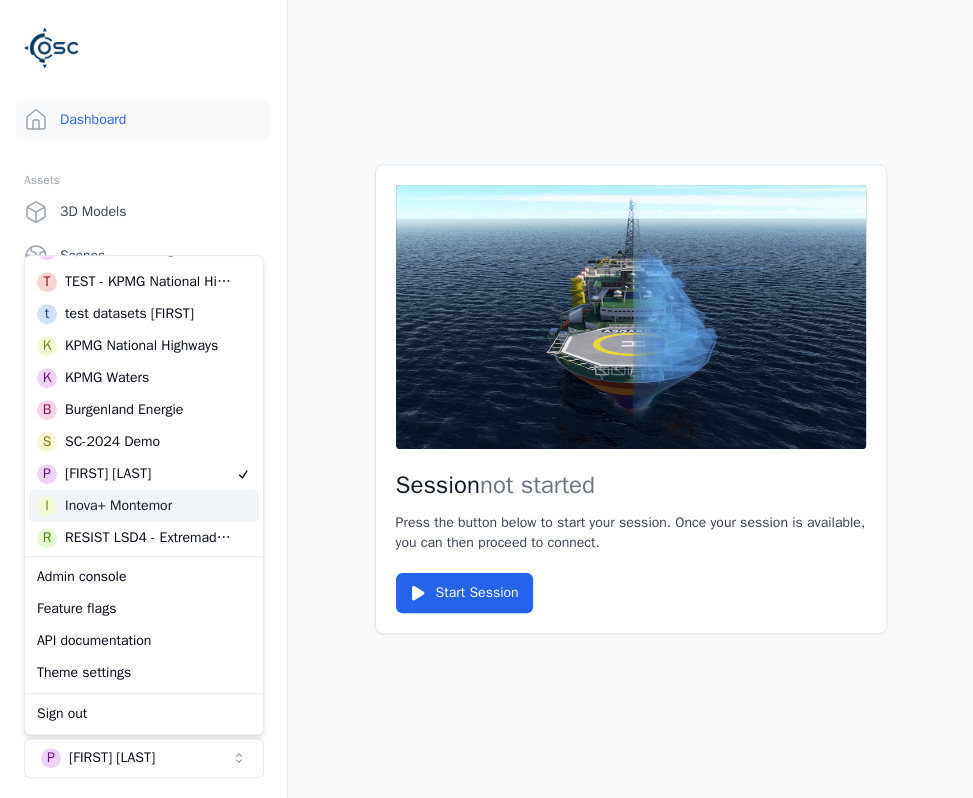 click on "Session  not started Press the button below to start your session. Once your session is available, you can then proceed to connect. Start Session" at bounding box center [630, 399] 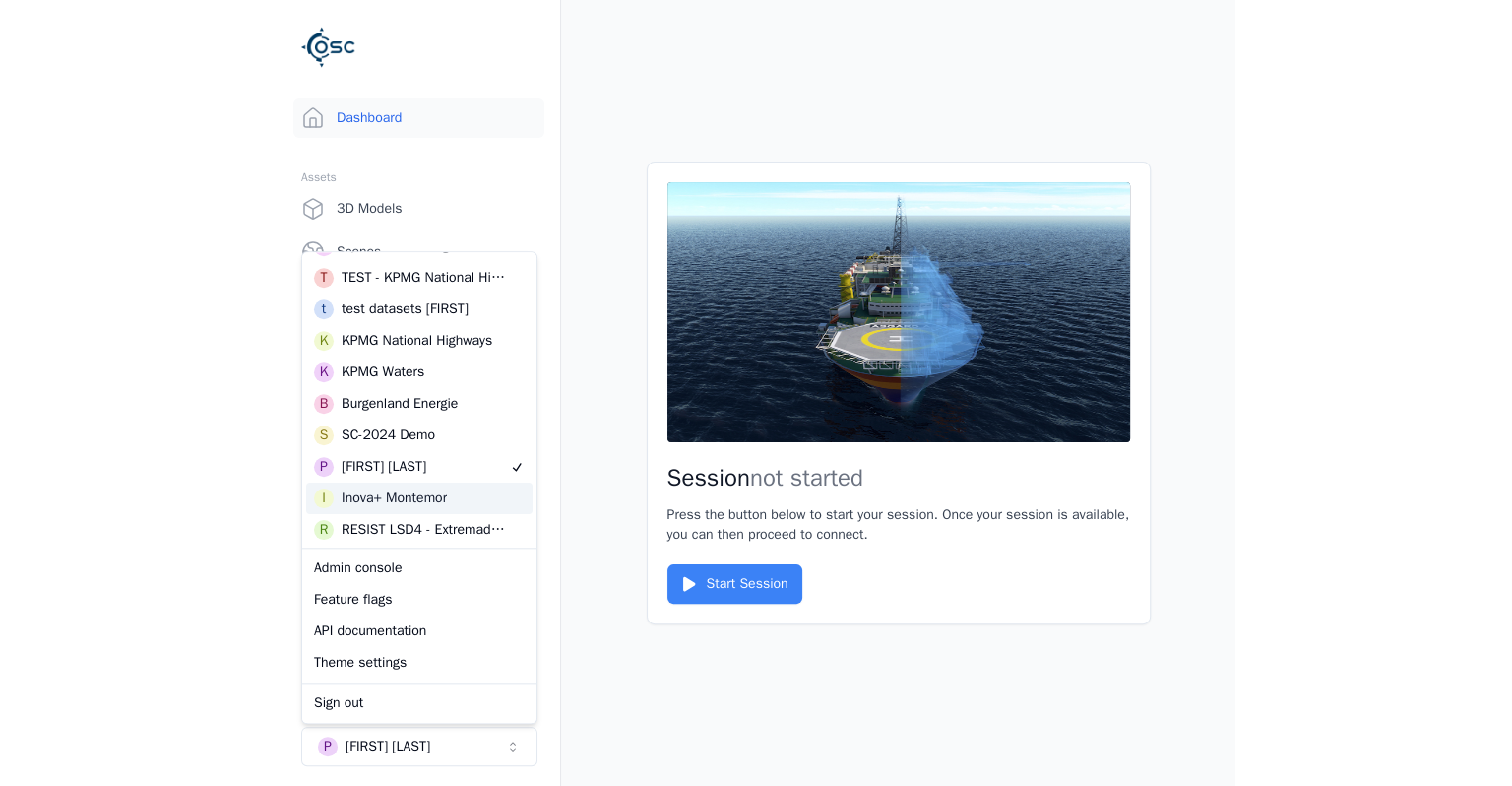 scroll, scrollTop: 0, scrollLeft: 0, axis: both 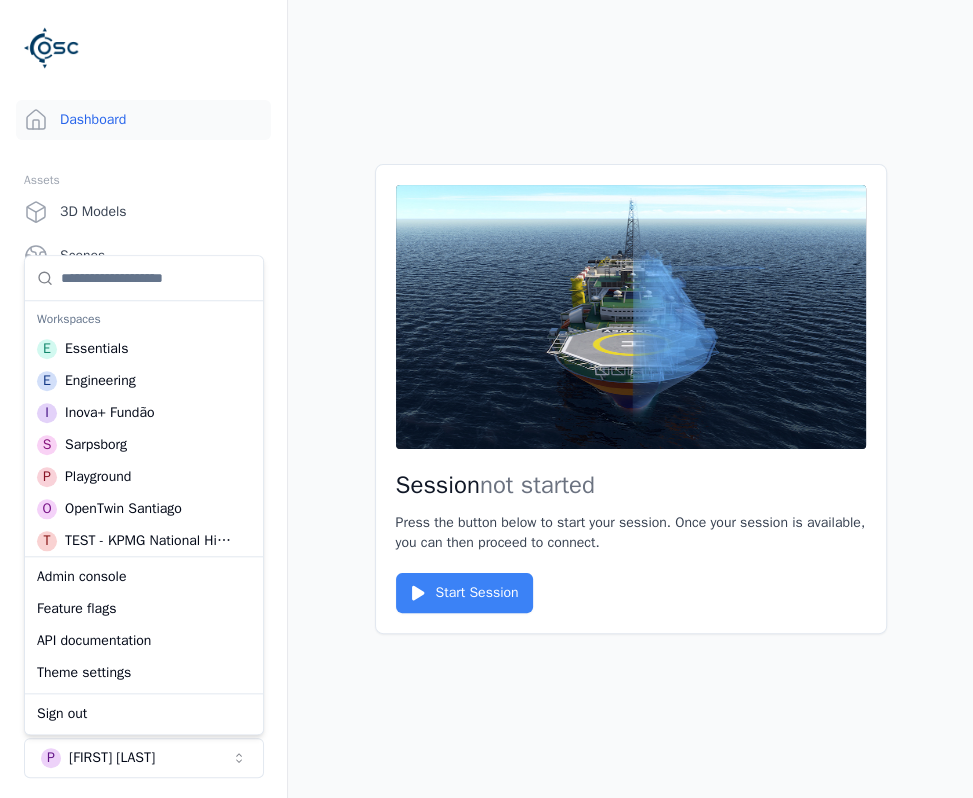 click on "Start Session" at bounding box center [464, 593] 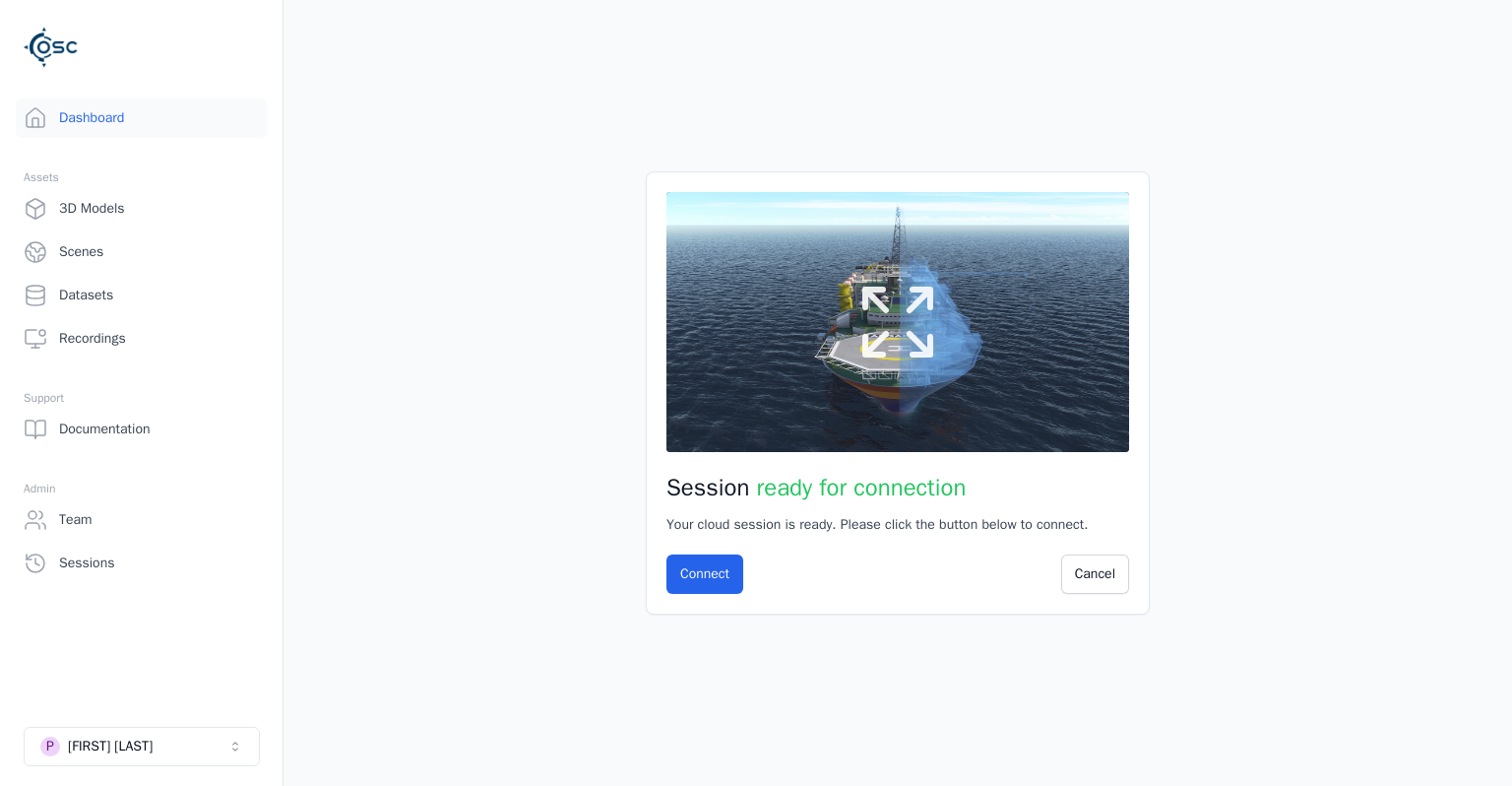 click at bounding box center (898, 322) 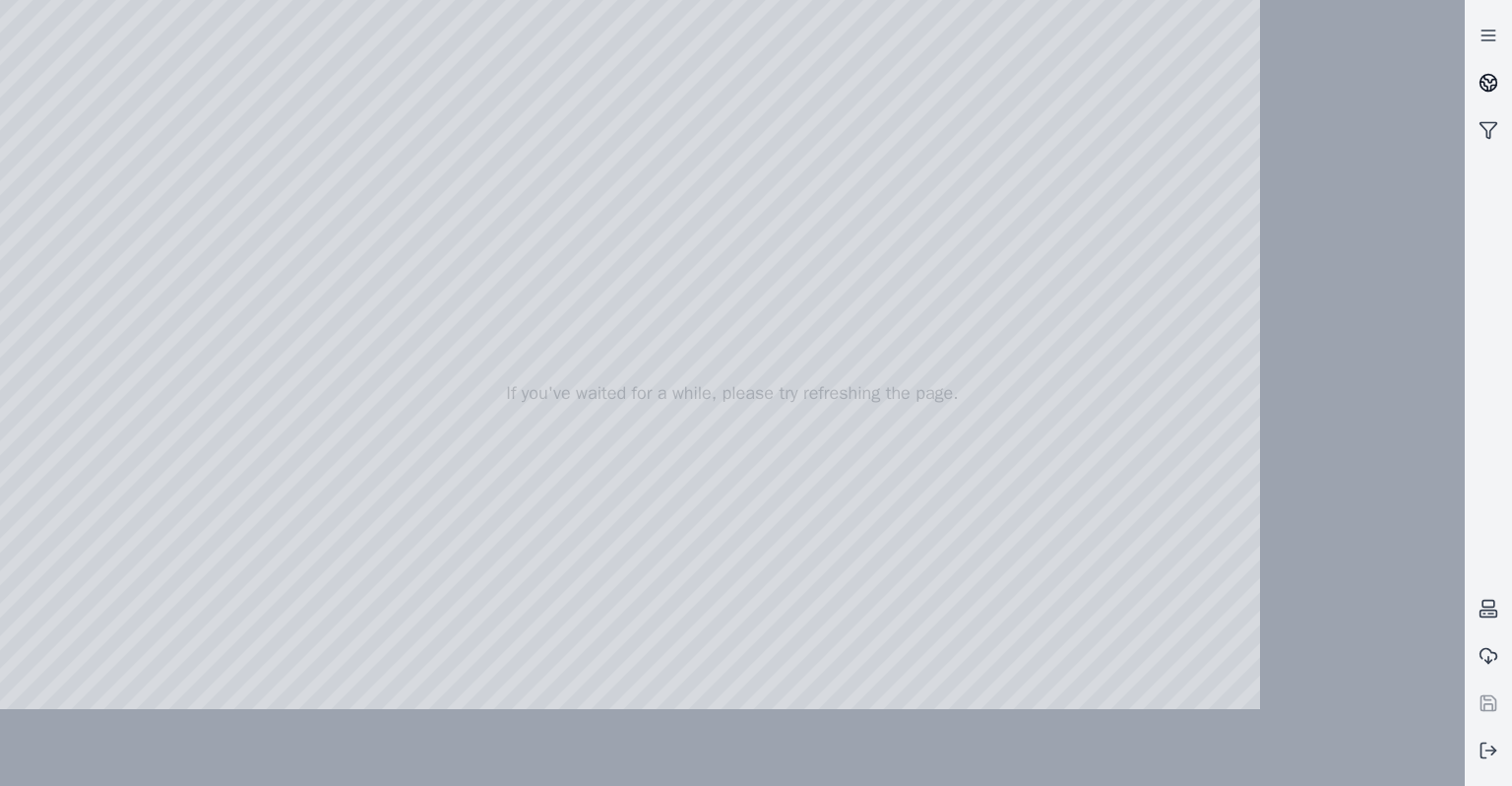 click 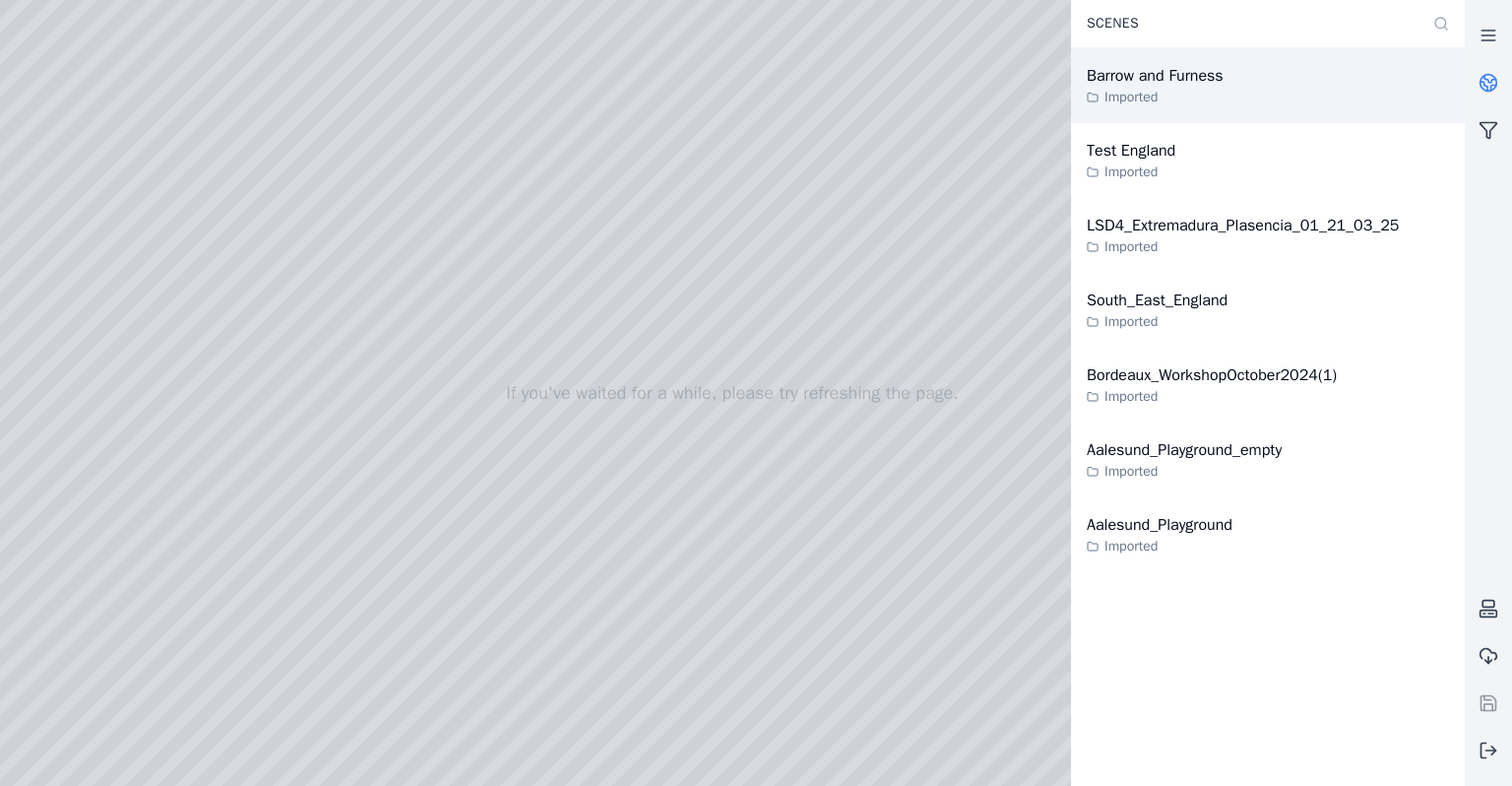 click on "Imported" at bounding box center (1155, 98) 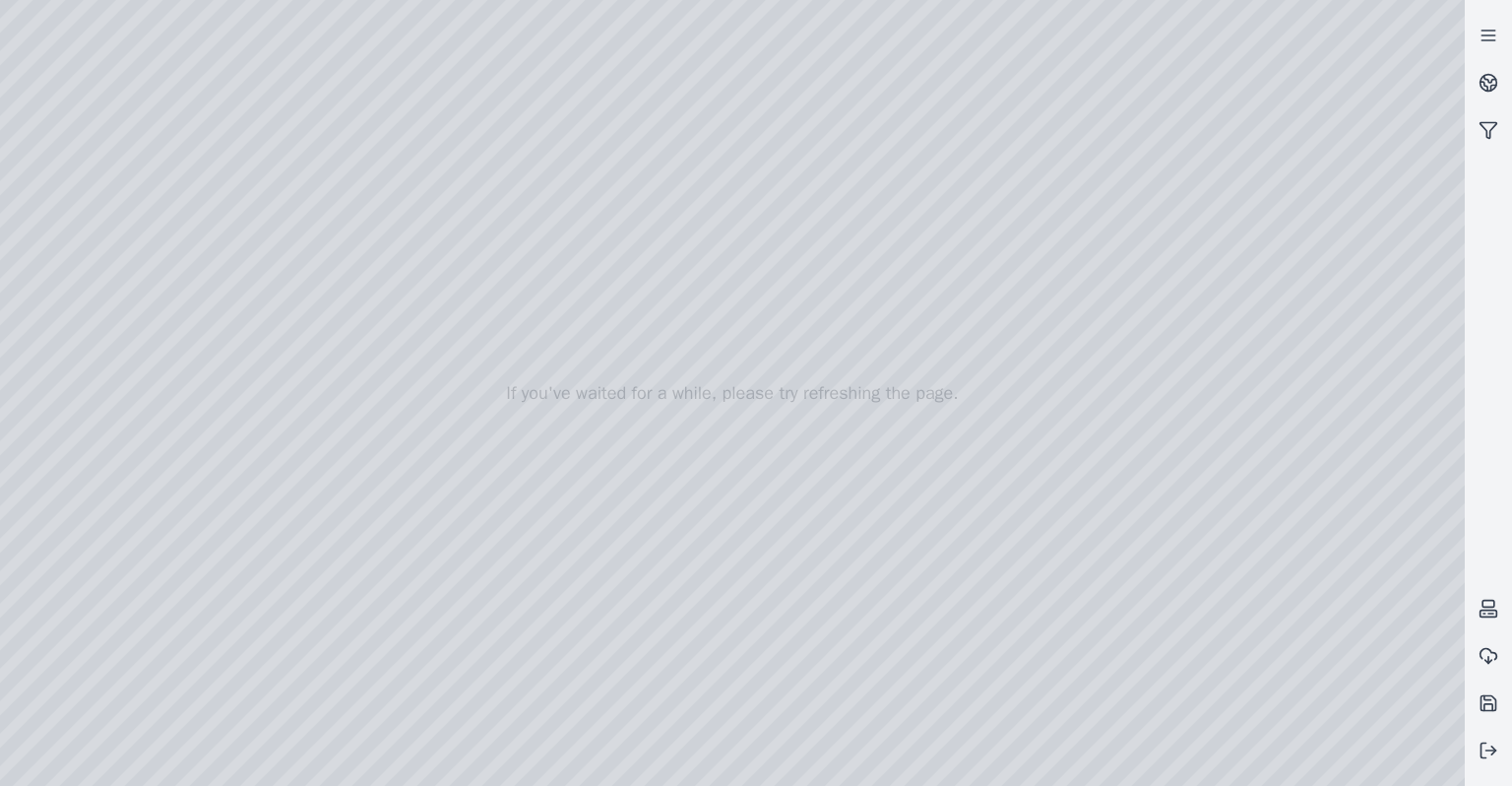 drag, startPoint x: 829, startPoint y: 179, endPoint x: 778, endPoint y: 349, distance: 177.48521 